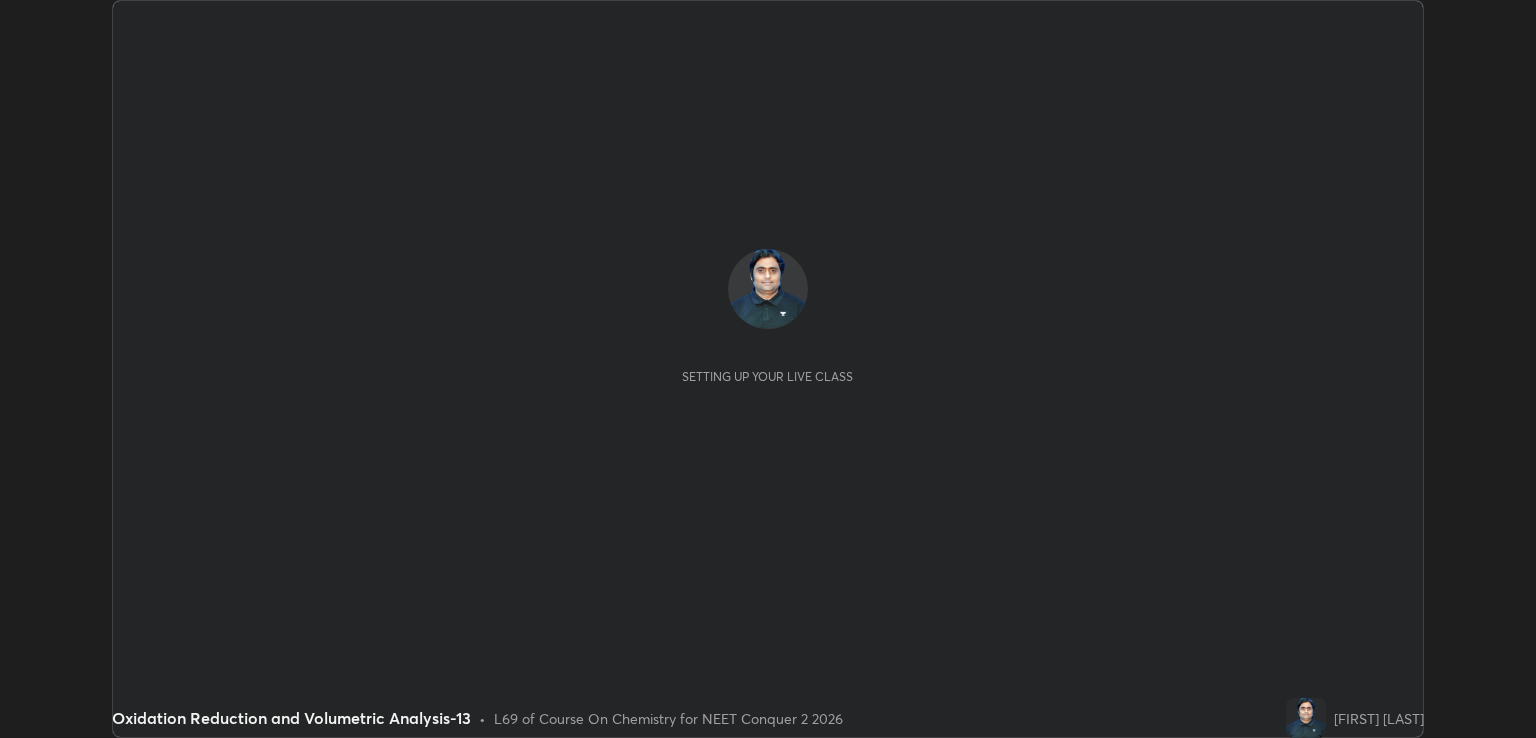 scroll, scrollTop: 0, scrollLeft: 0, axis: both 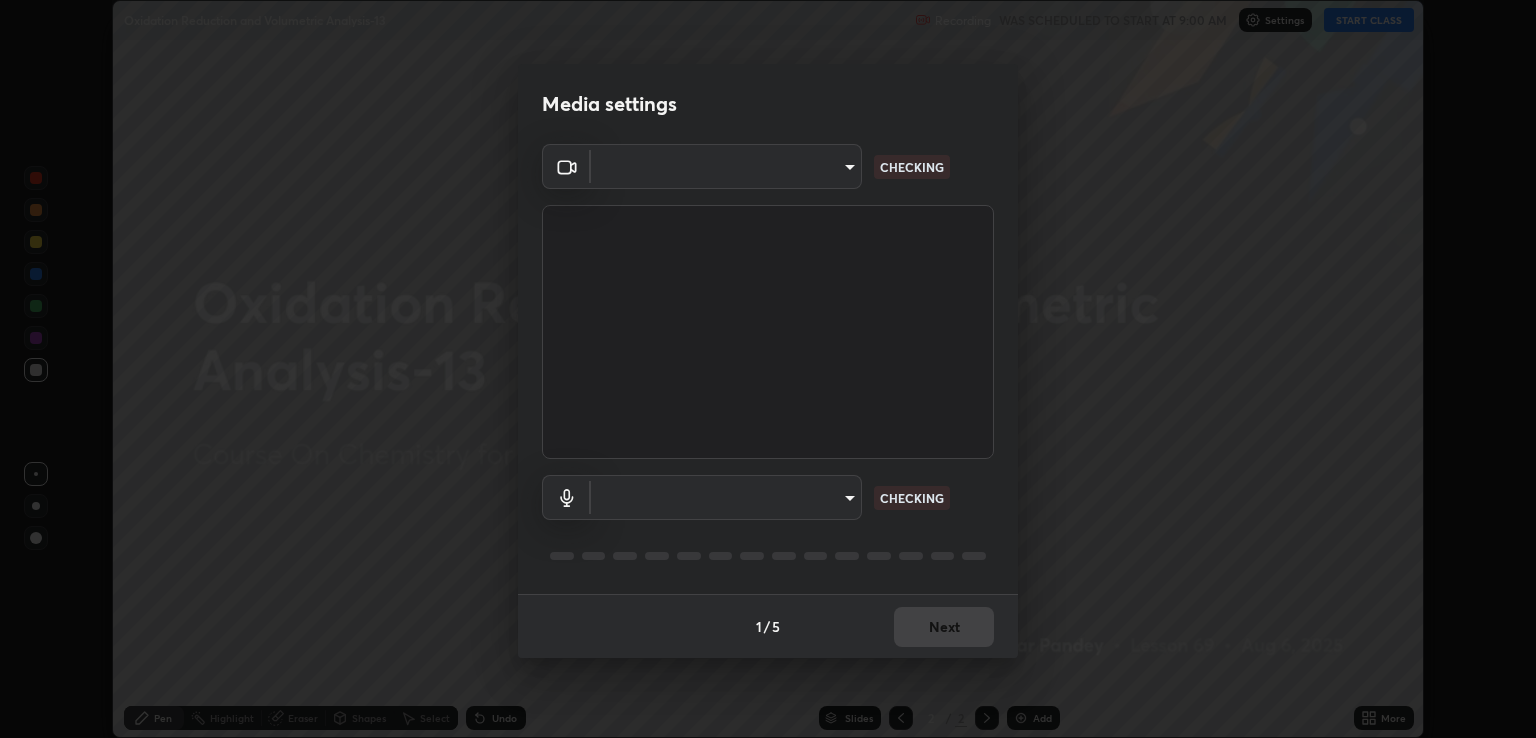type on "ecbdbd44a66272db987f9f12271ef5319a85e28cdf2a8e5dd884bc8ad31297da" 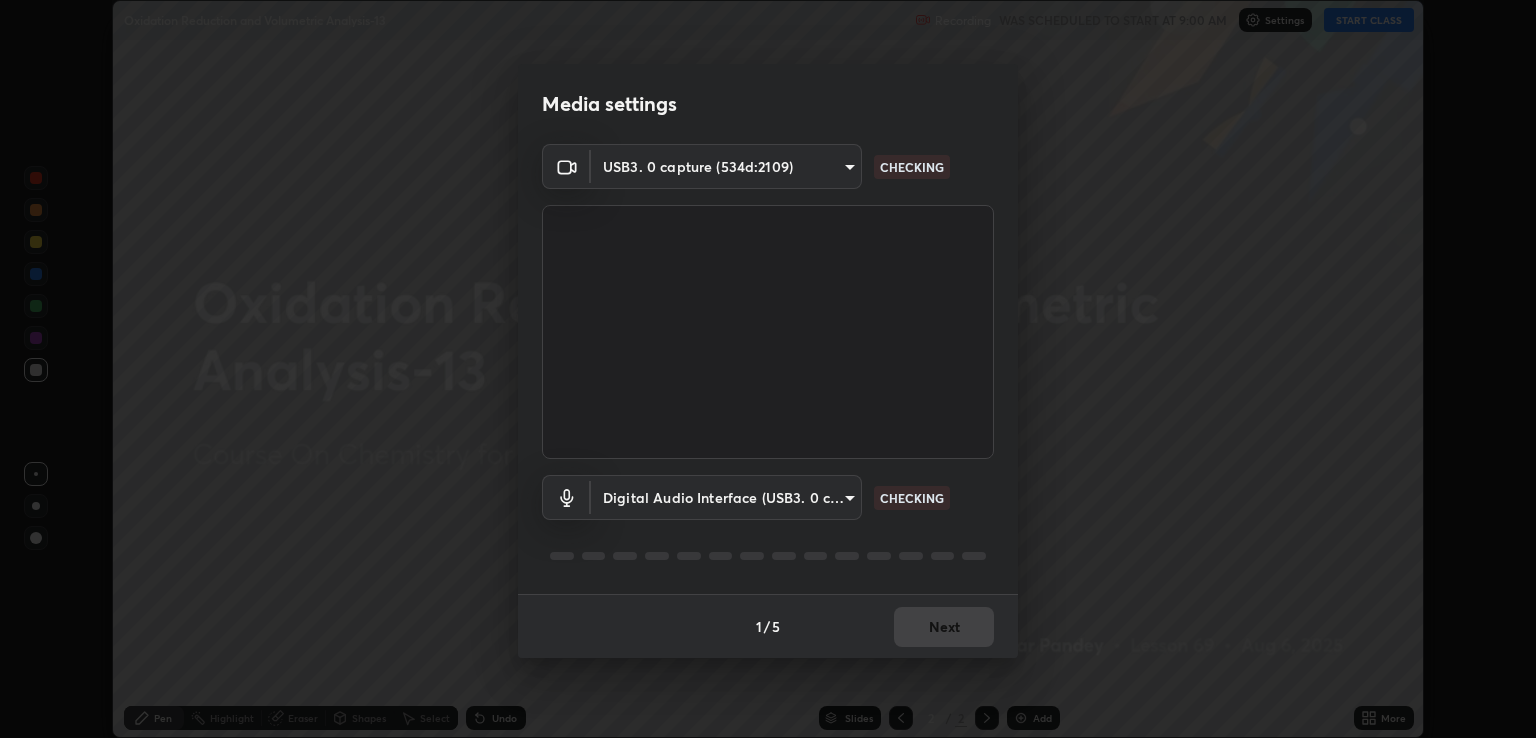 click on "Erase all Oxidation Reduction and Volumetric Analysis-13 Recording WAS SCHEDULED TO START AT  9:00 AM Settings START CLASS Setting up your live class Oxidation Reduction and Volumetric Analysis-13 • L69 of Course On Chemistry for NEET Conquer 2 2026 [FIRST] [LAST] Pen Highlight Eraser Shapes Select Undo Slides 2 / 2 Add More No doubts shared Encourage your learners to ask a doubt for better clarity Report an issue Reason for reporting Buffering Chat not working Audio - Video sync issue Educator video quality low ​ Attach an image Report Media settings USB3. 0 capture (534d:2109) ecbdbd44a66272db987f9f12271ef5319a85e28cdf2a8e5dd884bc8ad31297da CHECKING Digital Audio Interface (USB3. 0 capture) 641fb1797ef8f9550b7f0158b383ff89036df526a4b0c4fe678c68e459c52791 CHECKING 1 / 5 Next" at bounding box center [768, 369] 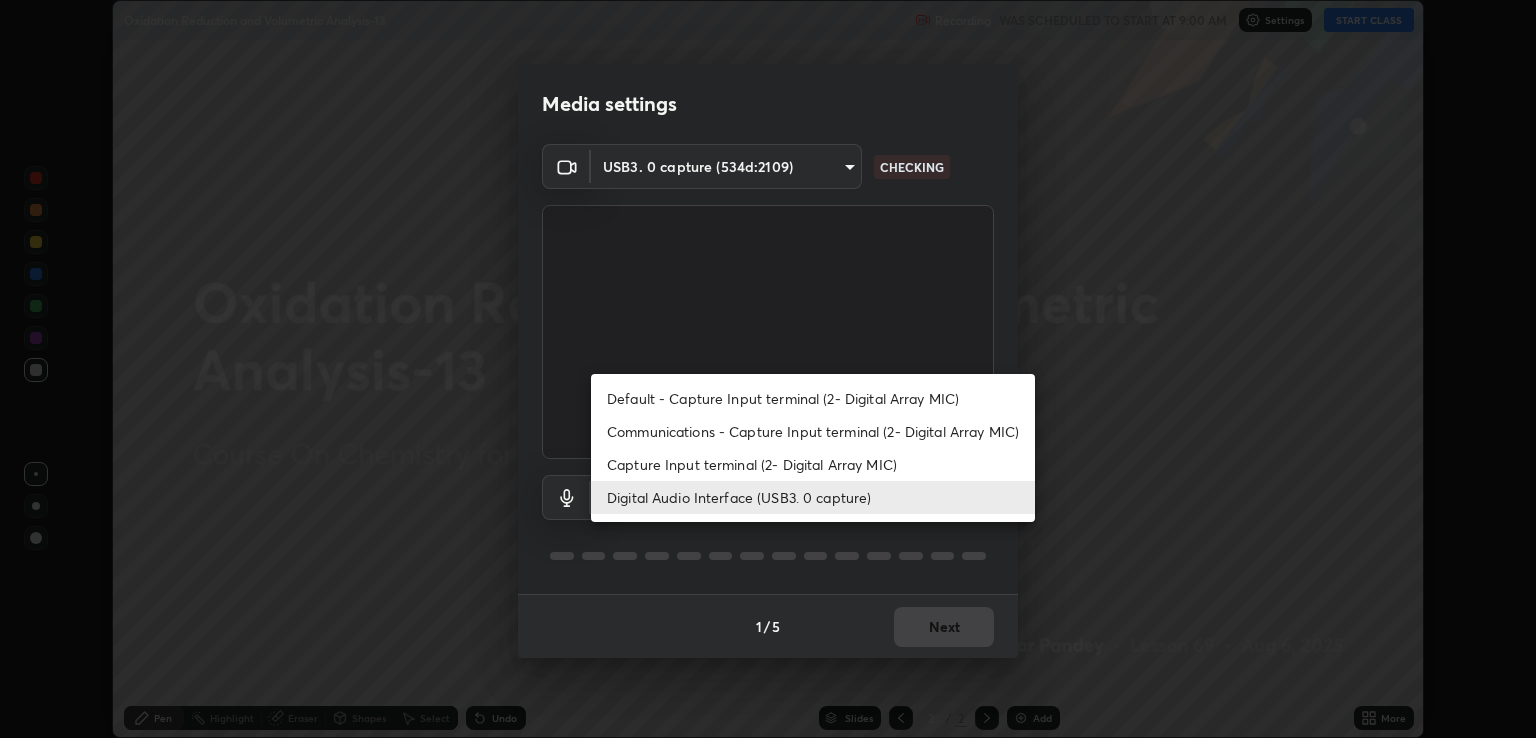 click on "Capture Input terminal (2- Digital Array MIC)" at bounding box center [813, 464] 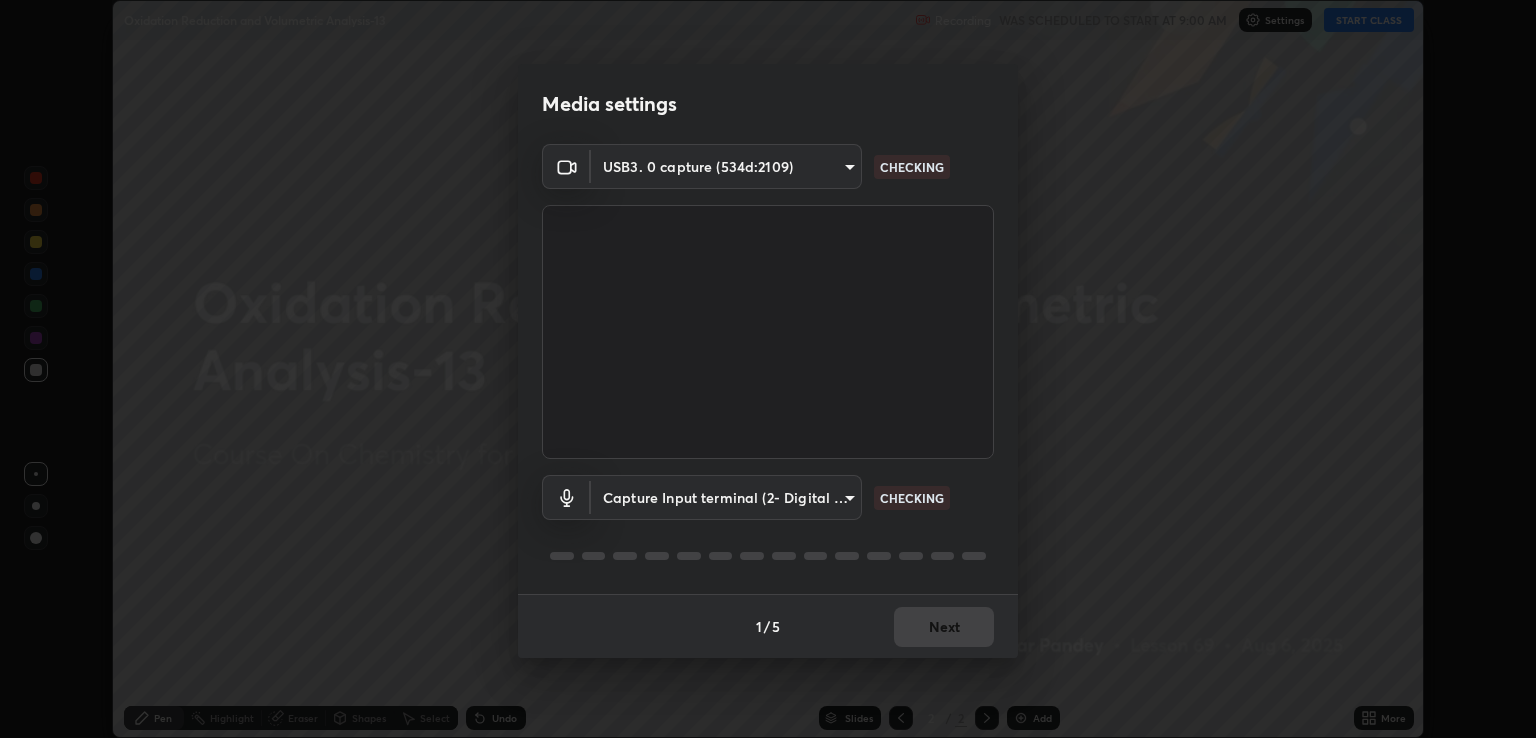 click on "Erase all Oxidation Reduction and Volumetric Analysis-13 Recording WAS SCHEDULED TO START AT  9:00 AM Settings START CLASS Setting up your live class Oxidation Reduction and Volumetric Analysis-13 • L69 of Course On Chemistry for NEET Conquer 2 2026 [FIRST] [LAST] Pen Highlight Eraser Shapes Select Undo Slides 2 / 2 Add More No doubts shared Encourage your learners to ask a doubt for better clarity Report an issue Reason for reporting Buffering Chat not working Audio - Video sync issue Educator video quality low ​ Attach an image Report Media settings USB3. 0 capture (534d:2109) ecbdbd44a66272db987f9f12271ef5319a85e28cdf2a8e5dd884bc8ad31297da CHECKING Capture Input terminal (2- Digital Array MIC) 6f44f3f918cc842ef6afac2364334028f856bd68785194fb92211e1c888e7b5f CHECKING 1 / 5 Next" at bounding box center (768, 369) 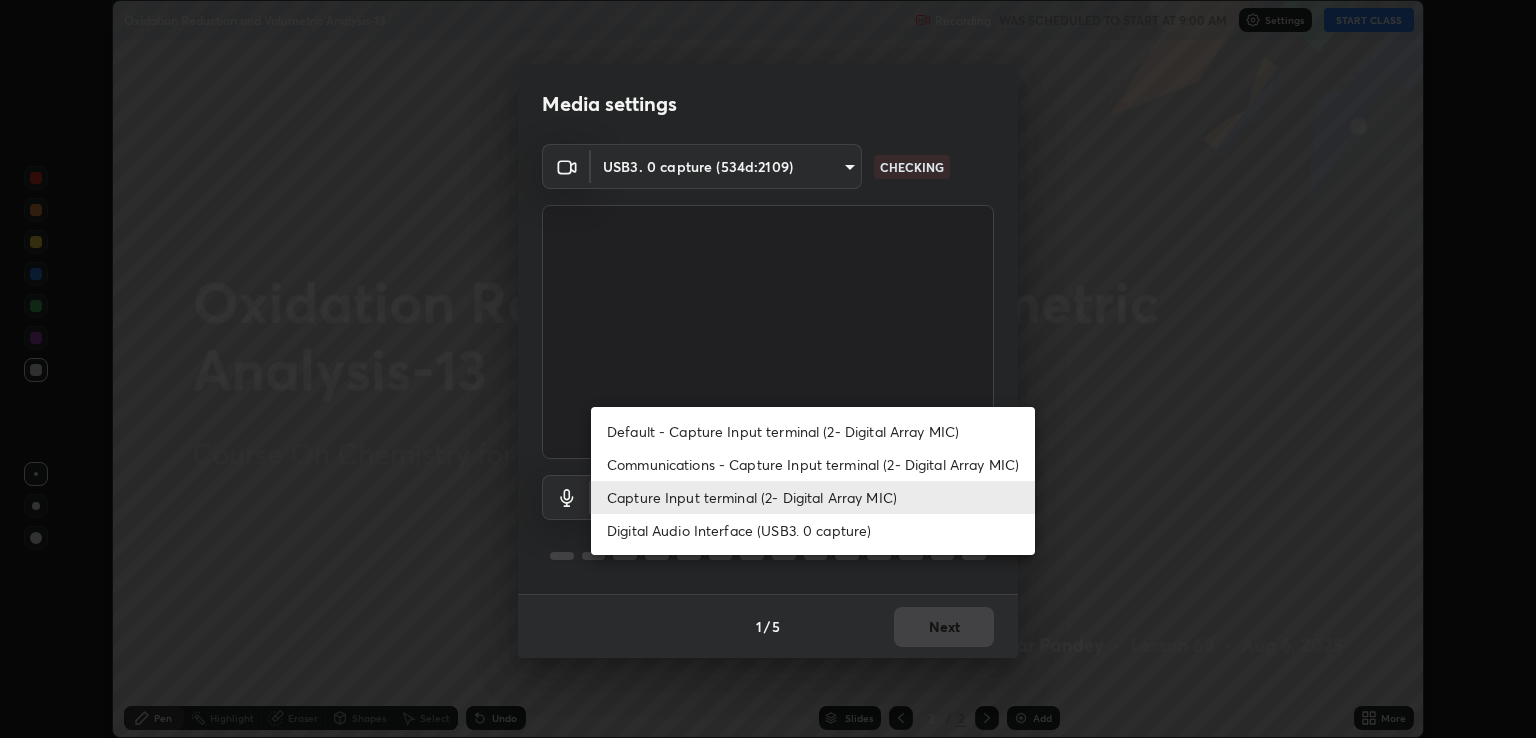 click on "Digital Audio Interface (USB3. 0 capture)" at bounding box center (813, 530) 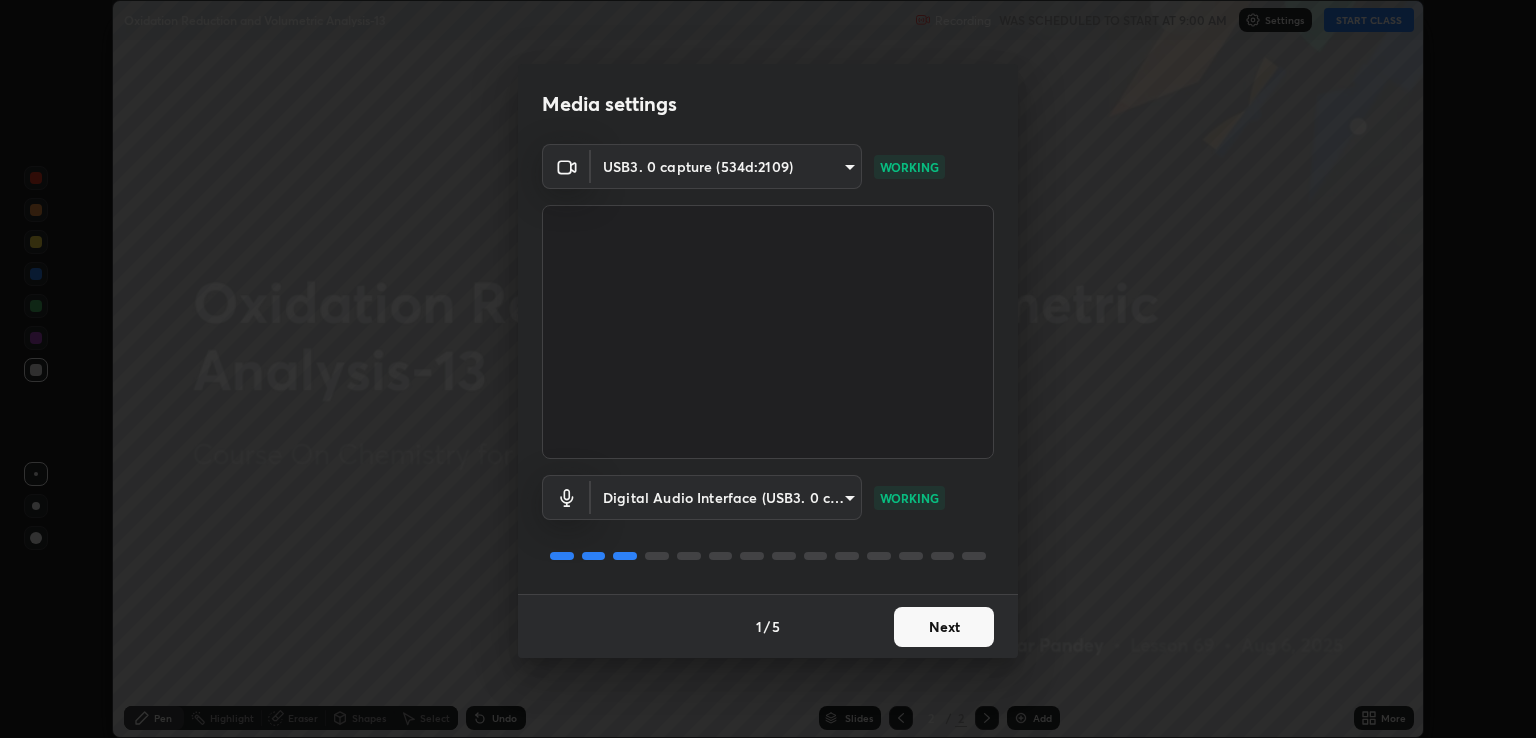 click on "Next" at bounding box center (944, 627) 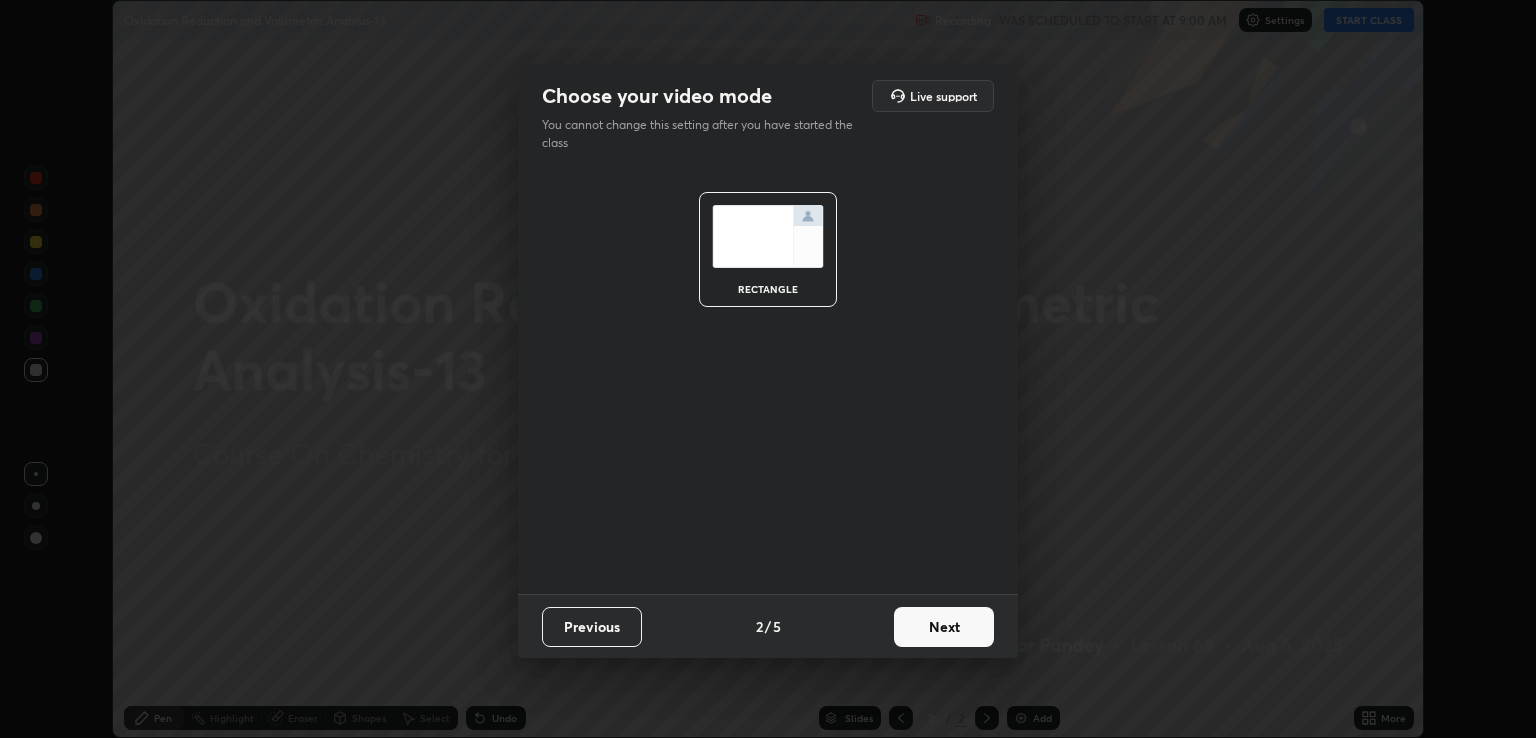 click on "Next" at bounding box center (944, 627) 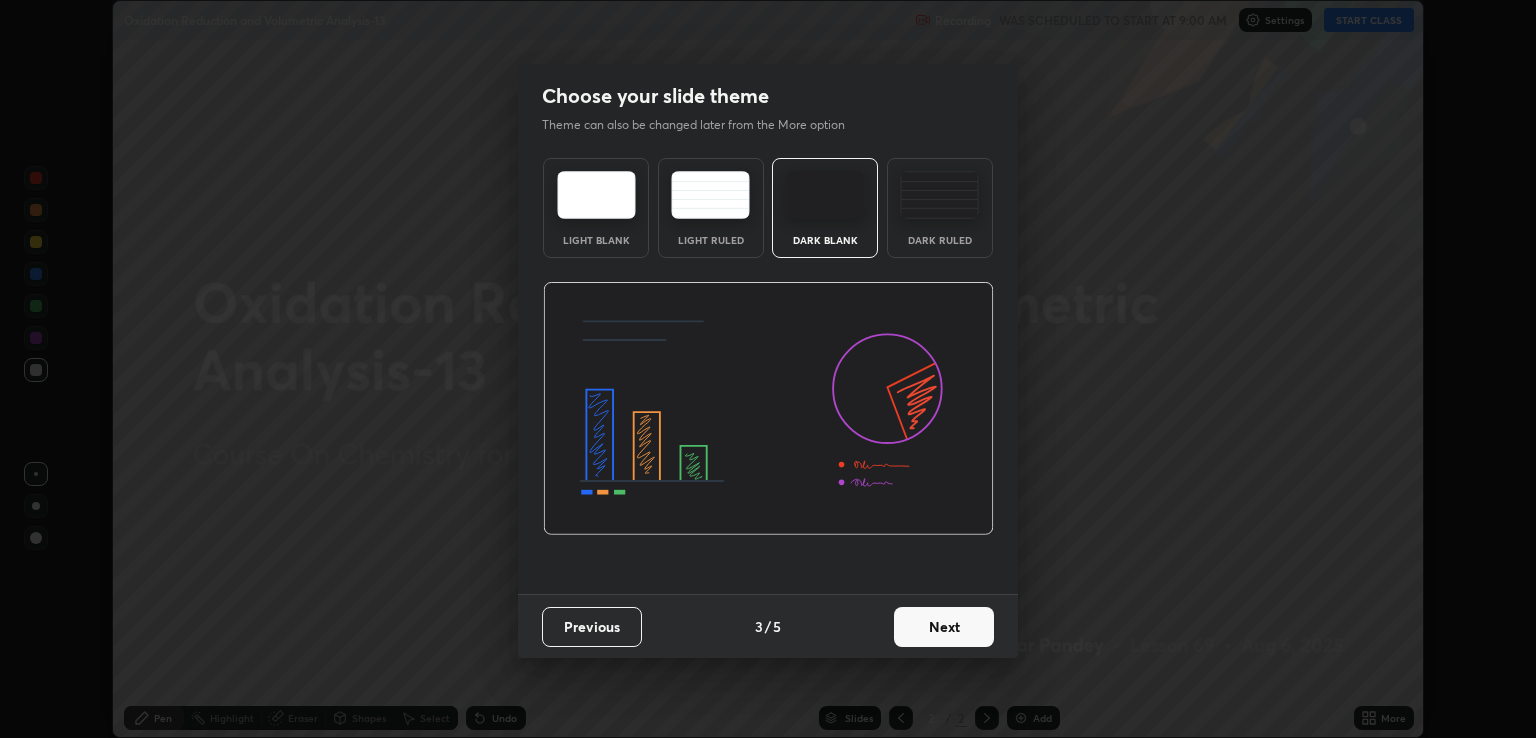 click on "Next" at bounding box center [944, 627] 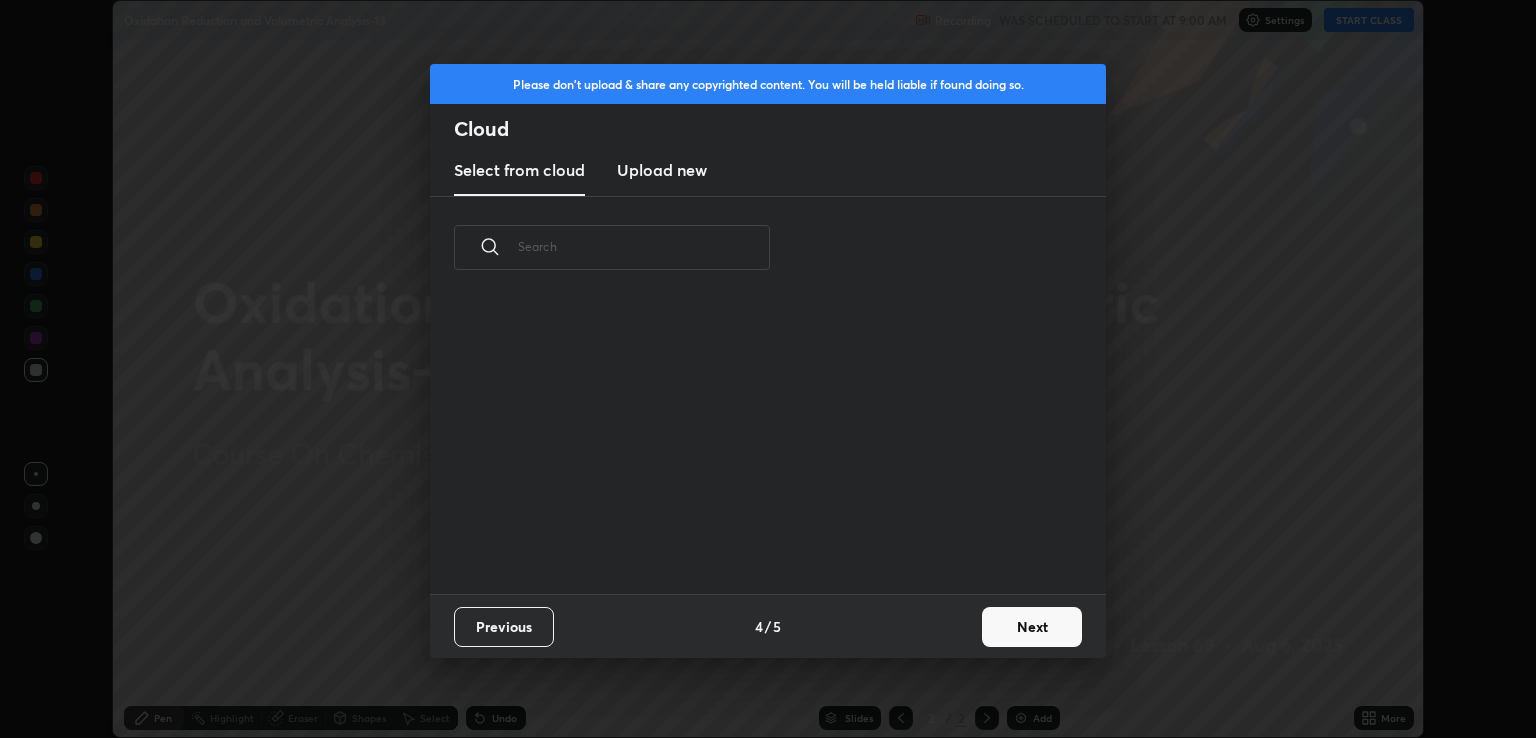 click on "Next" at bounding box center (1032, 627) 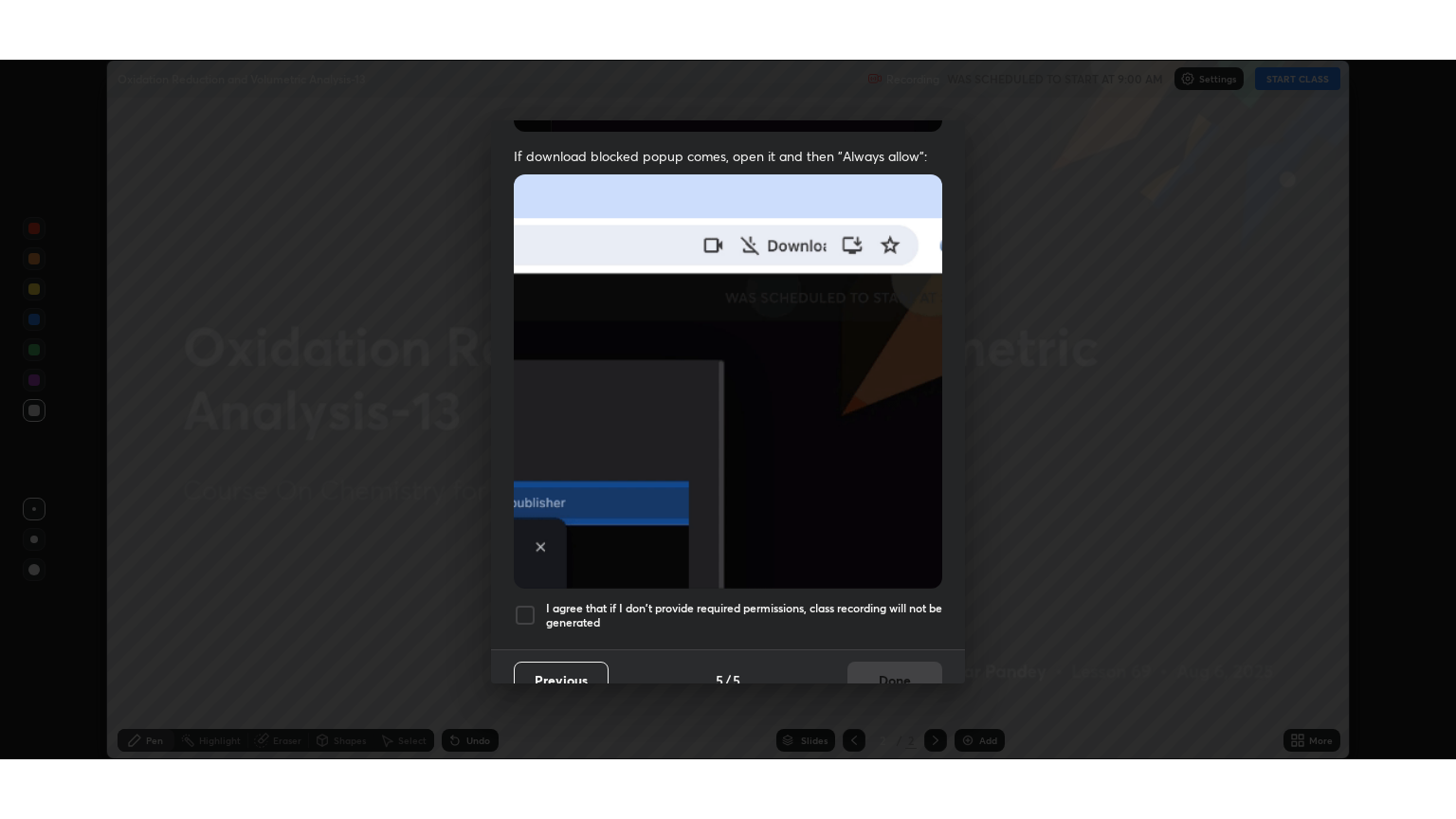 scroll, scrollTop: 384, scrollLeft: 0, axis: vertical 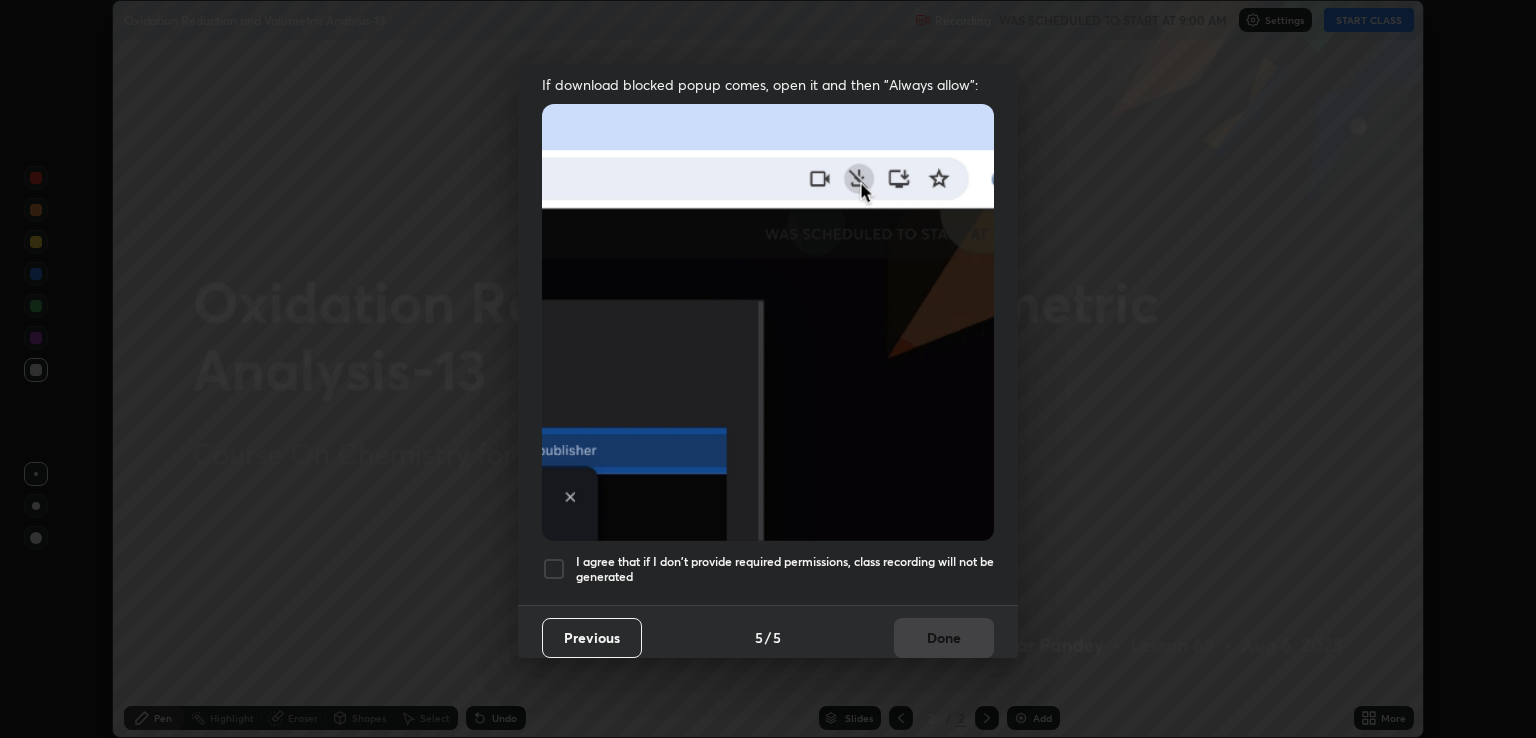 click on "I agree that if I don't provide required permissions, class recording will not be generated" at bounding box center (785, 569) 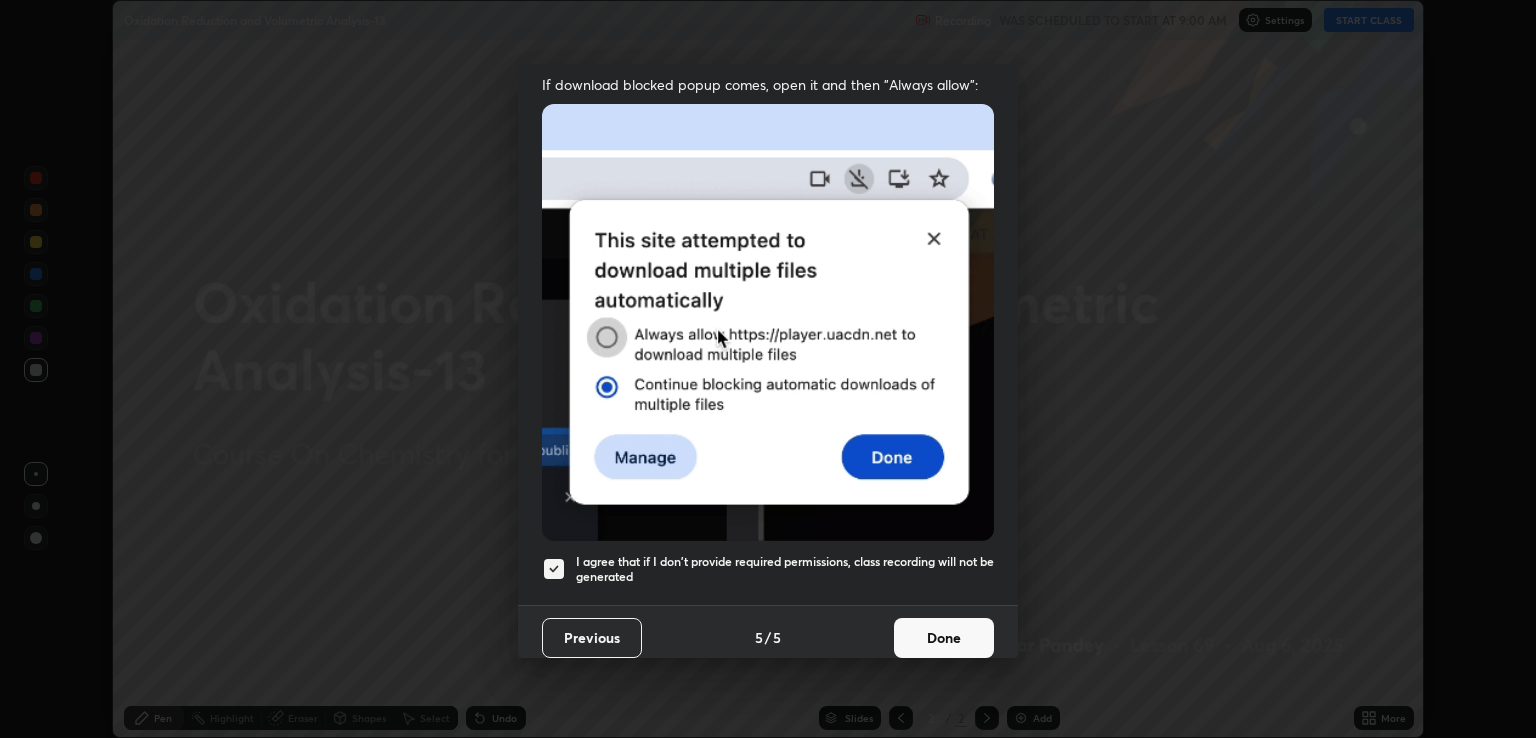 click on "Done" at bounding box center (944, 638) 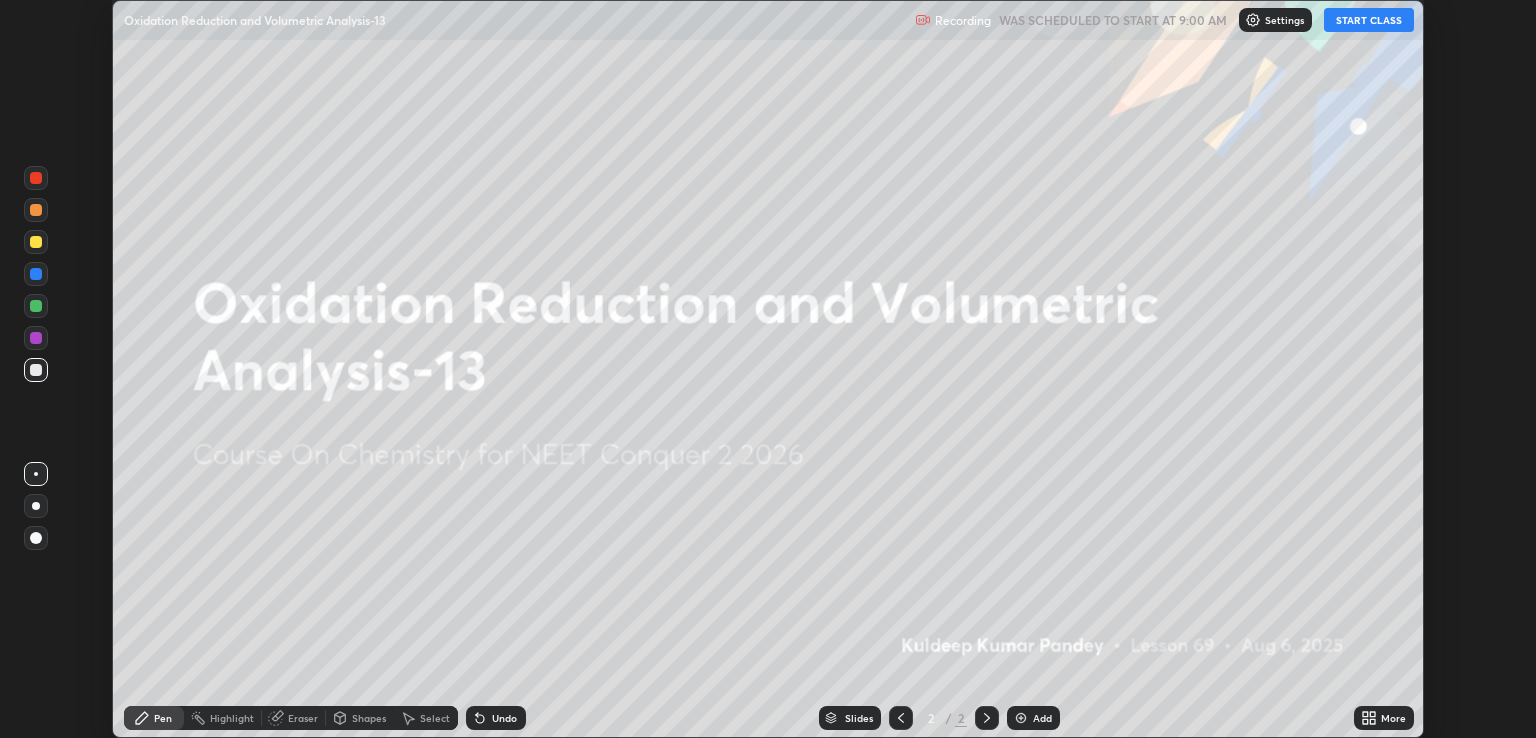 click on "START CLASS" at bounding box center (1369, 20) 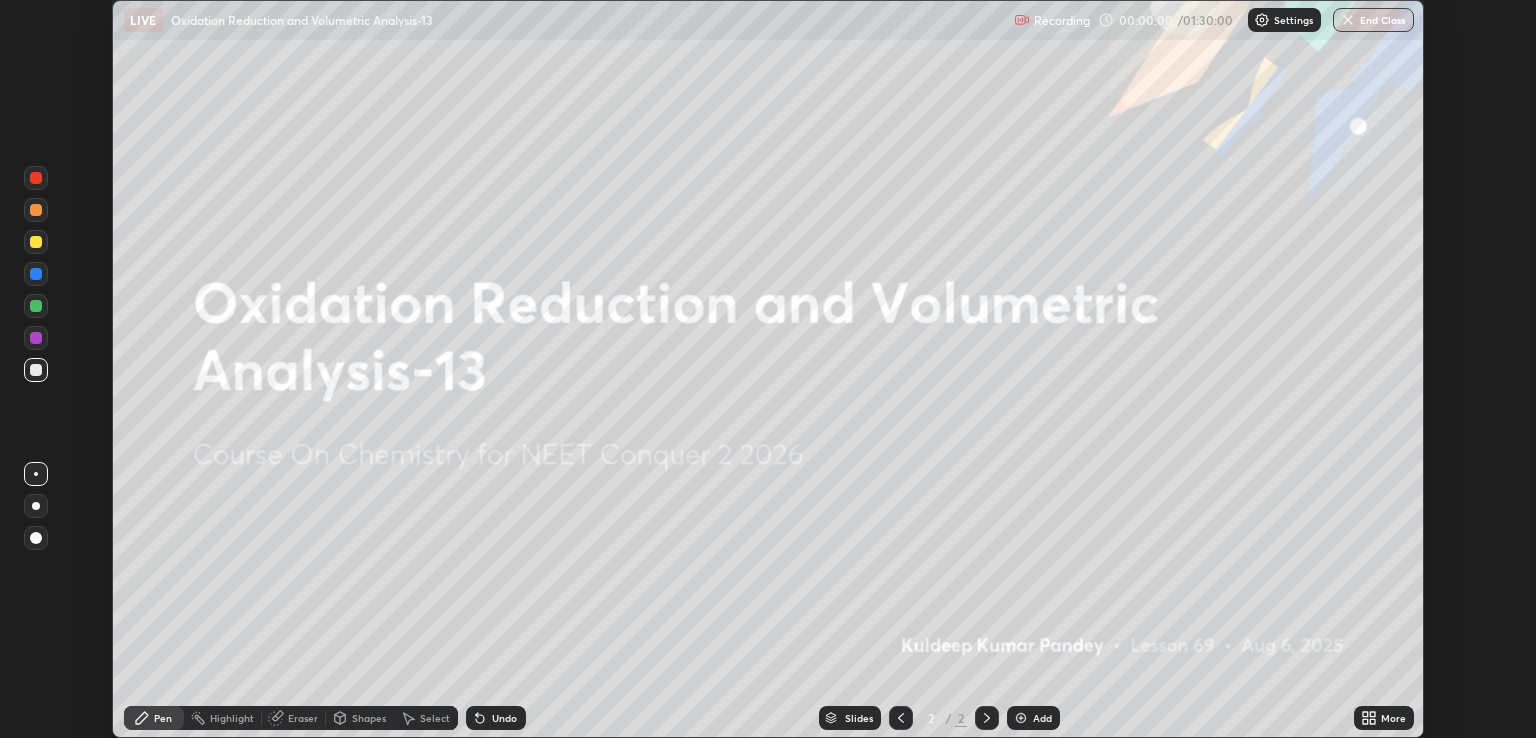 click on "More" at bounding box center [1393, 718] 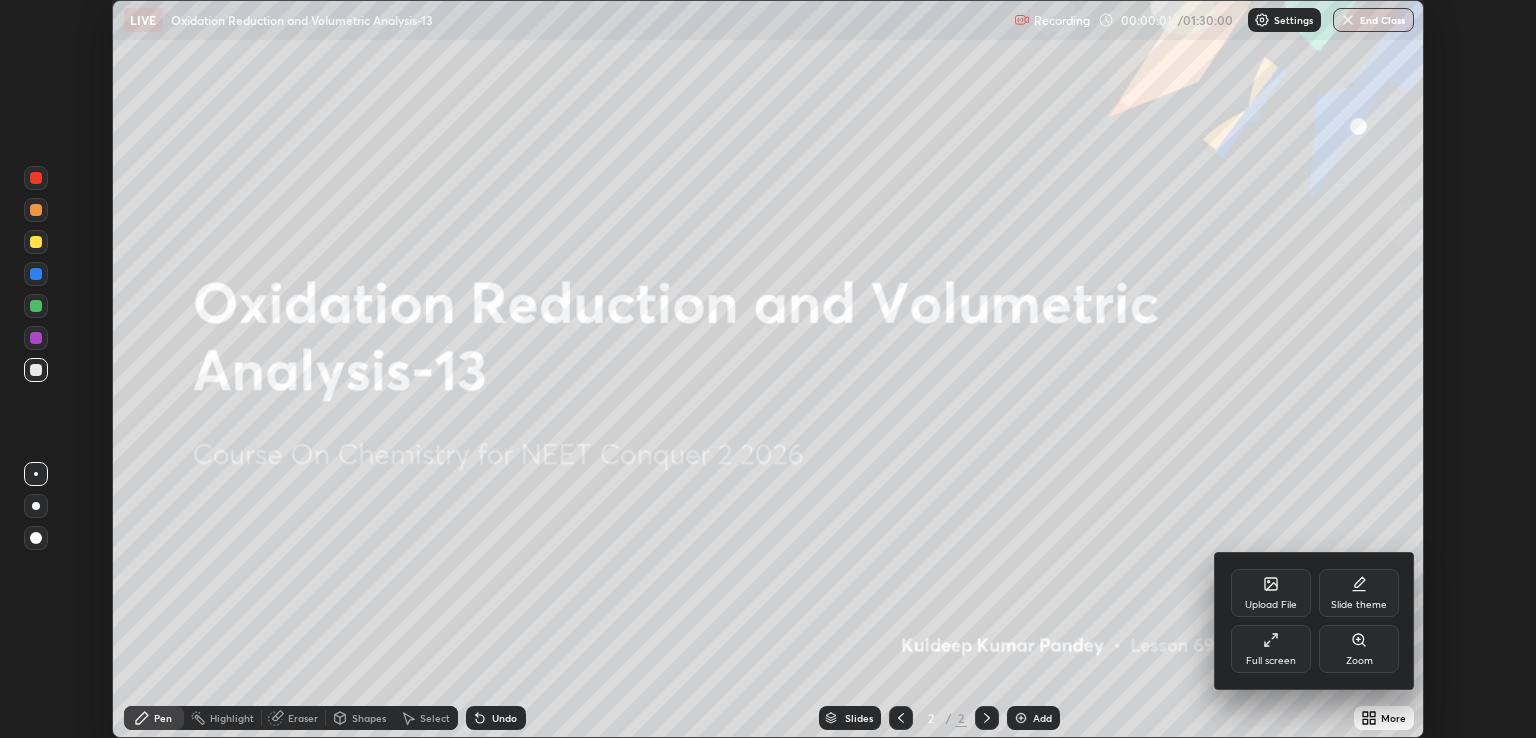 click on "Full screen" at bounding box center (1271, 661) 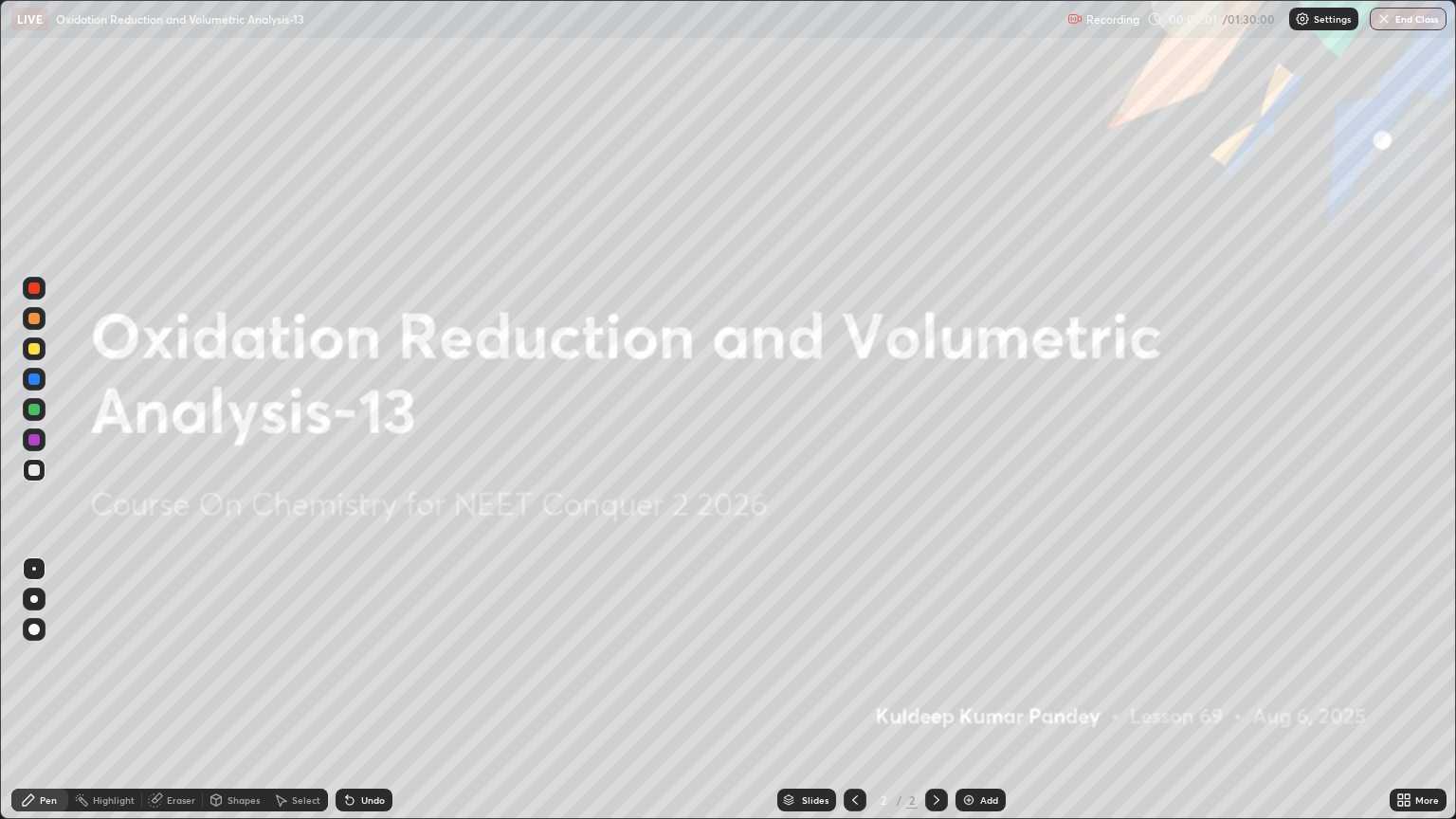 scroll, scrollTop: 93973, scrollLeft: 93336, axis: both 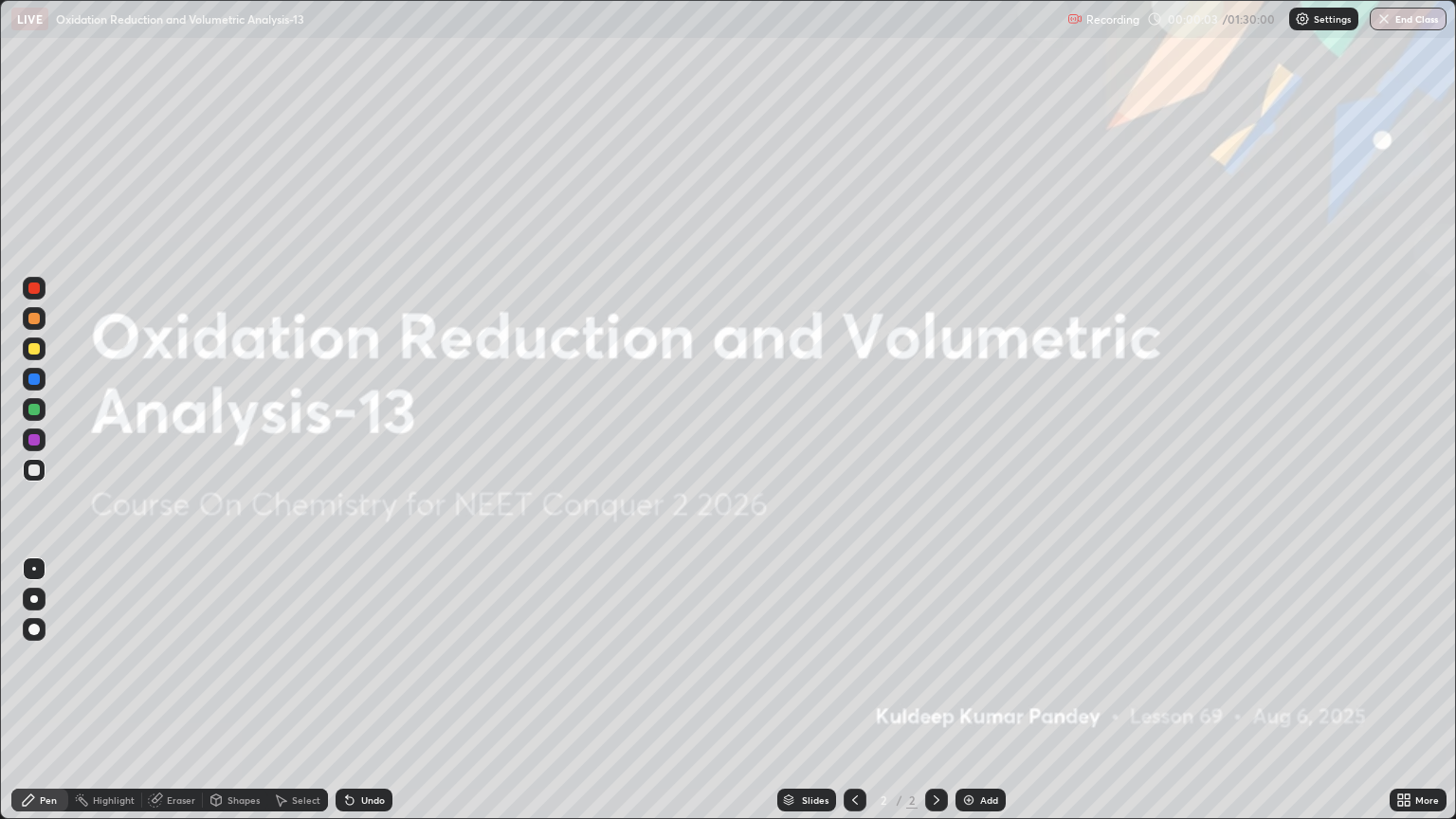 click at bounding box center [969, 800] 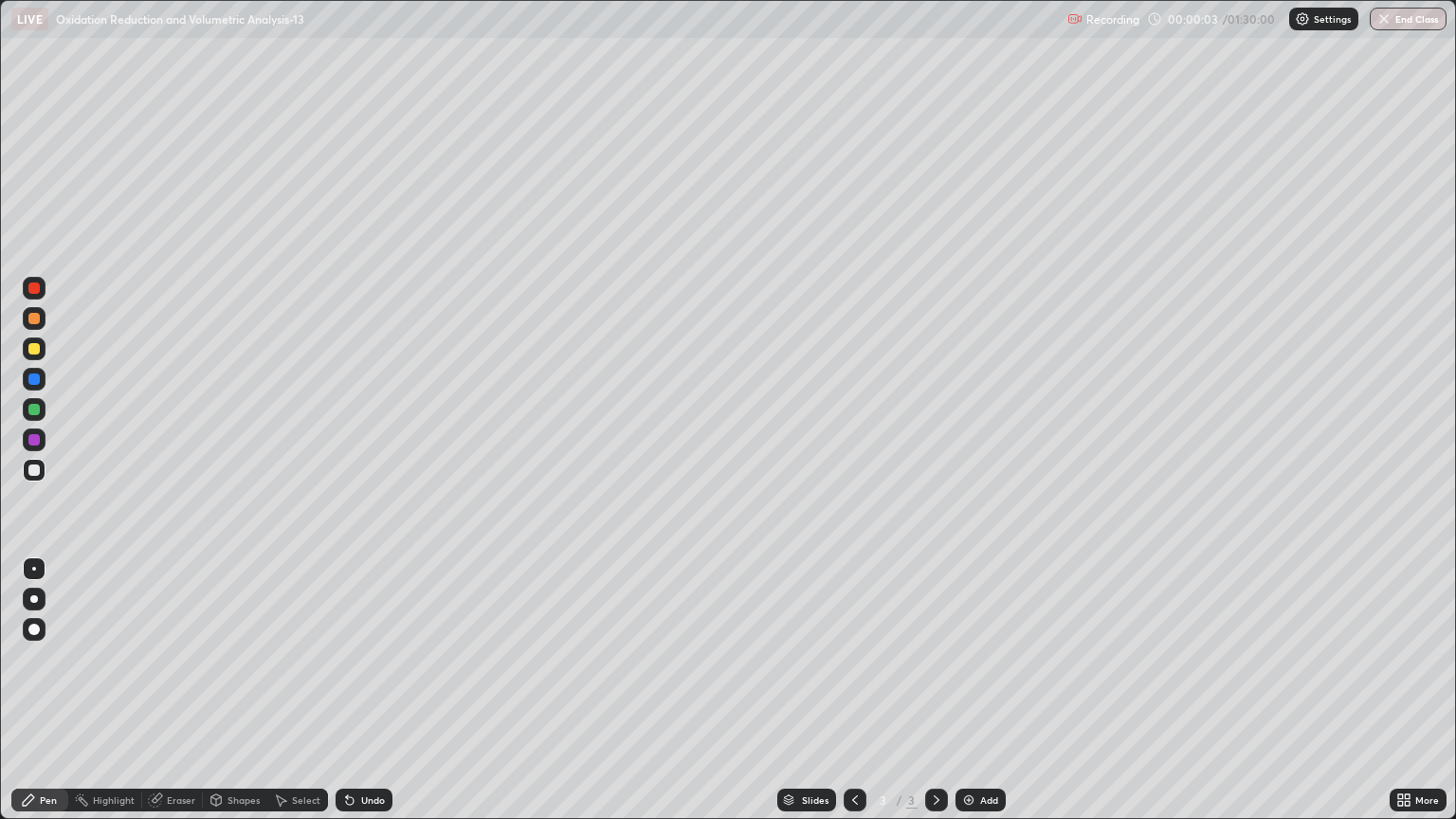 click at bounding box center (969, 800) 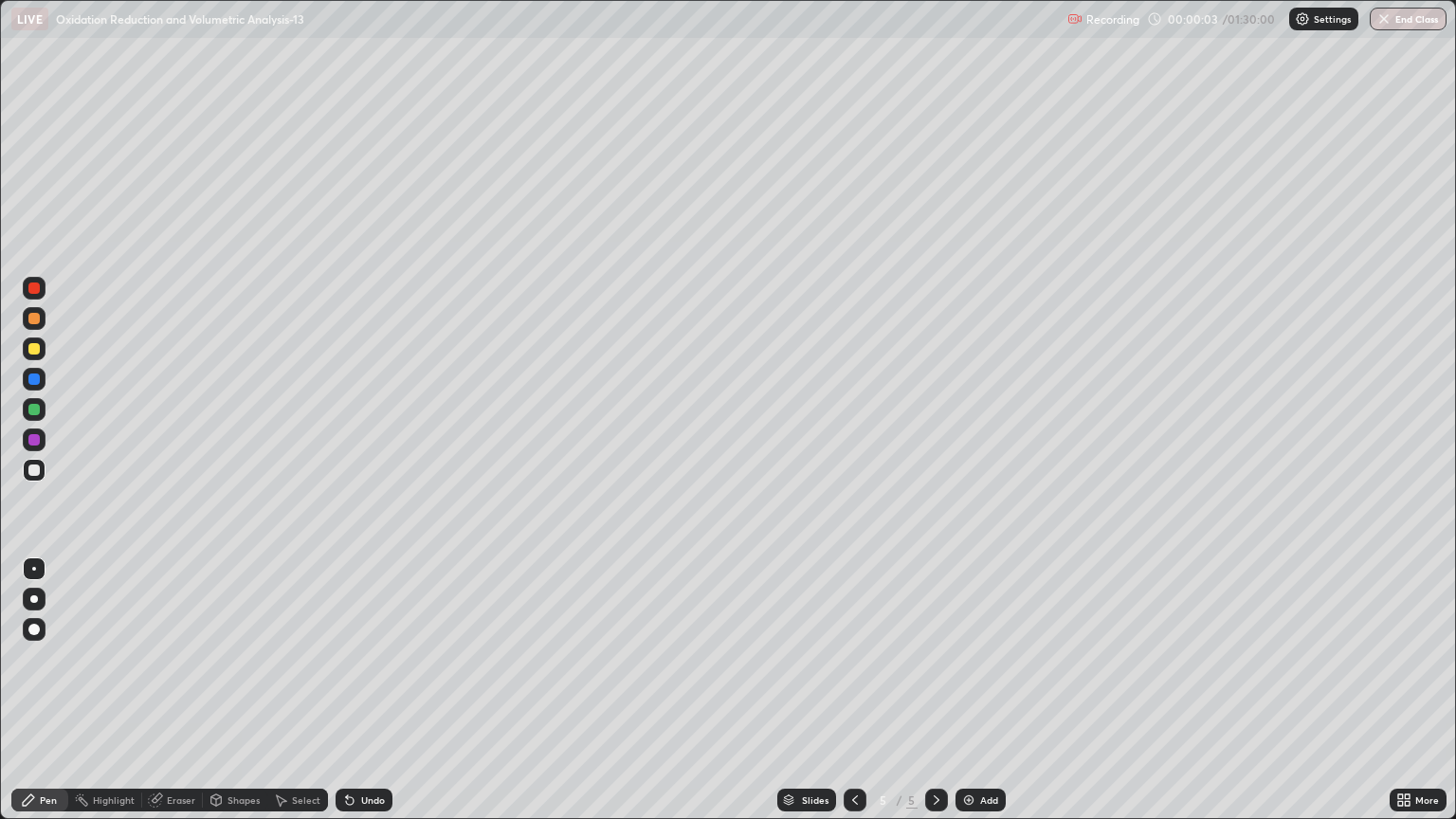 click at bounding box center (969, 800) 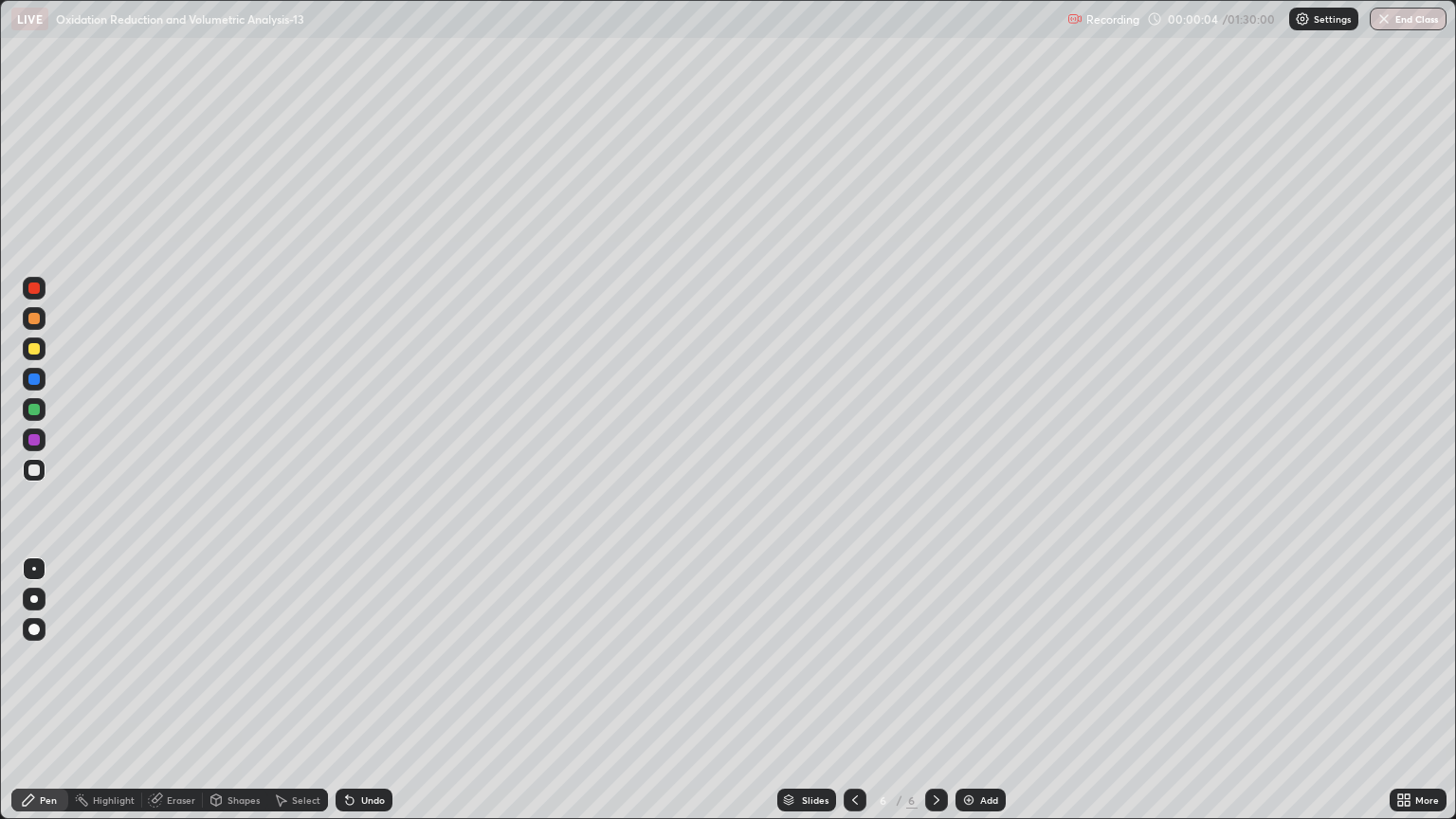 click at bounding box center (969, 800) 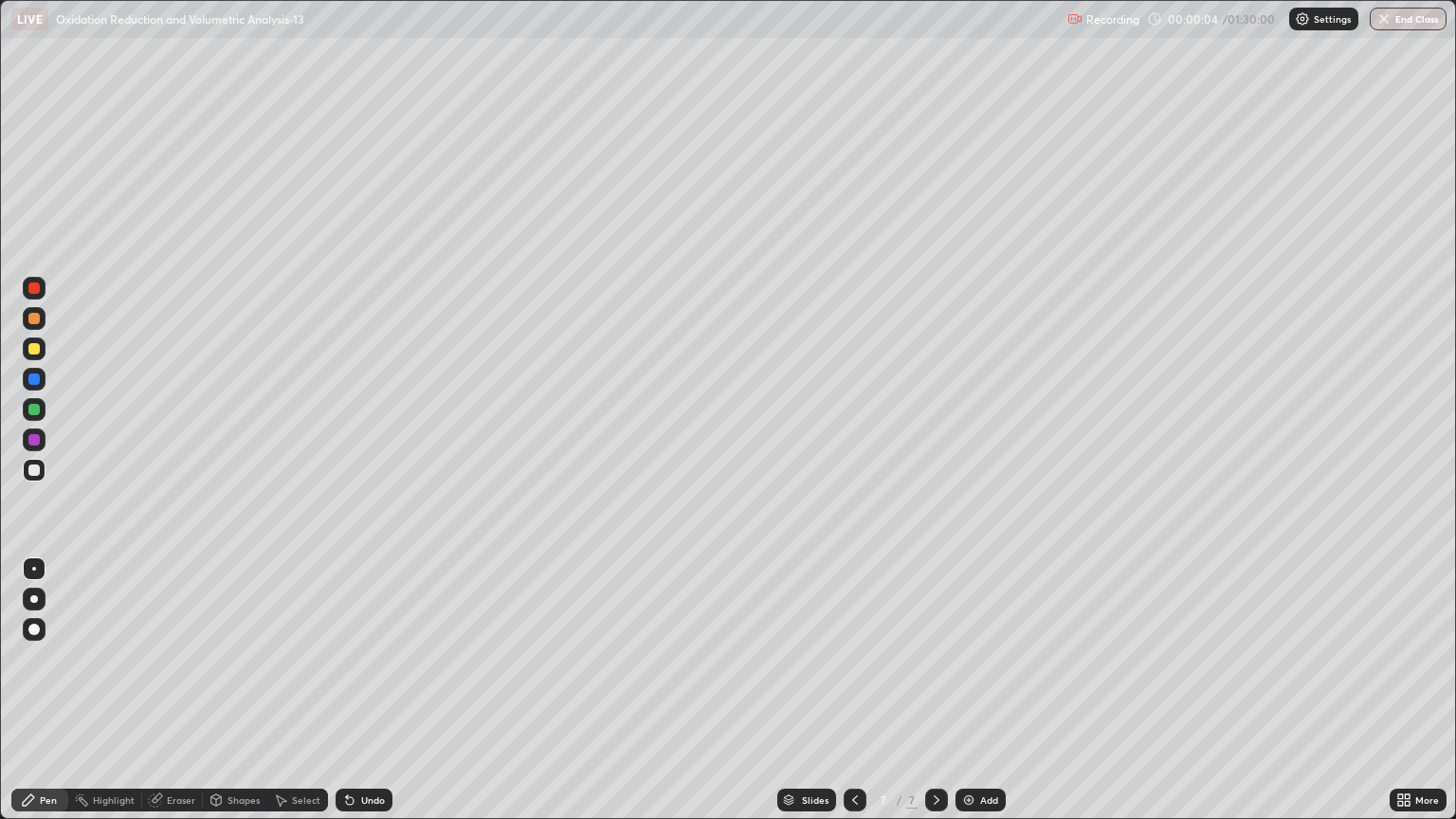 click on "Add" at bounding box center (980, 800) 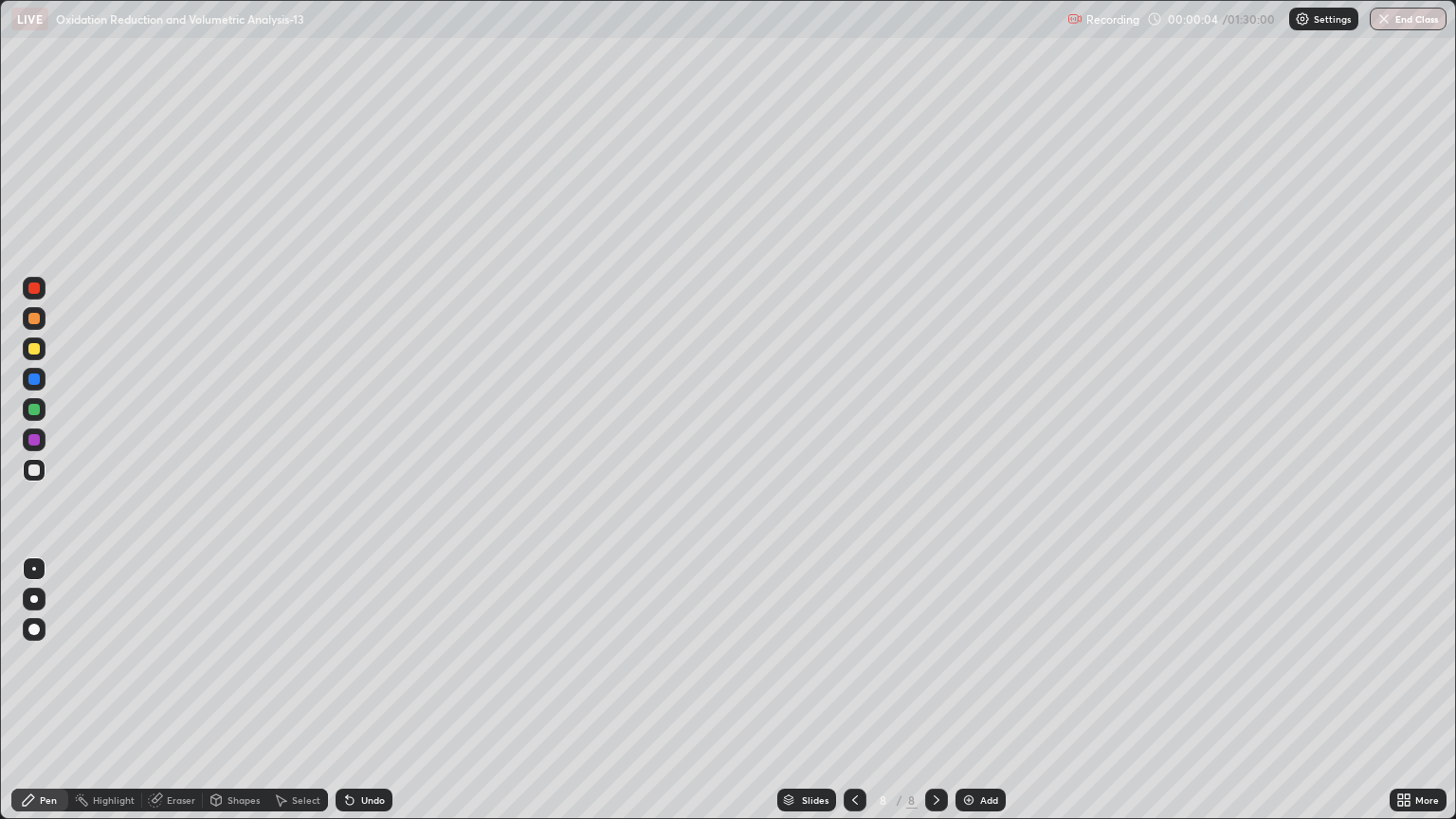 click at bounding box center [969, 800] 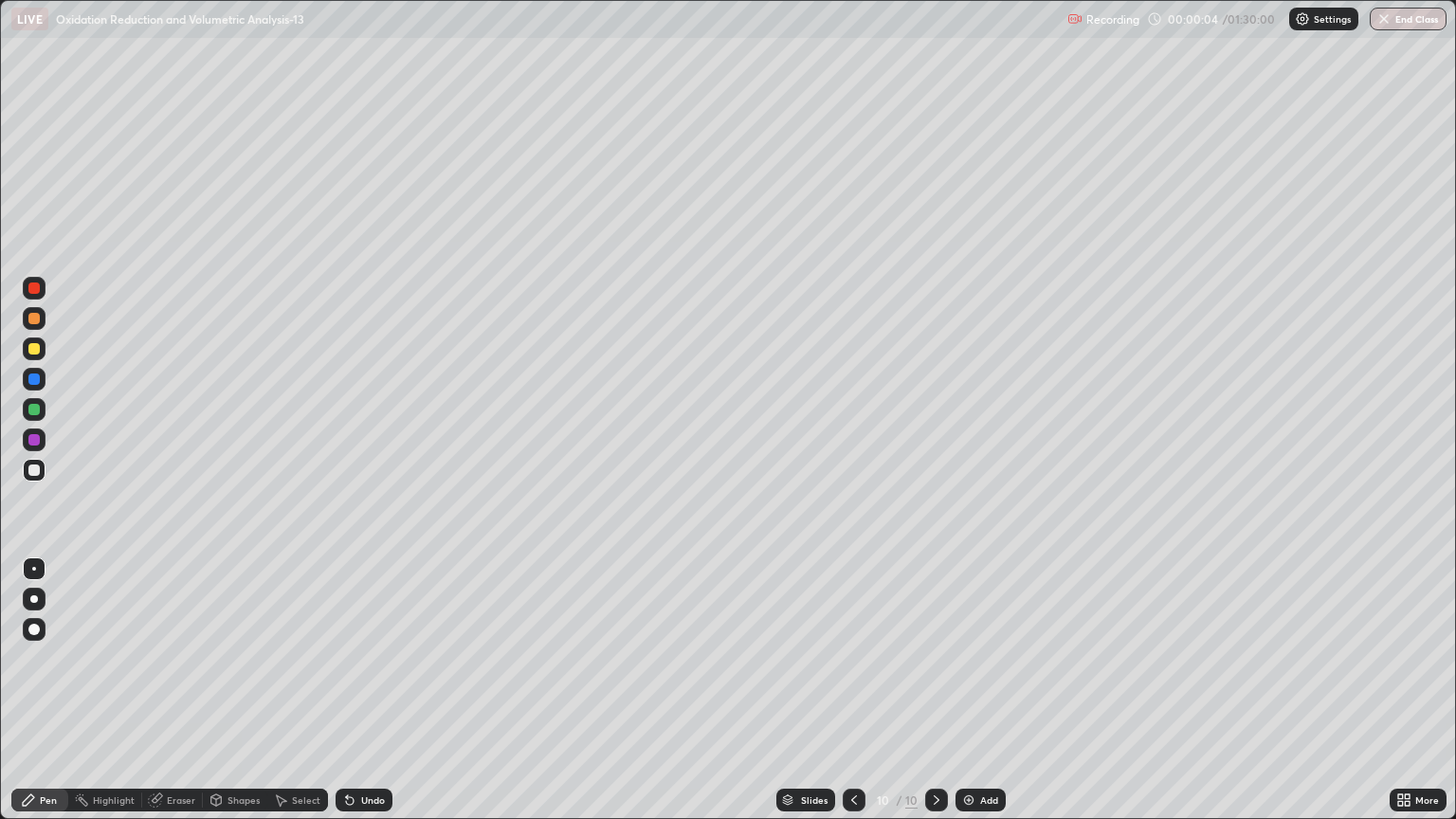 click at bounding box center (969, 800) 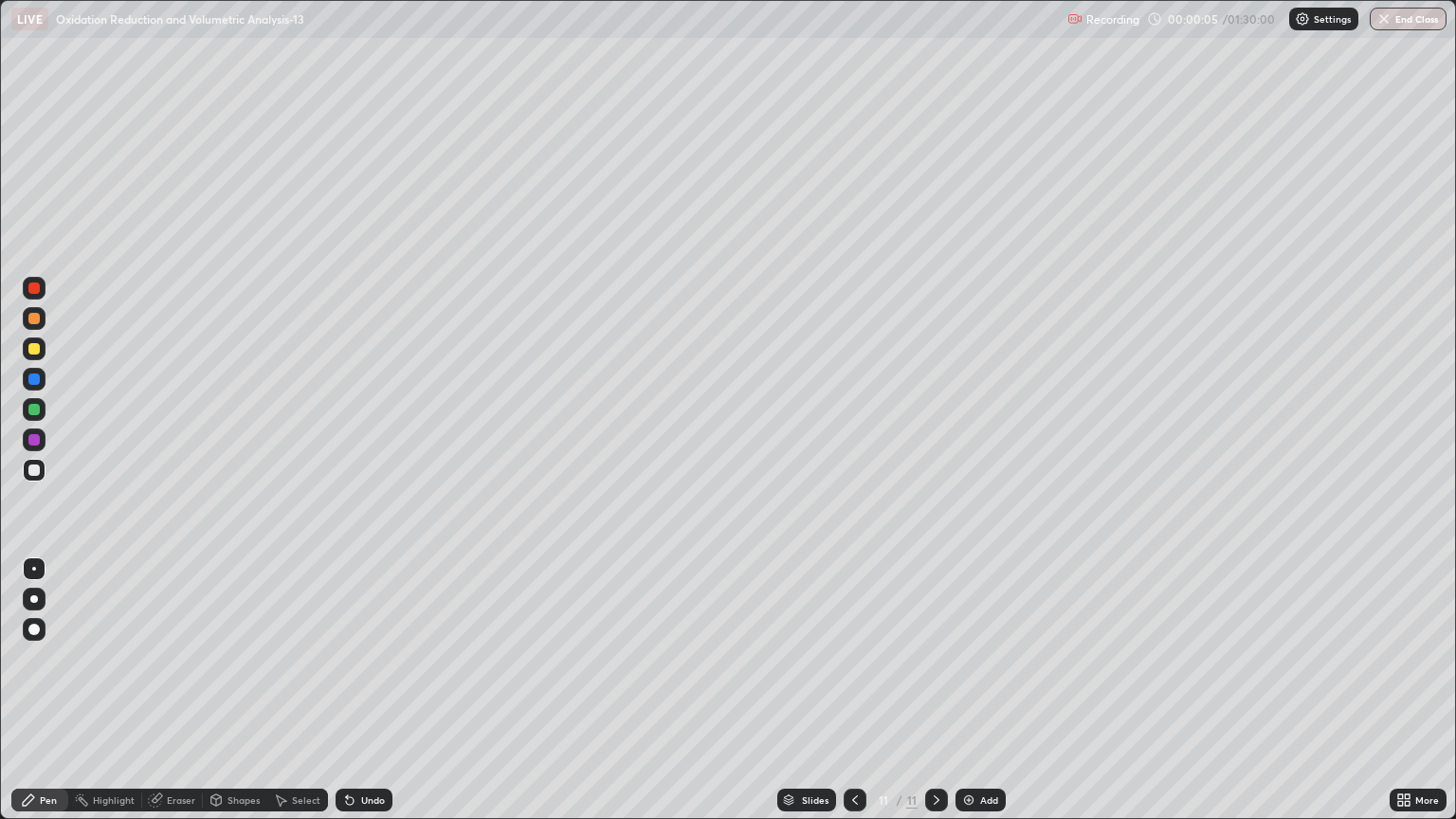 click at bounding box center [969, 800] 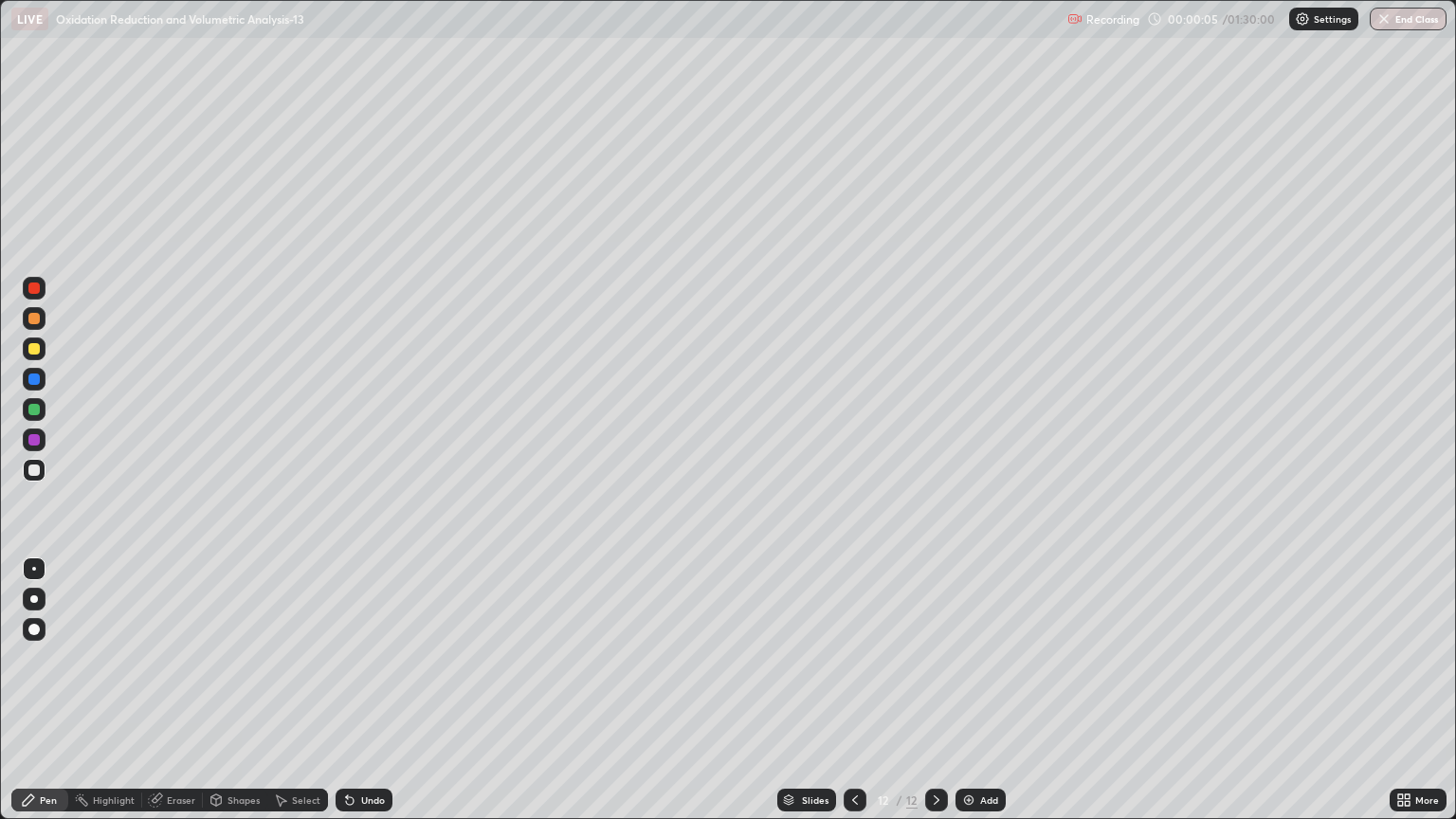 click at bounding box center [969, 800] 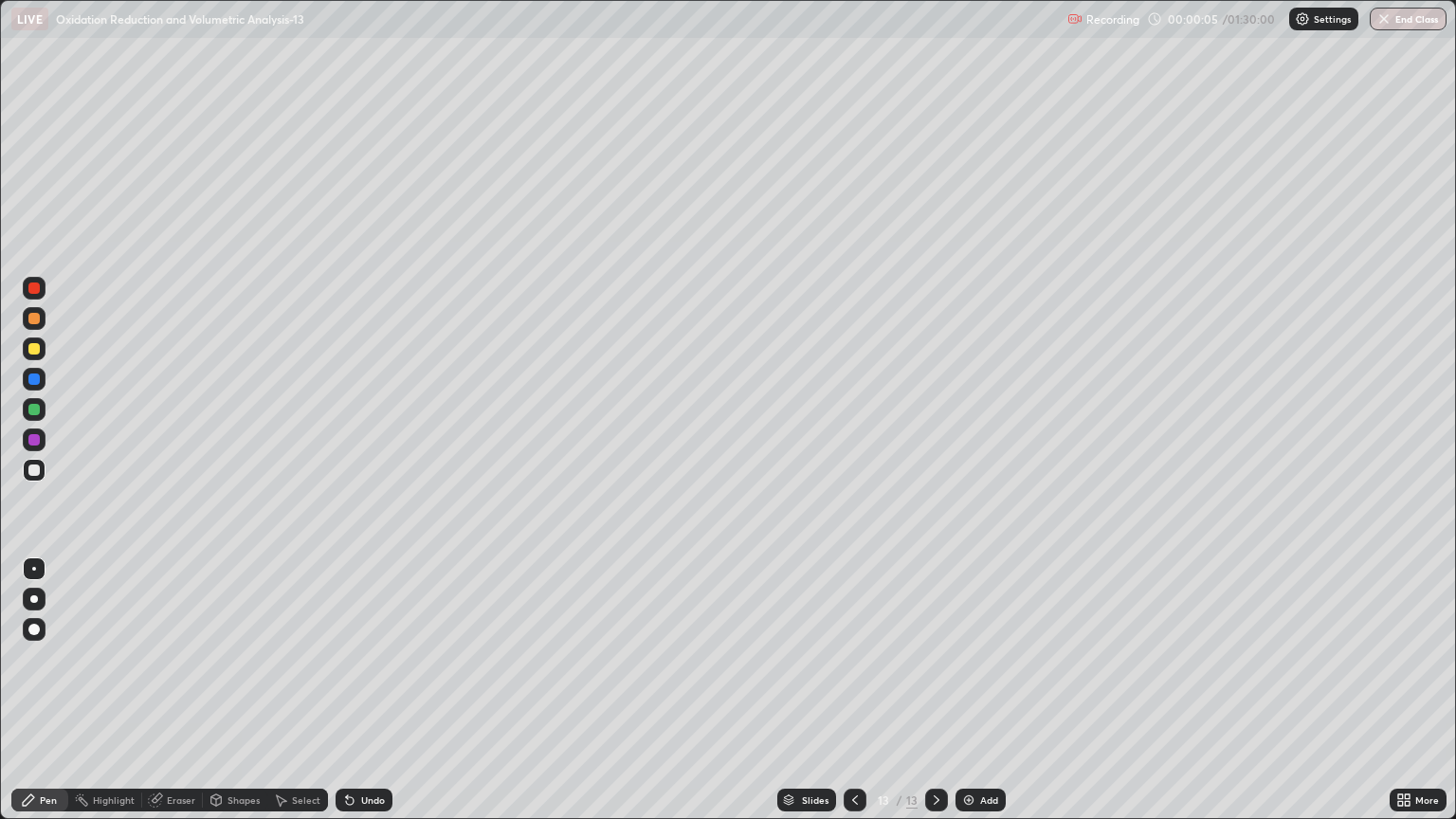 click at bounding box center (969, 800) 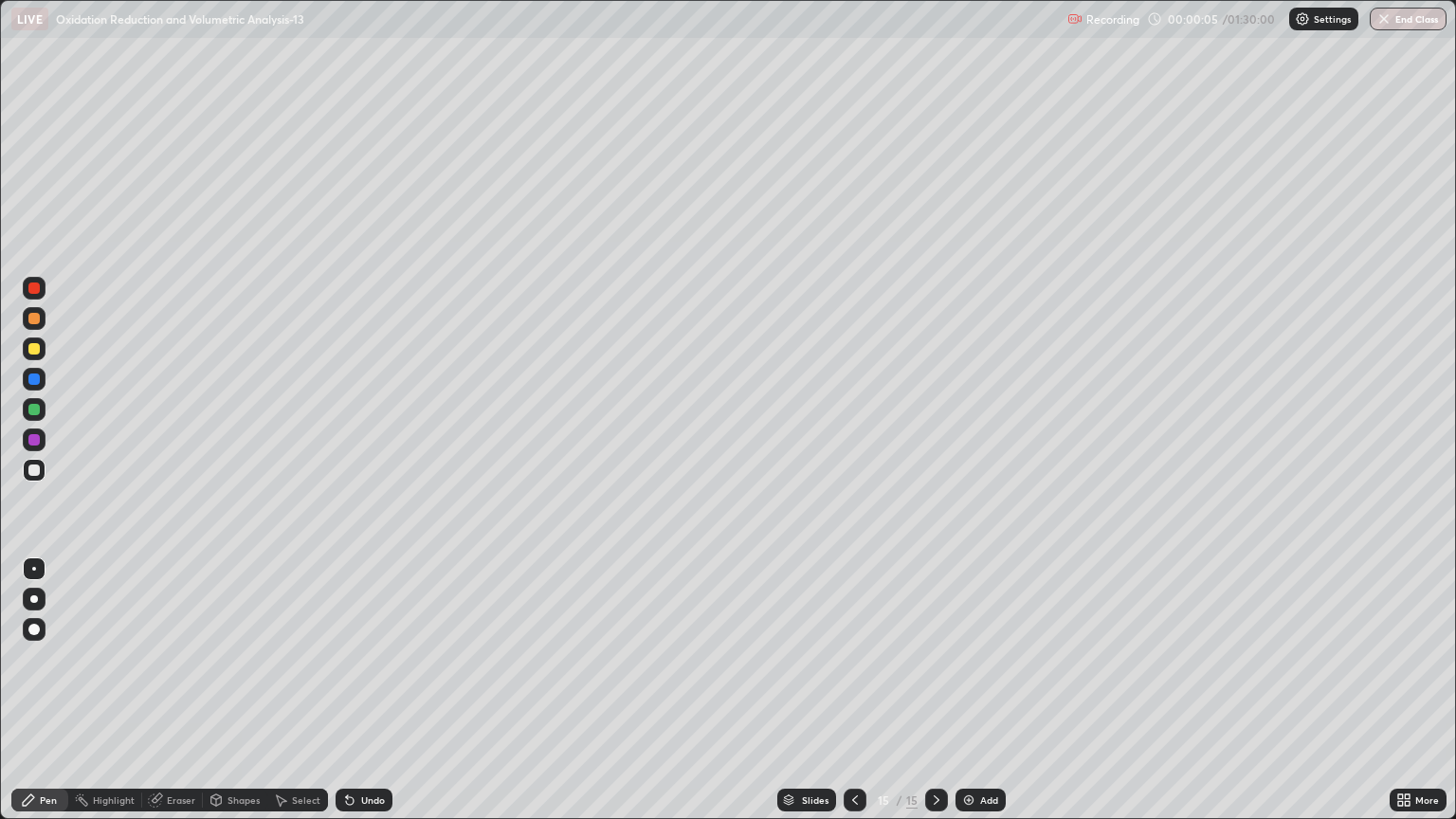click at bounding box center [969, 800] 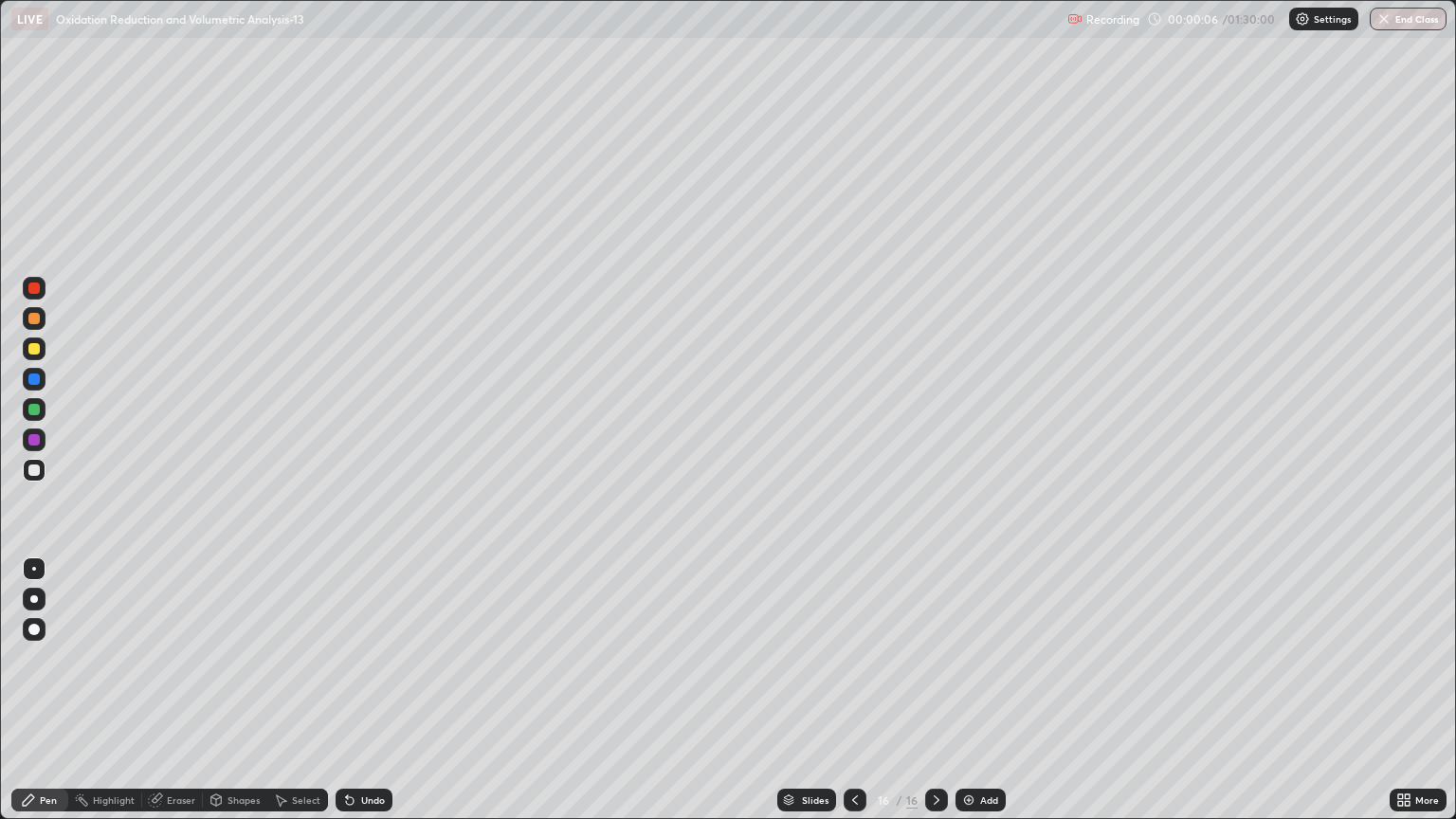 click at bounding box center [969, 800] 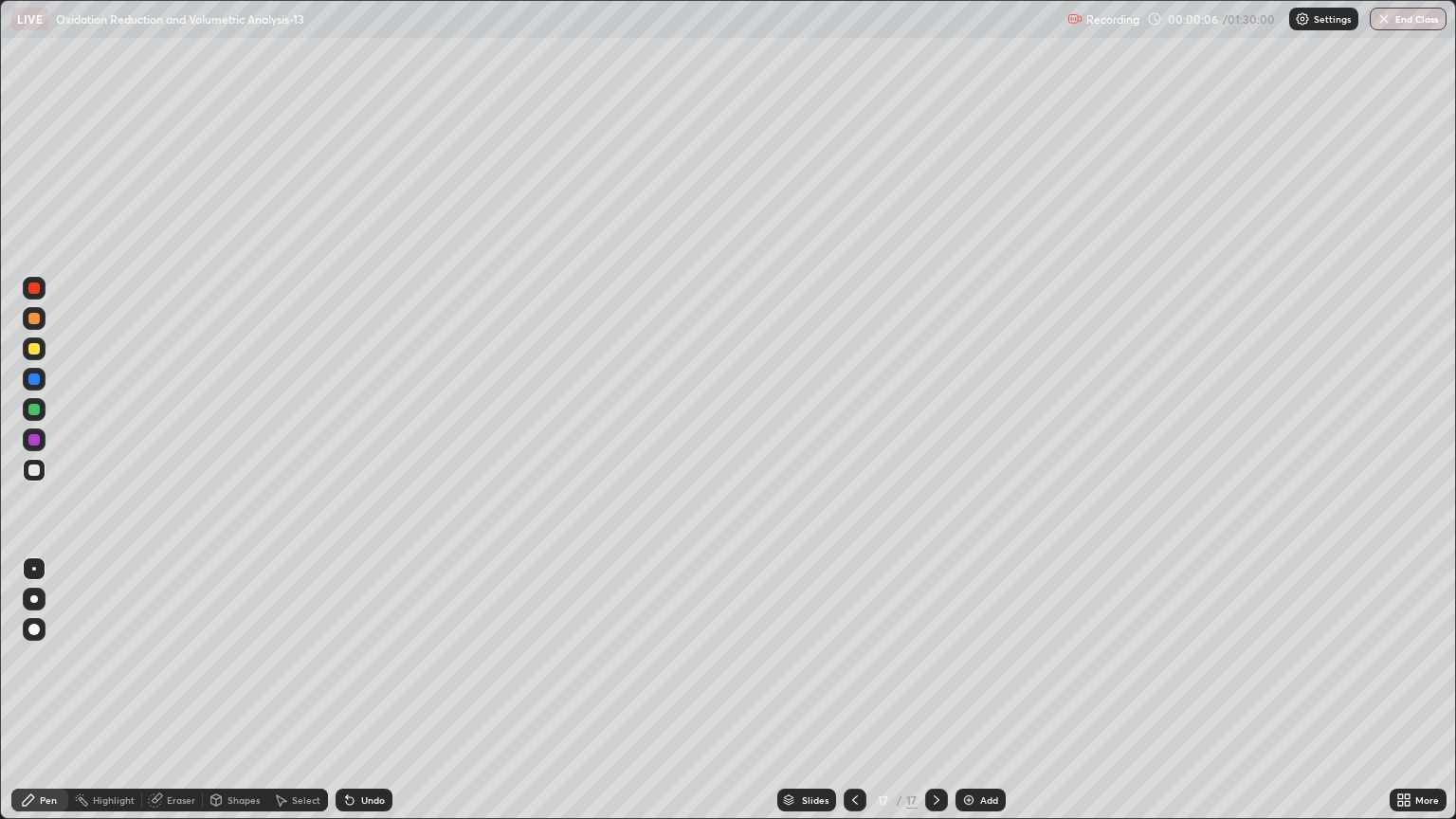 click at bounding box center [969, 800] 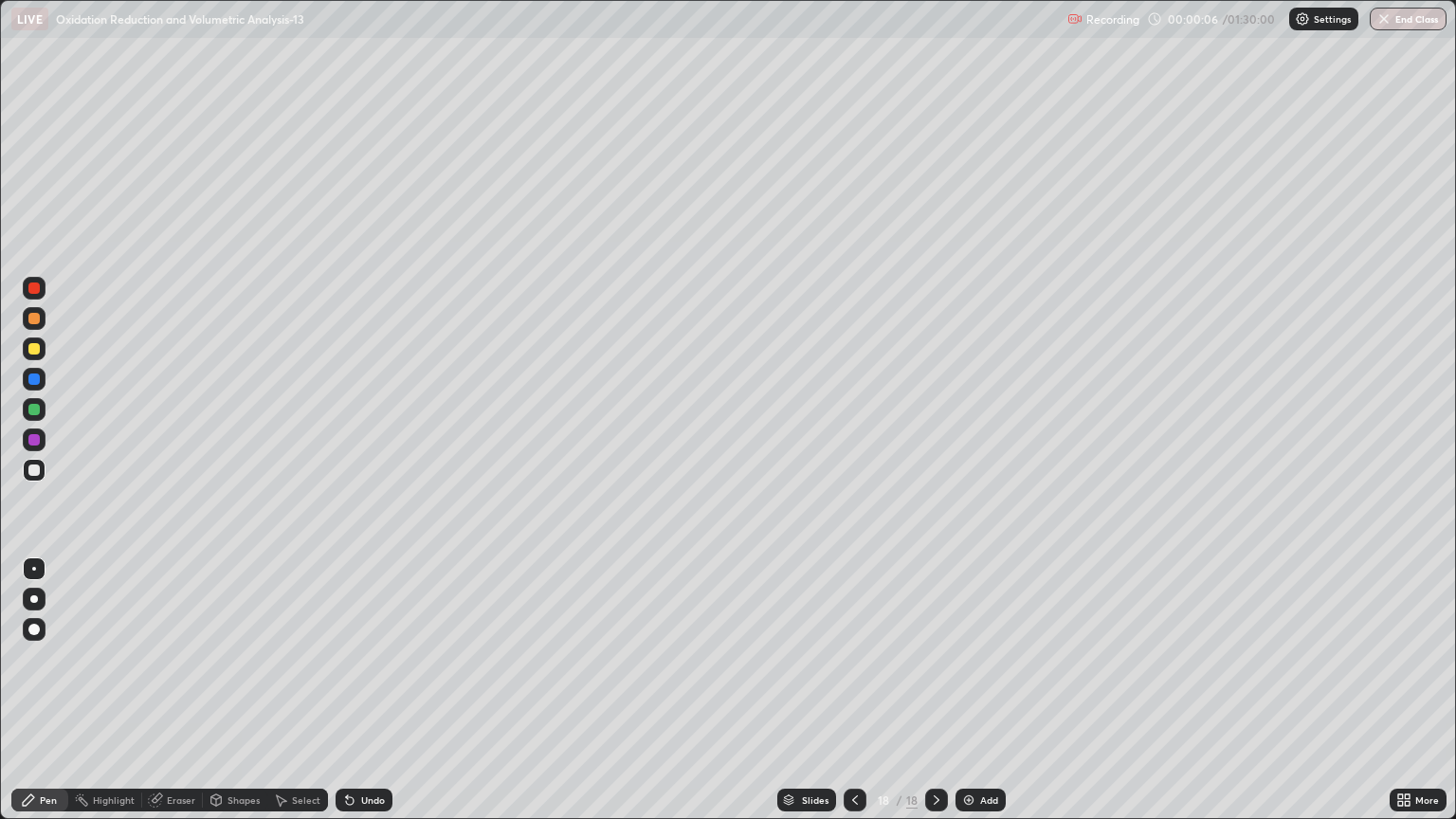 click at bounding box center (969, 800) 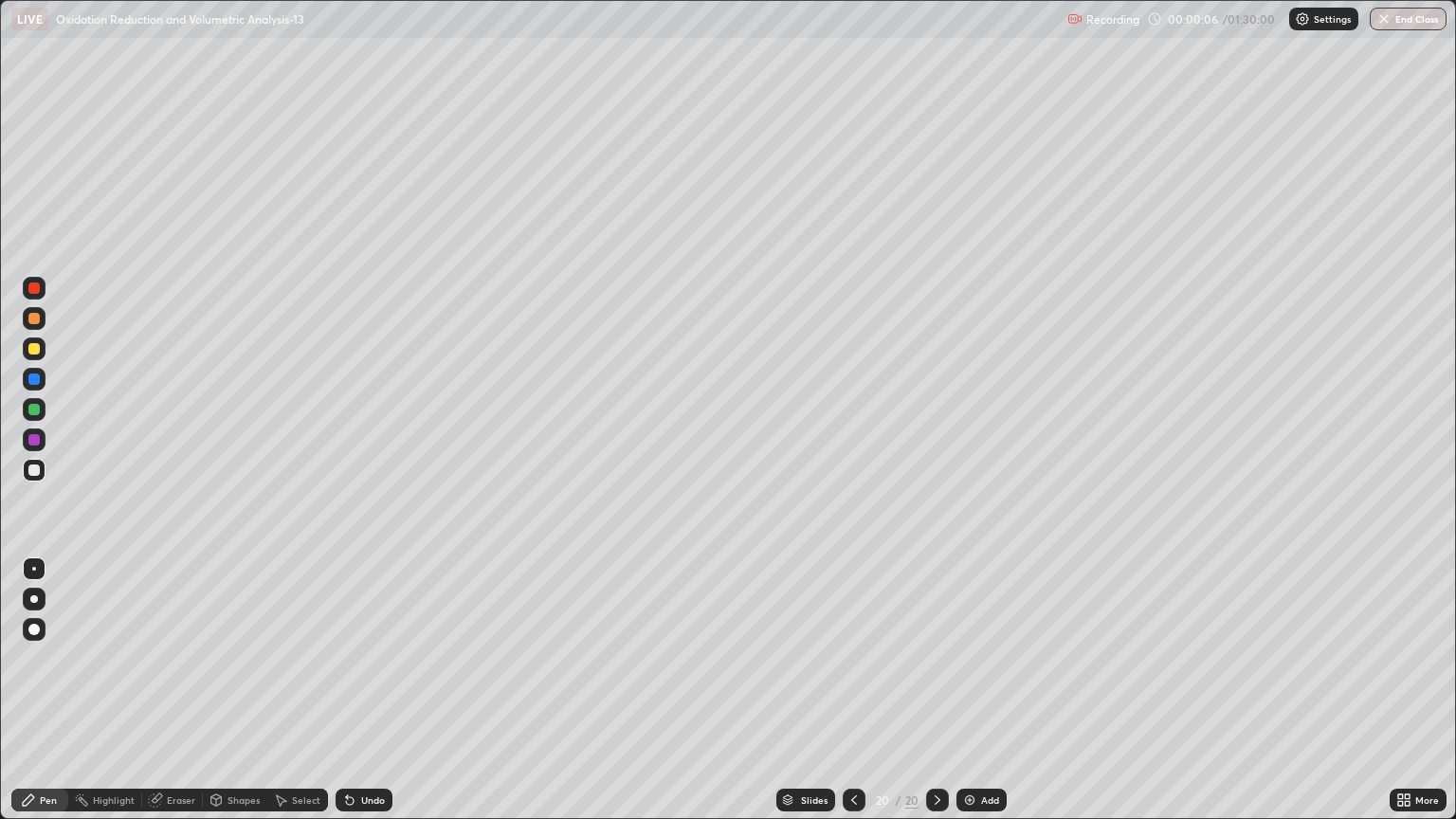 click at bounding box center (970, 800) 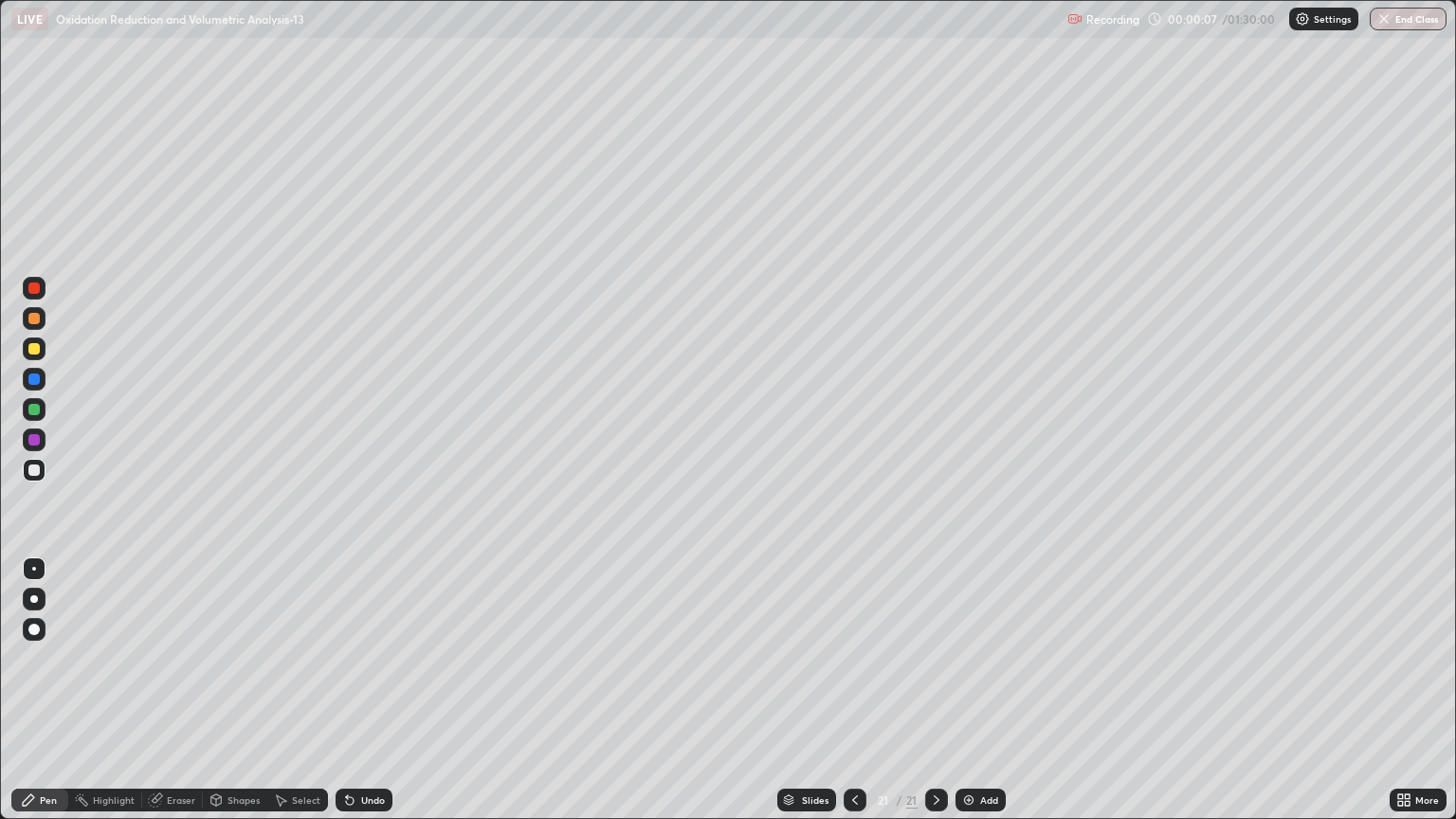 click at bounding box center (969, 800) 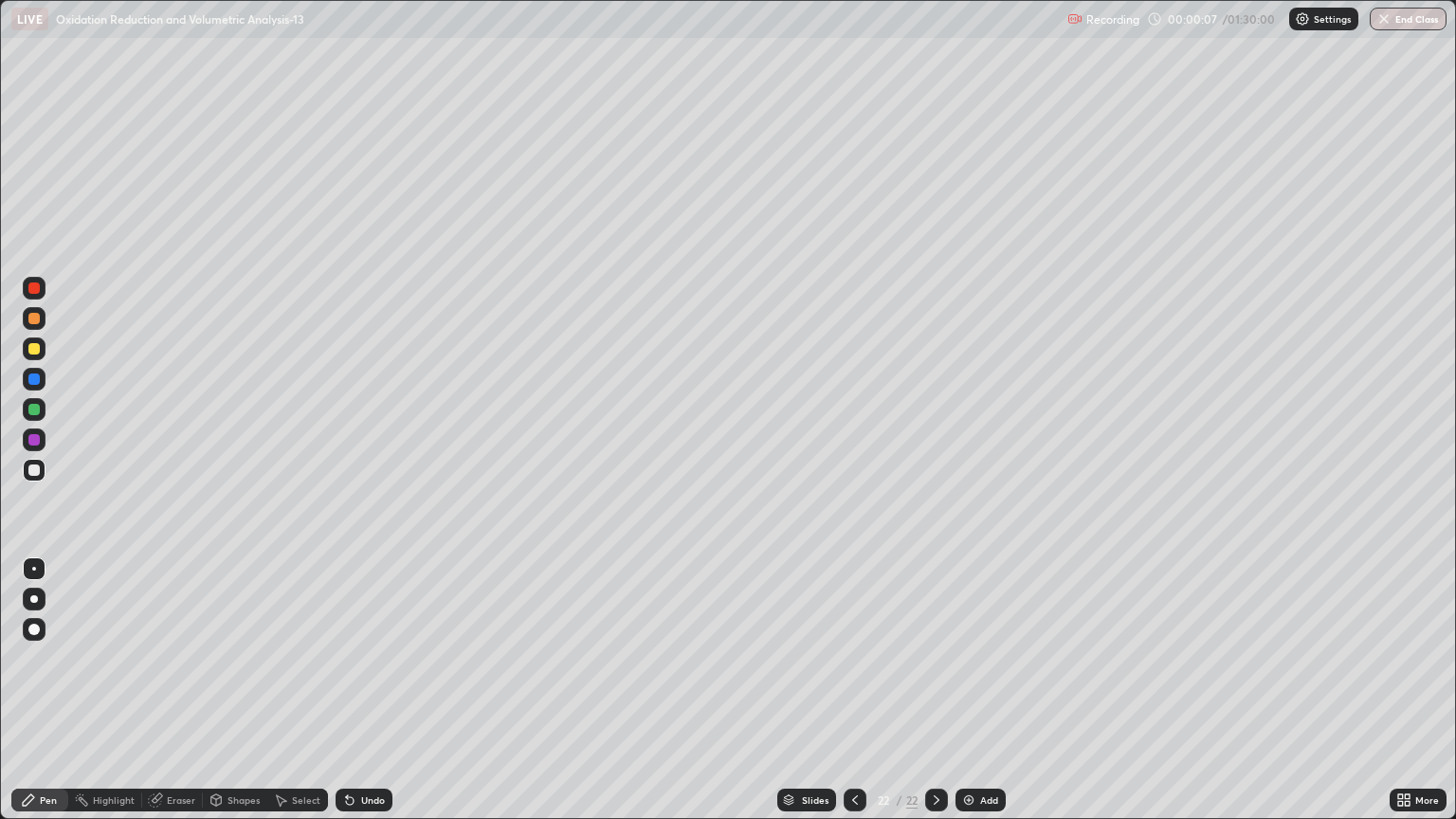 click at bounding box center (969, 800) 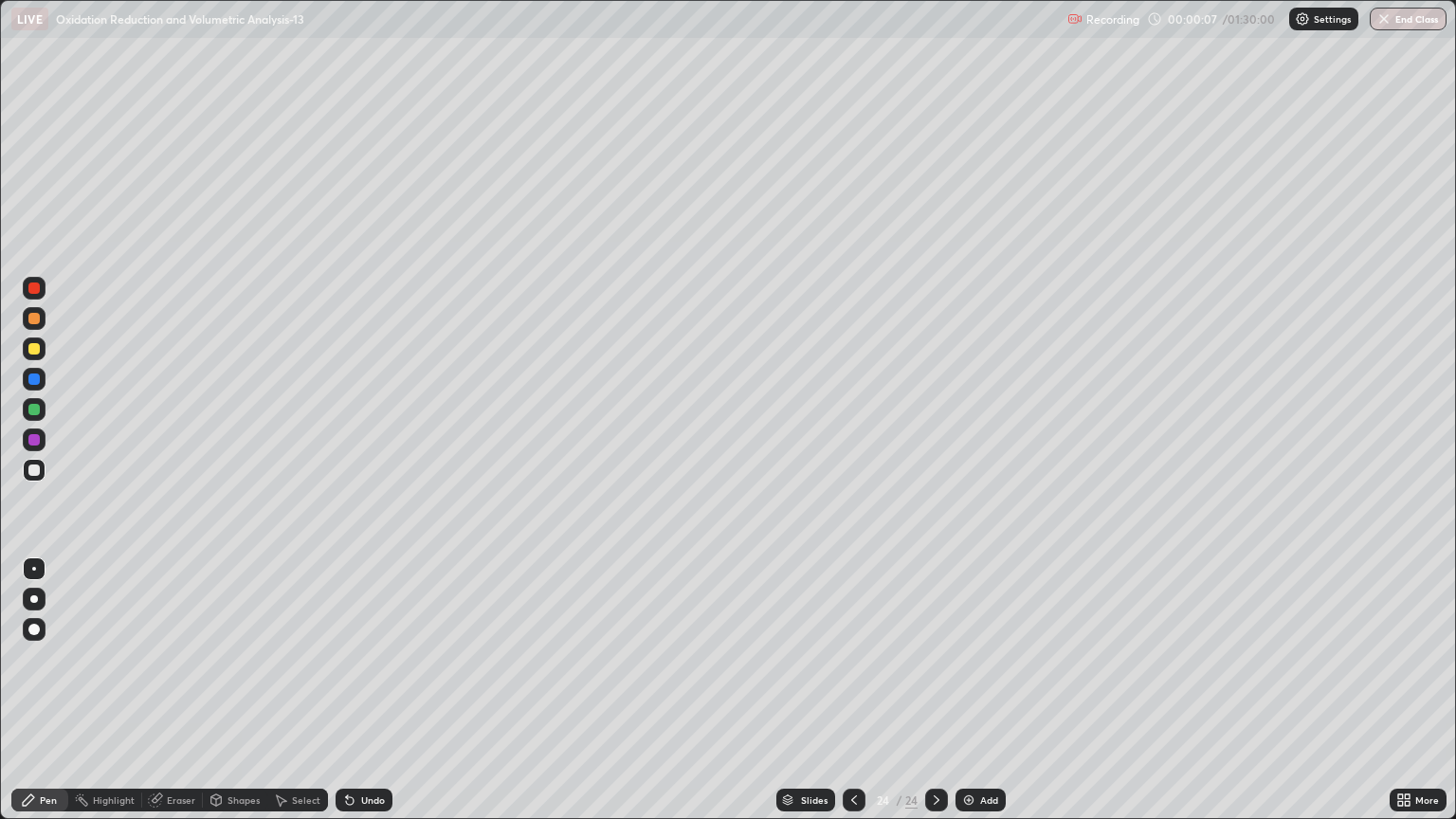 click at bounding box center (969, 800) 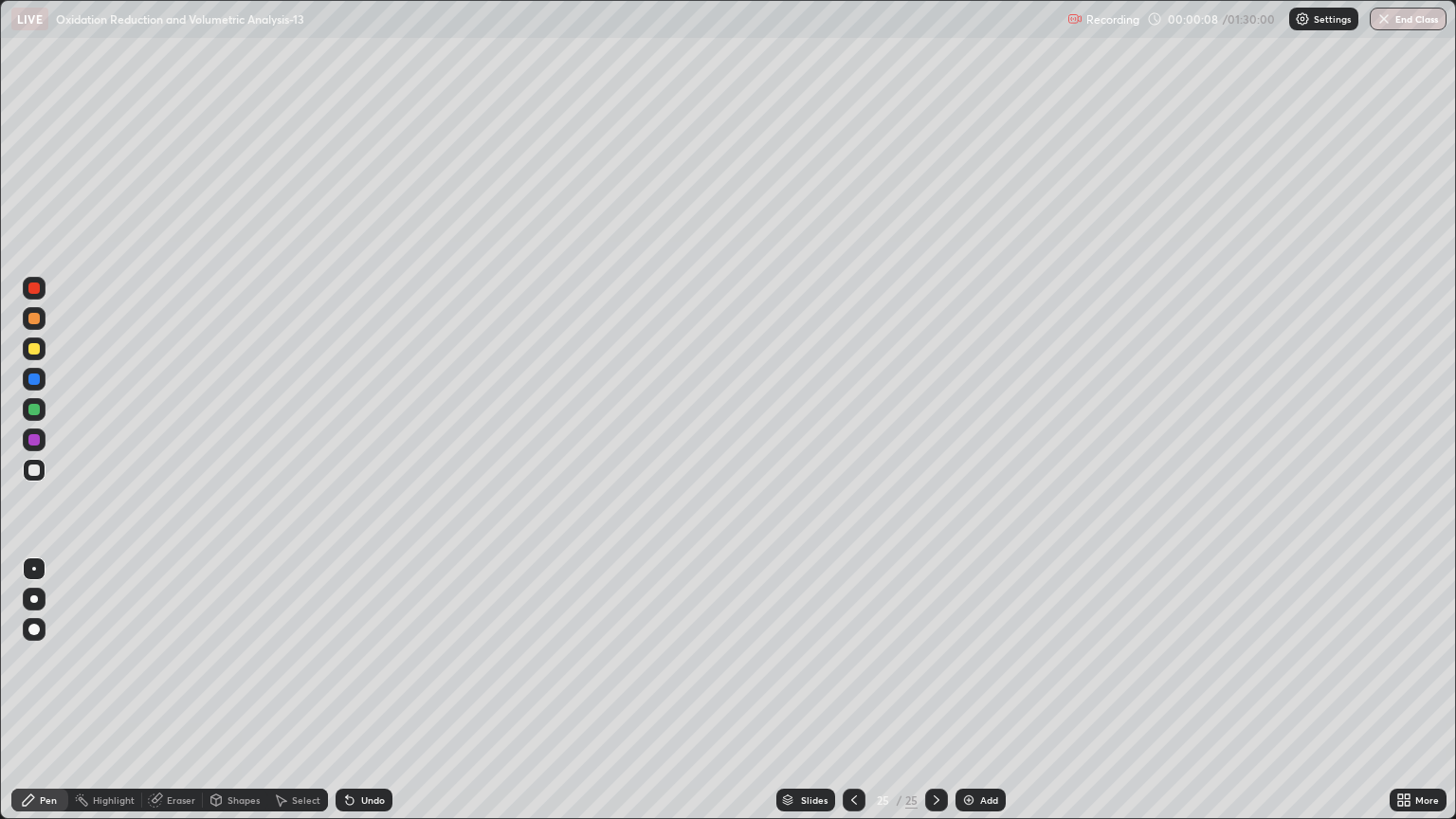click at bounding box center (969, 800) 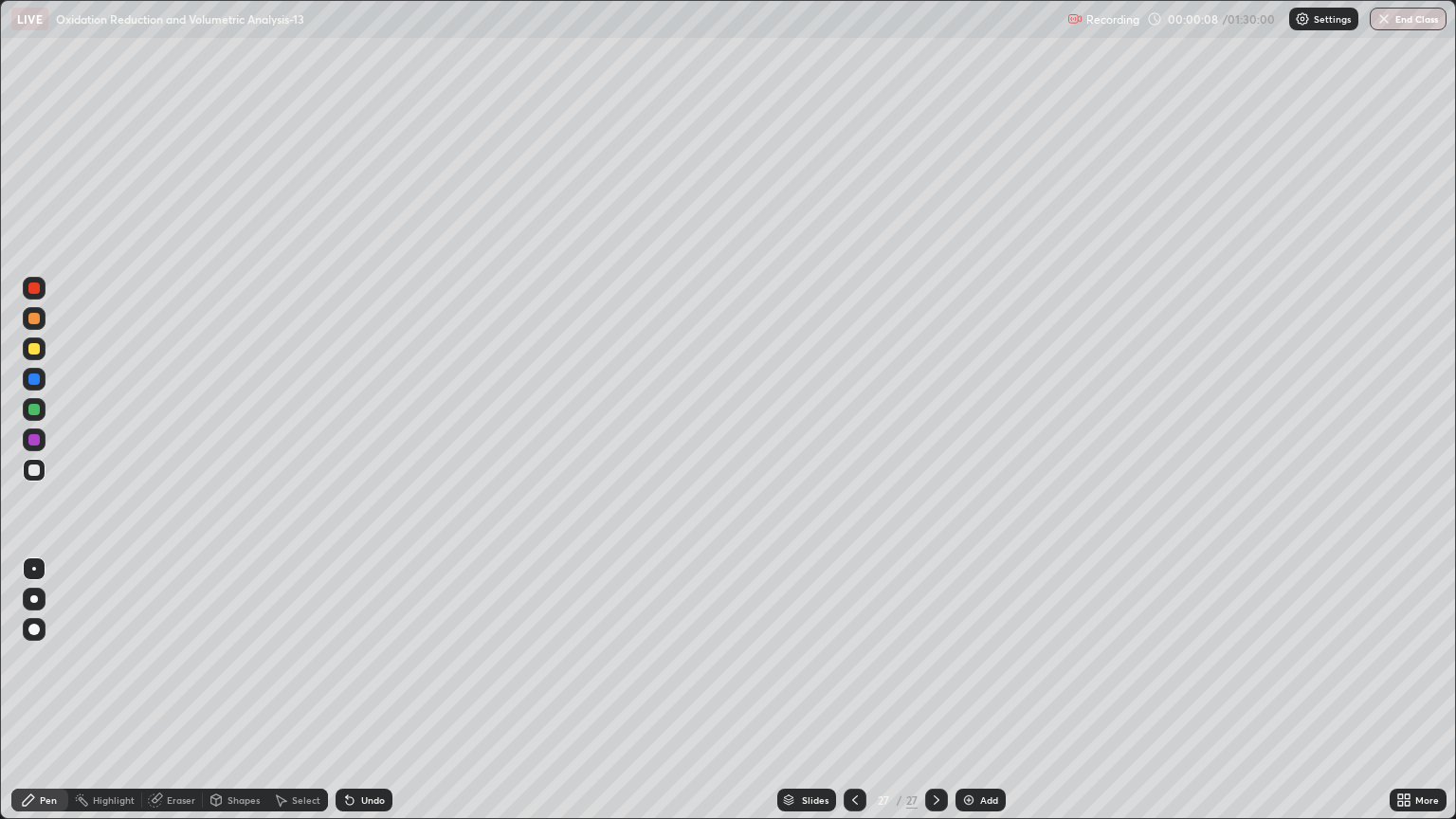 click at bounding box center [969, 800] 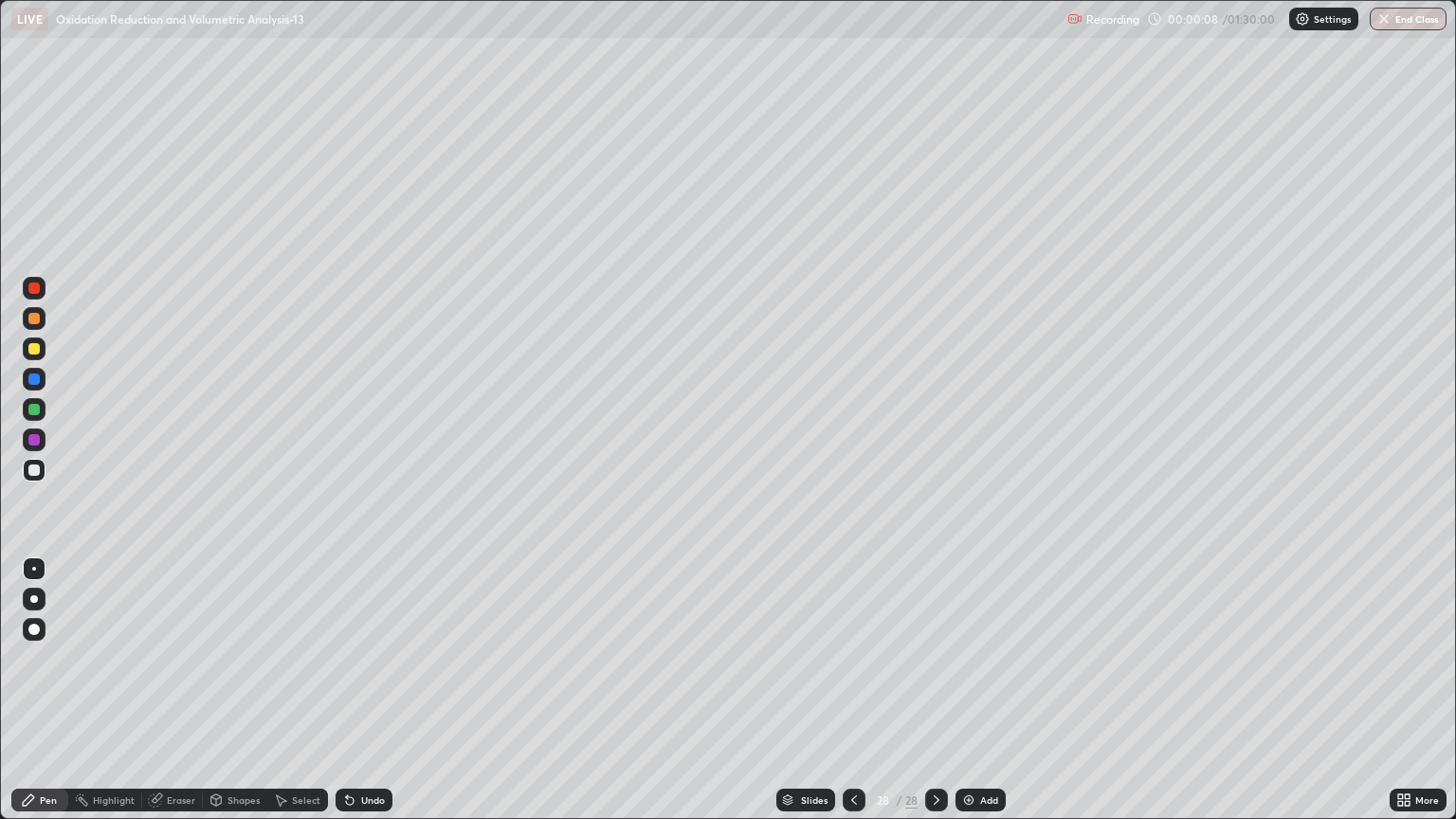 click at bounding box center [969, 800] 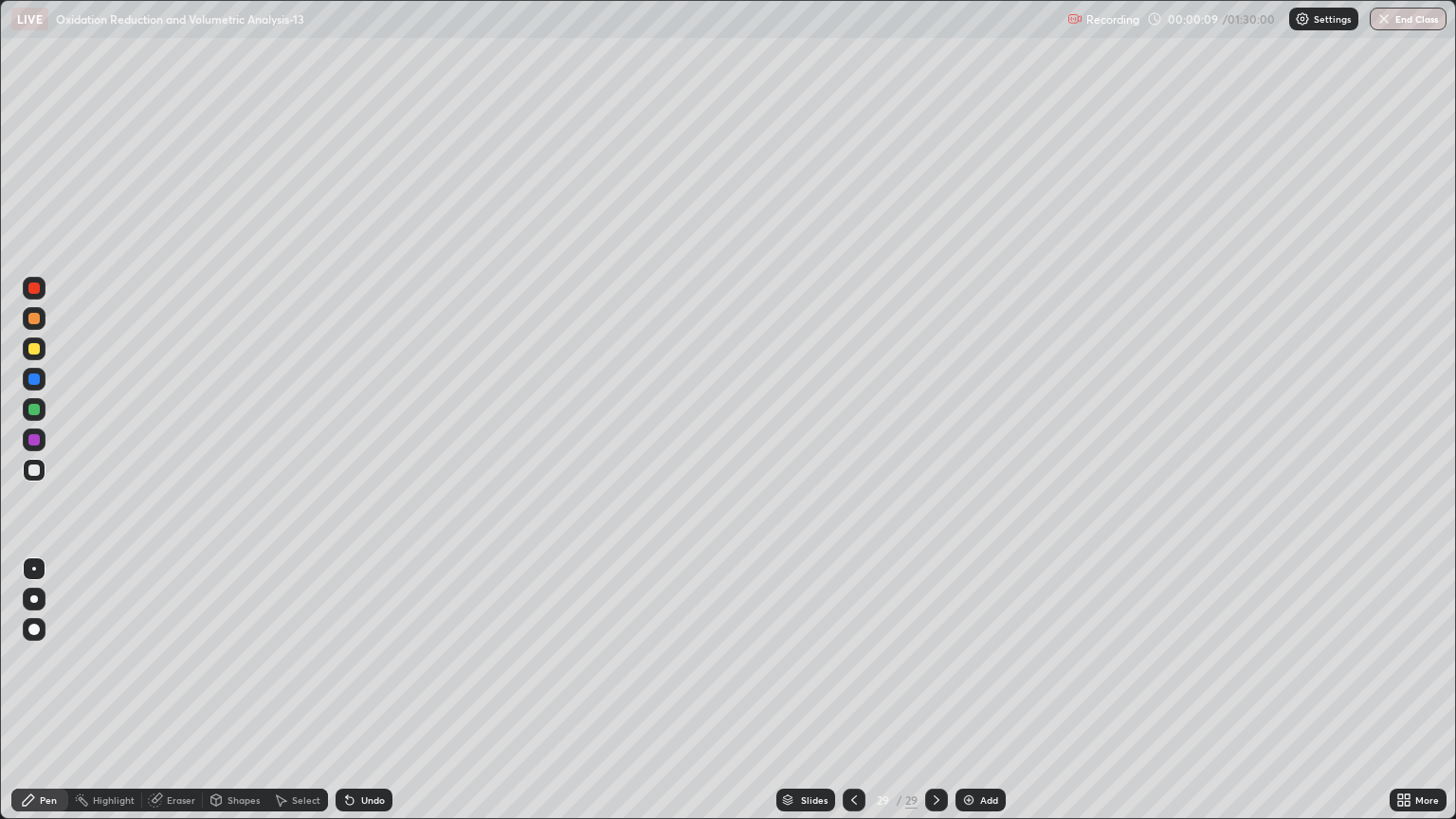 click at bounding box center (969, 800) 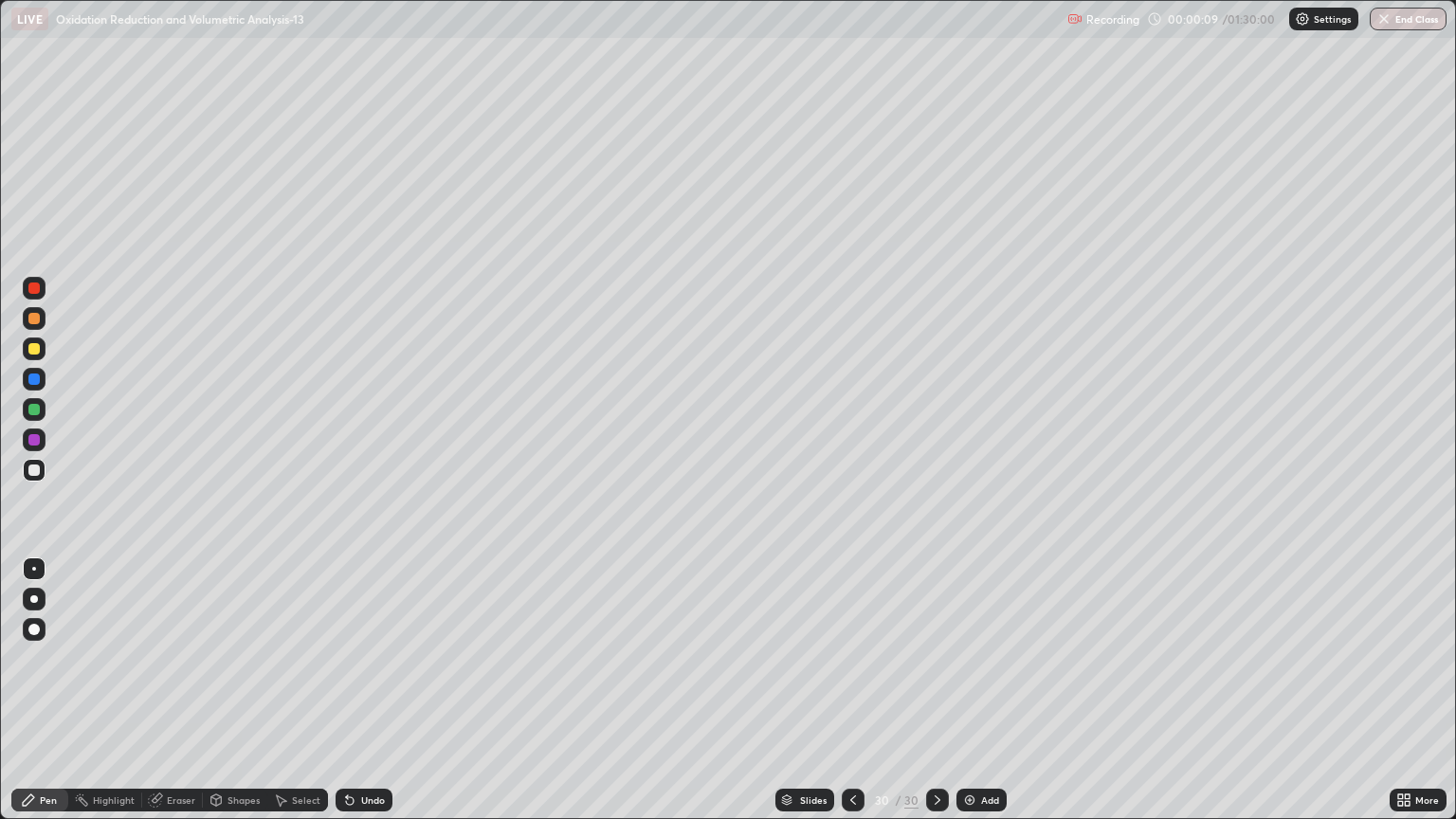 click at bounding box center (970, 800) 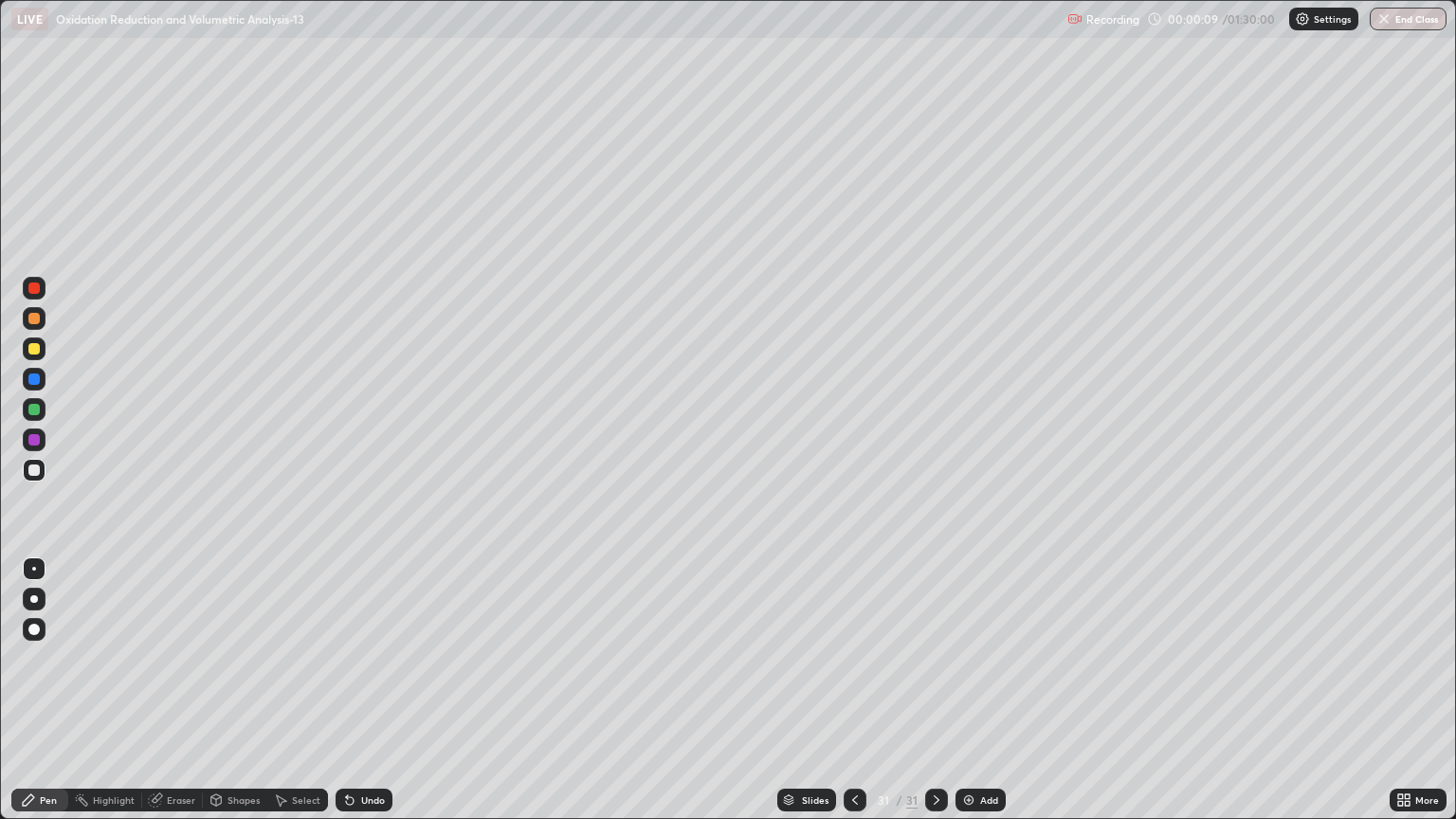 click at bounding box center (969, 800) 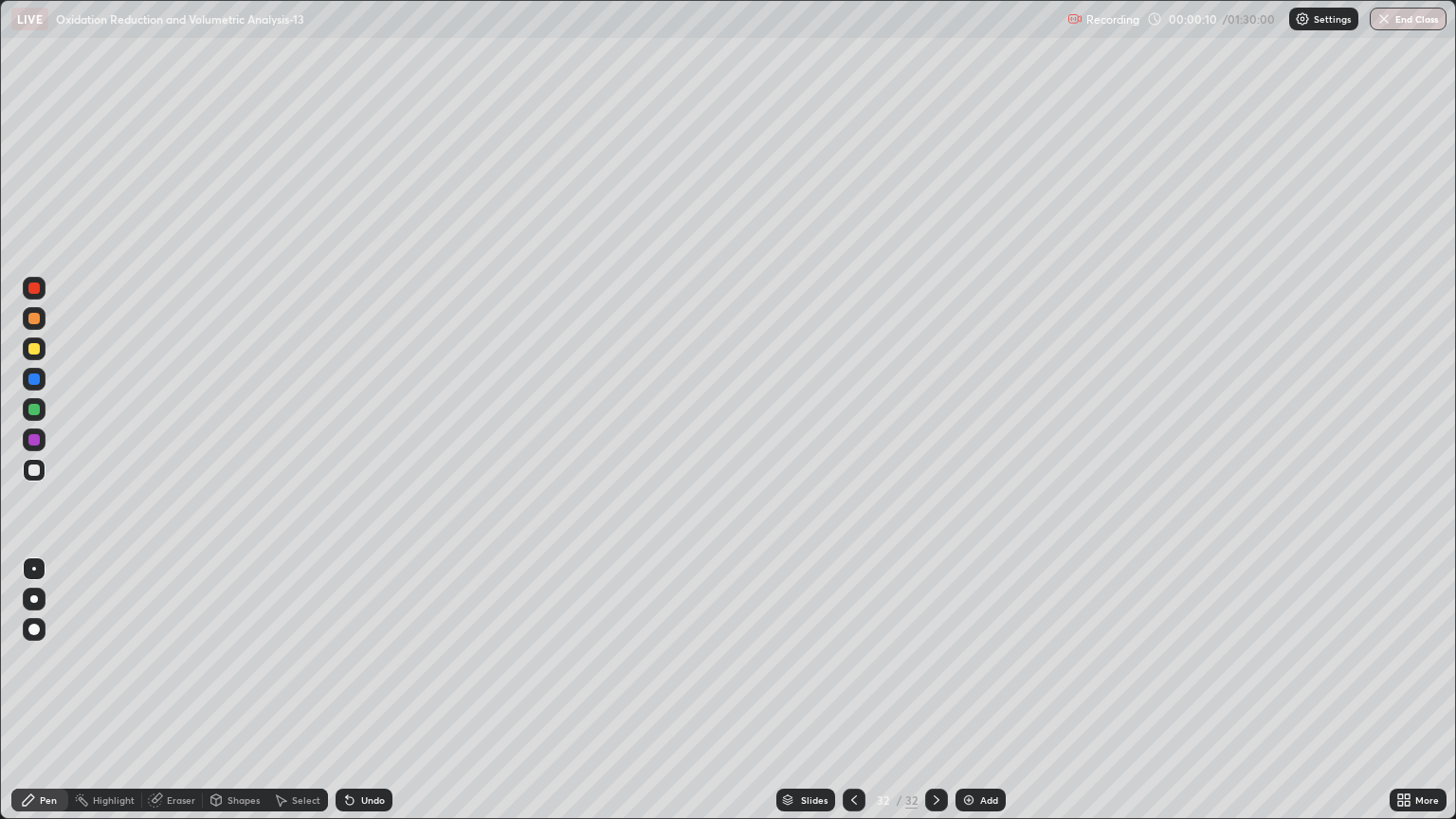 click 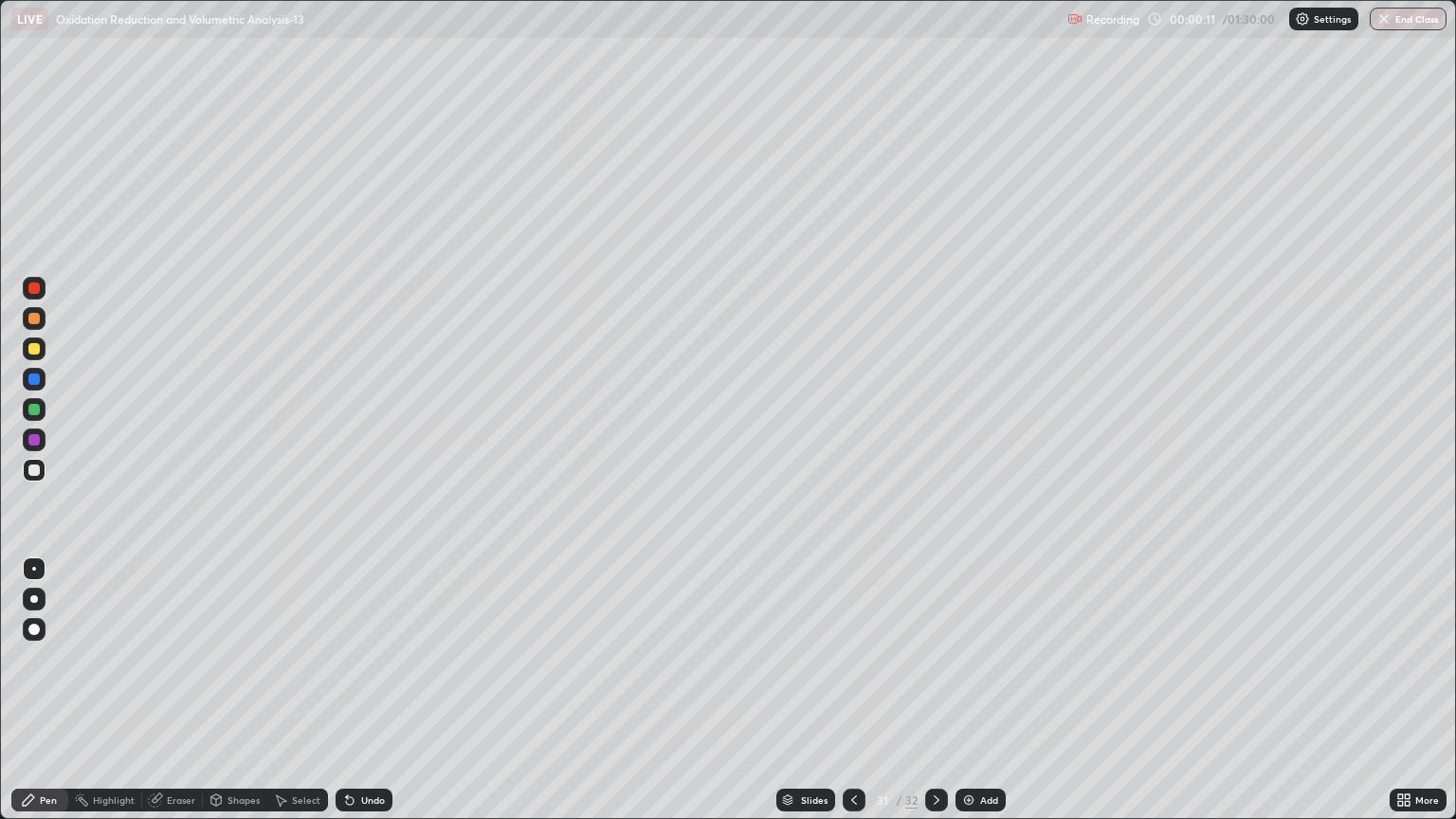click 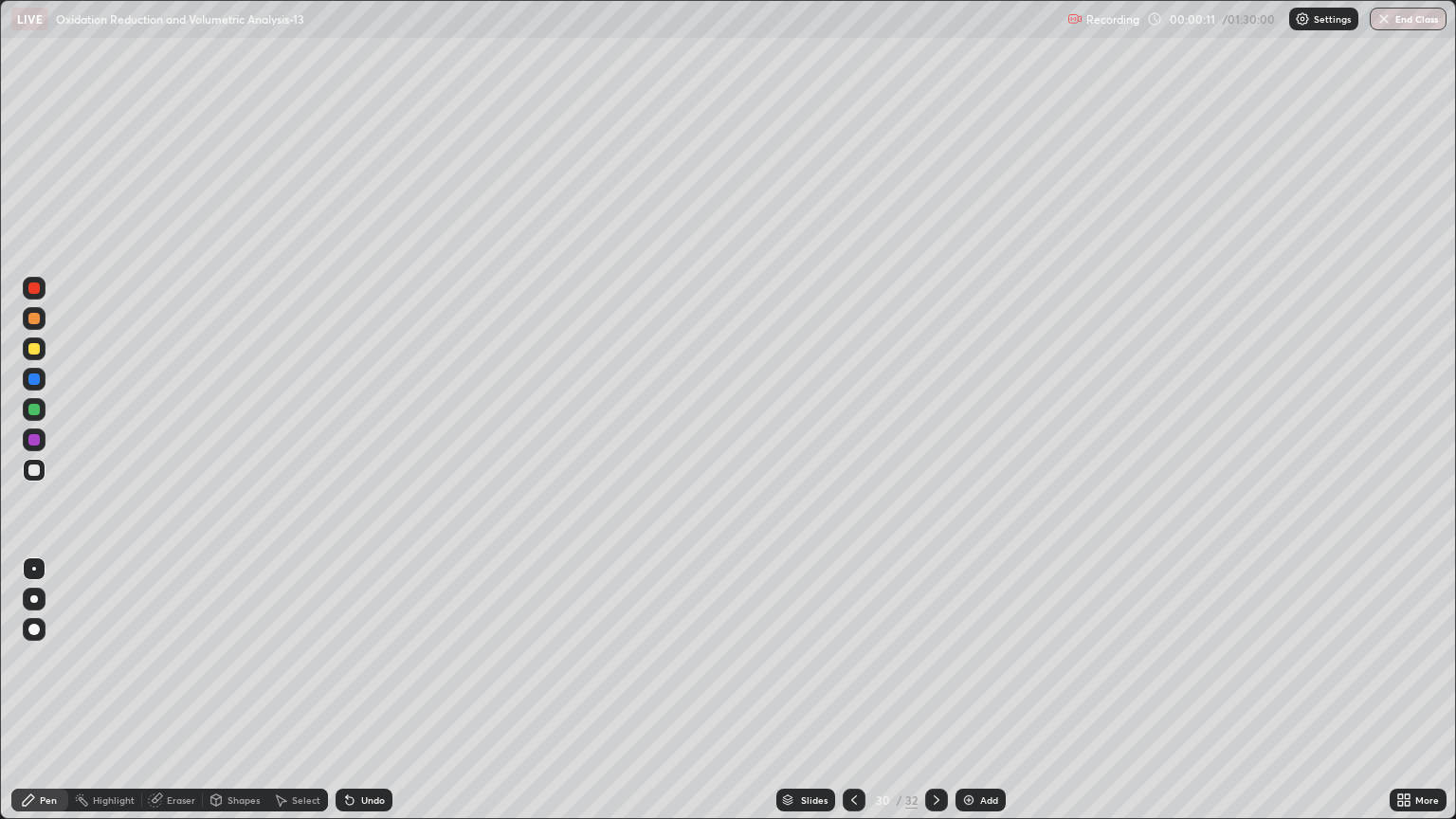 click 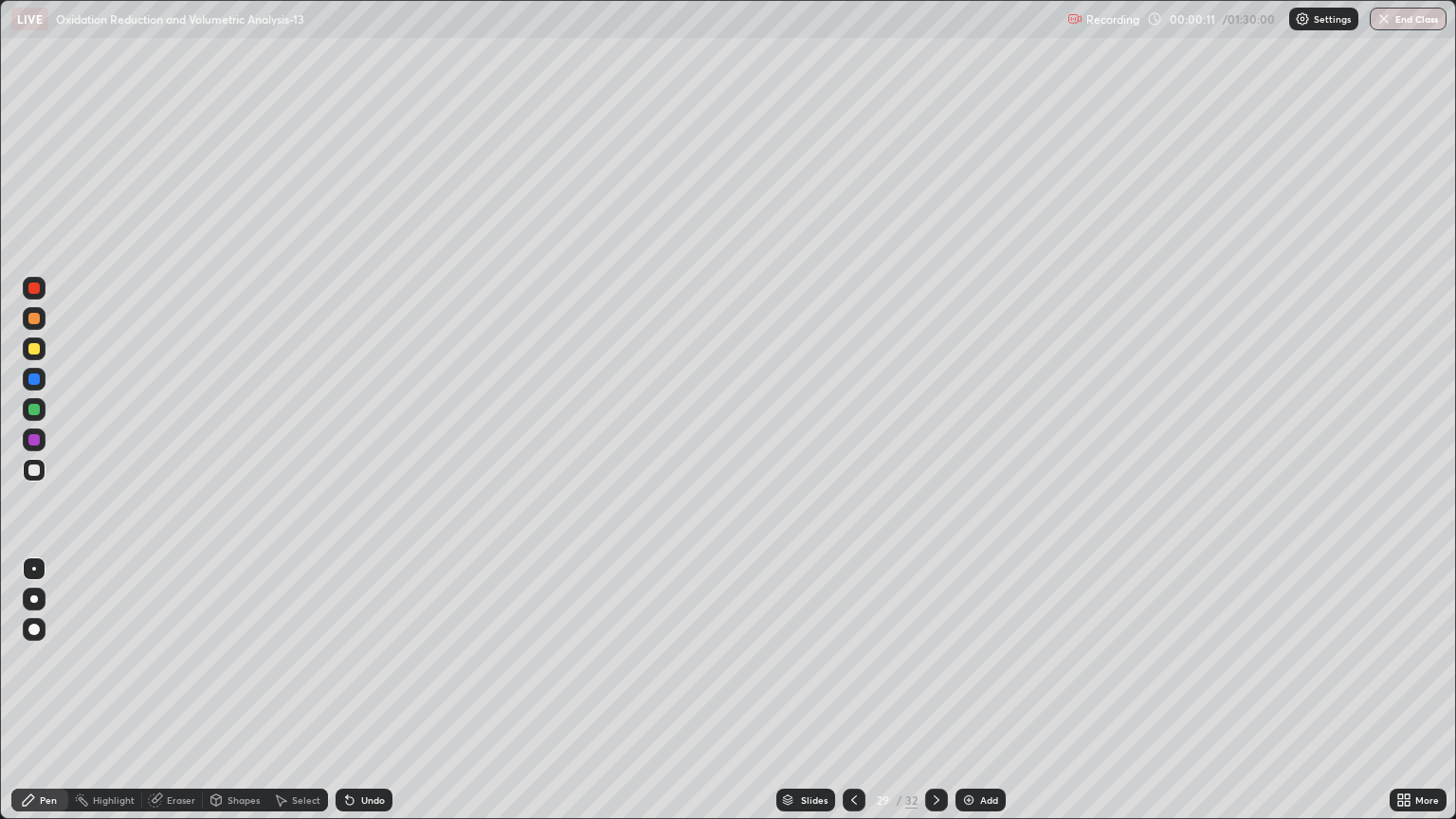 click 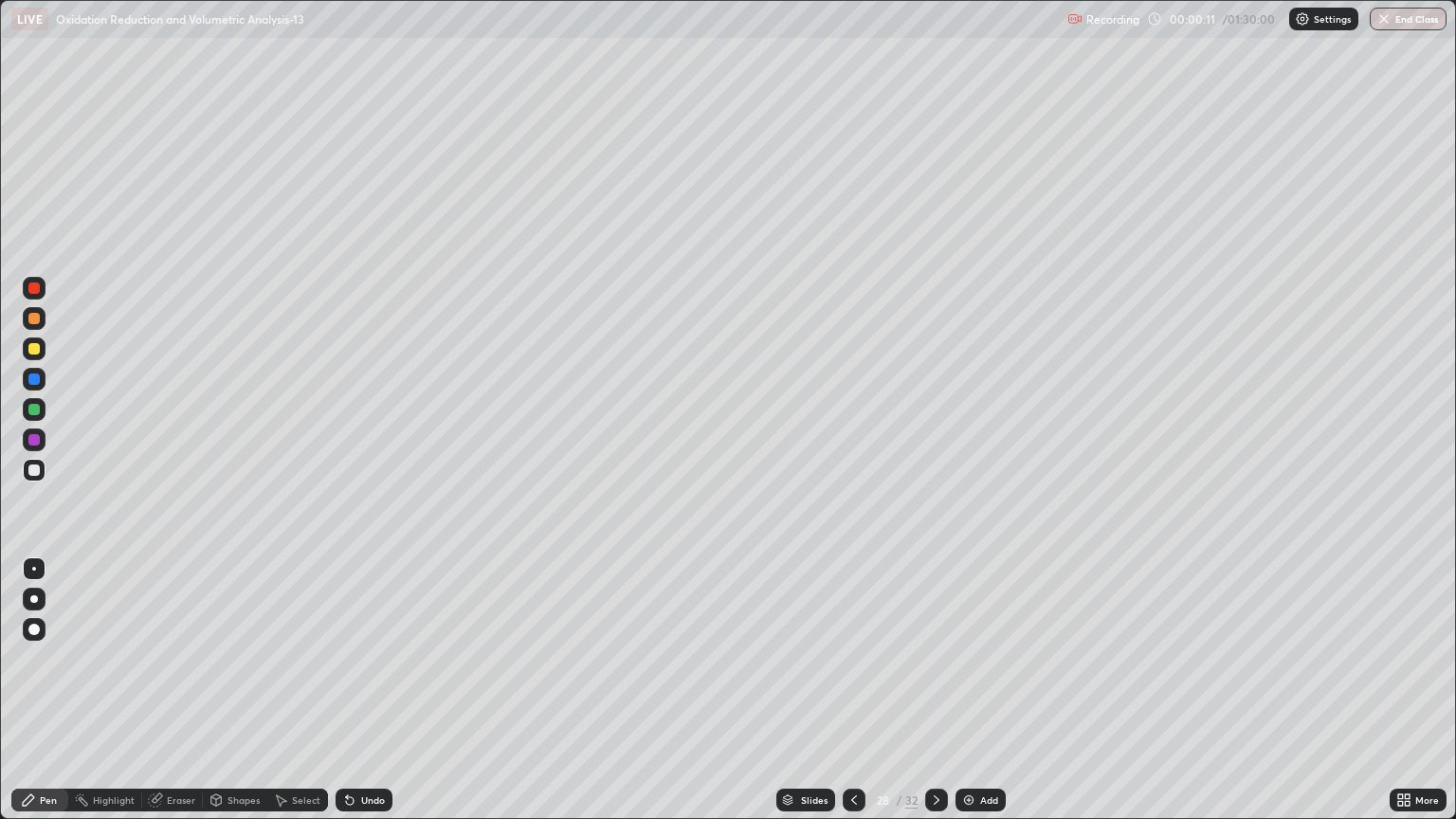 click 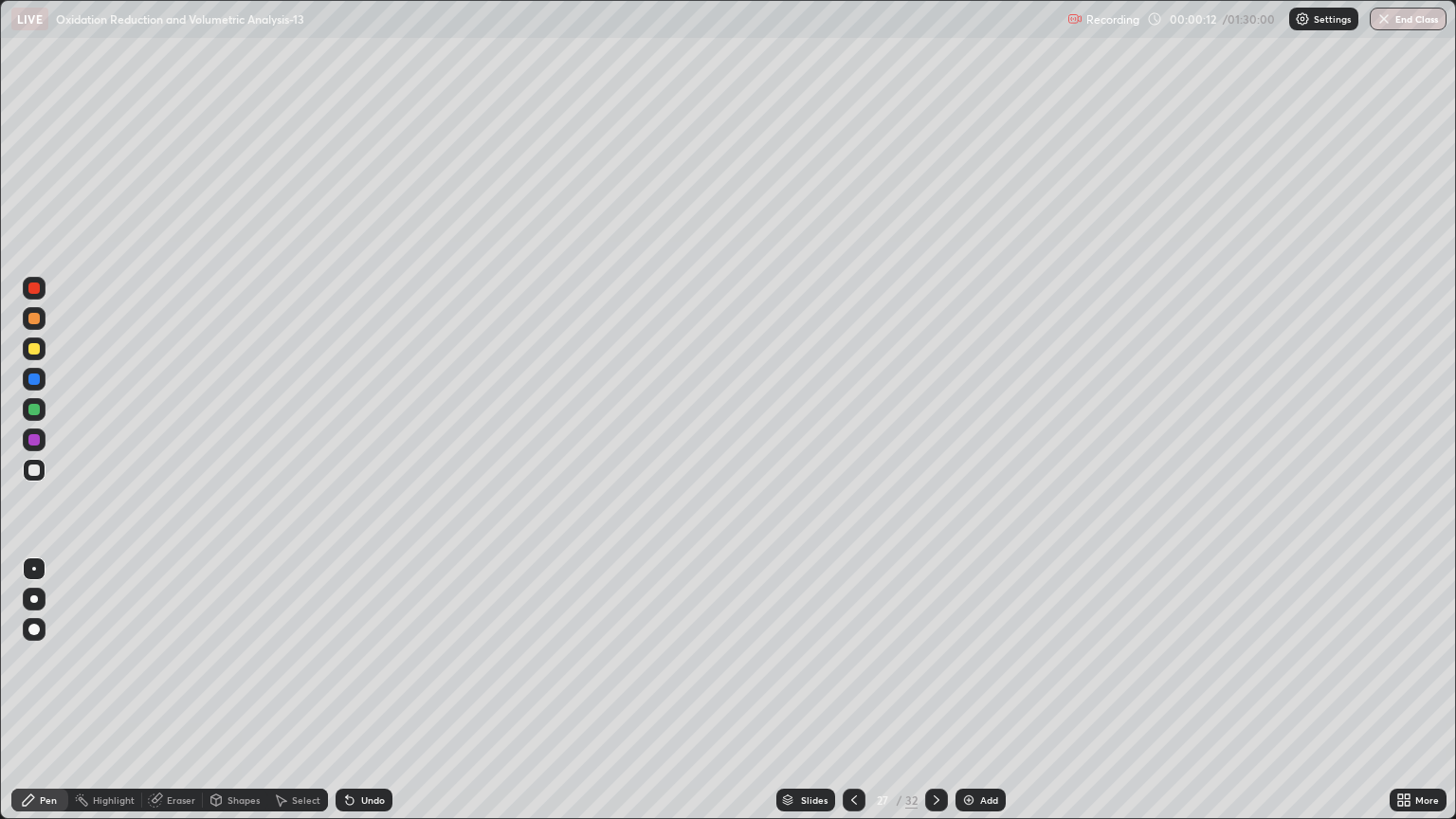 click 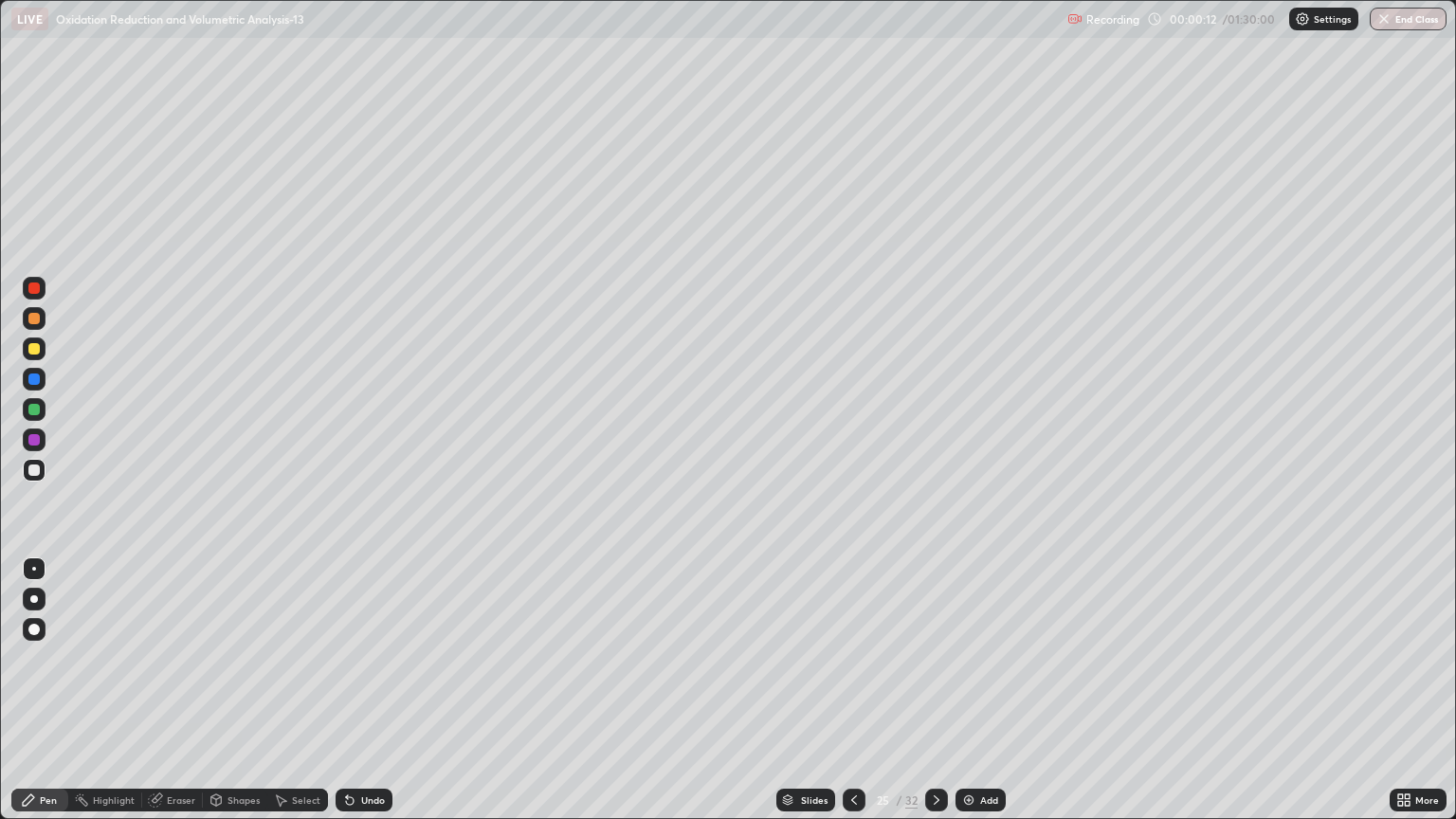 click 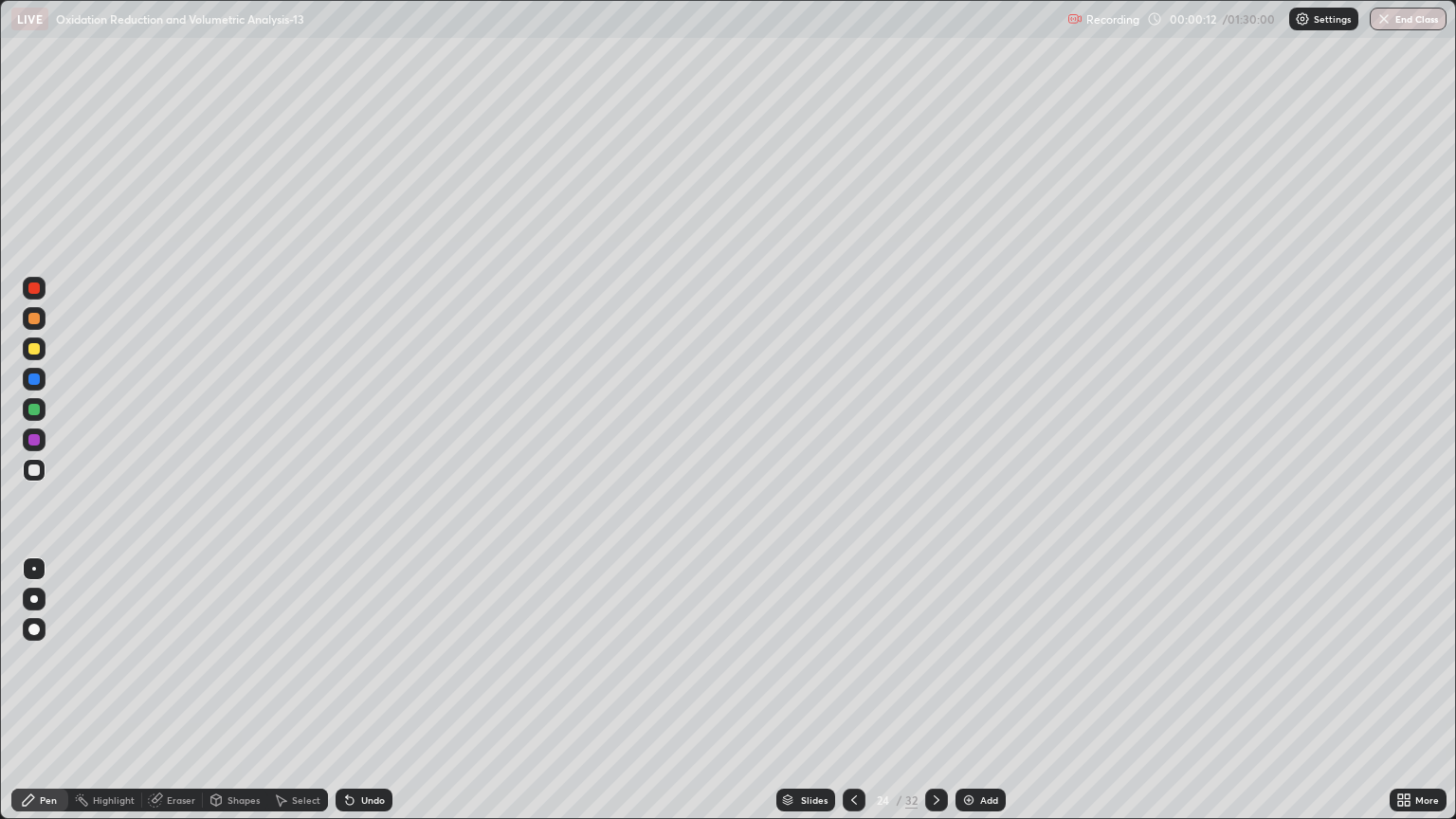 click 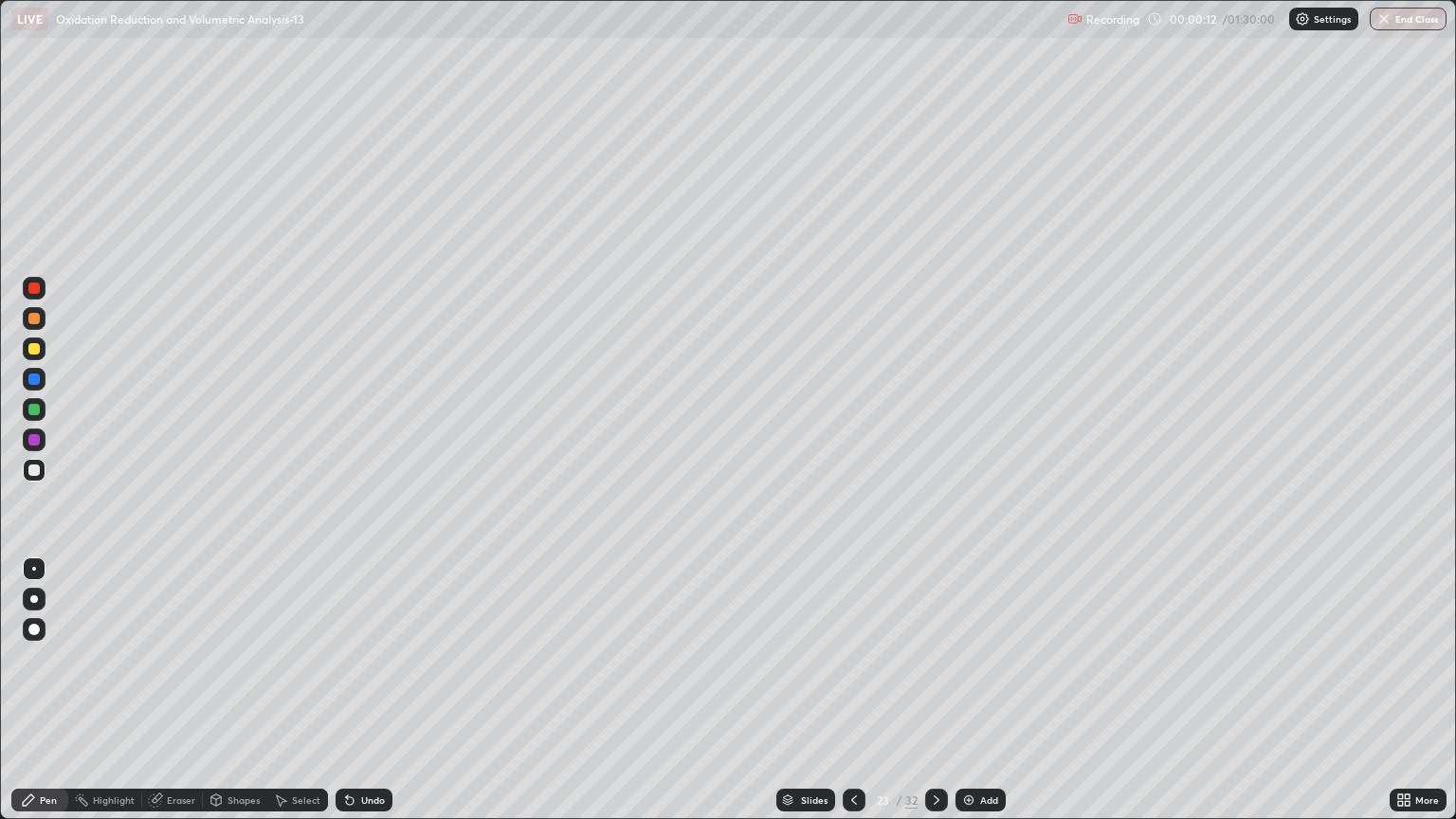 click 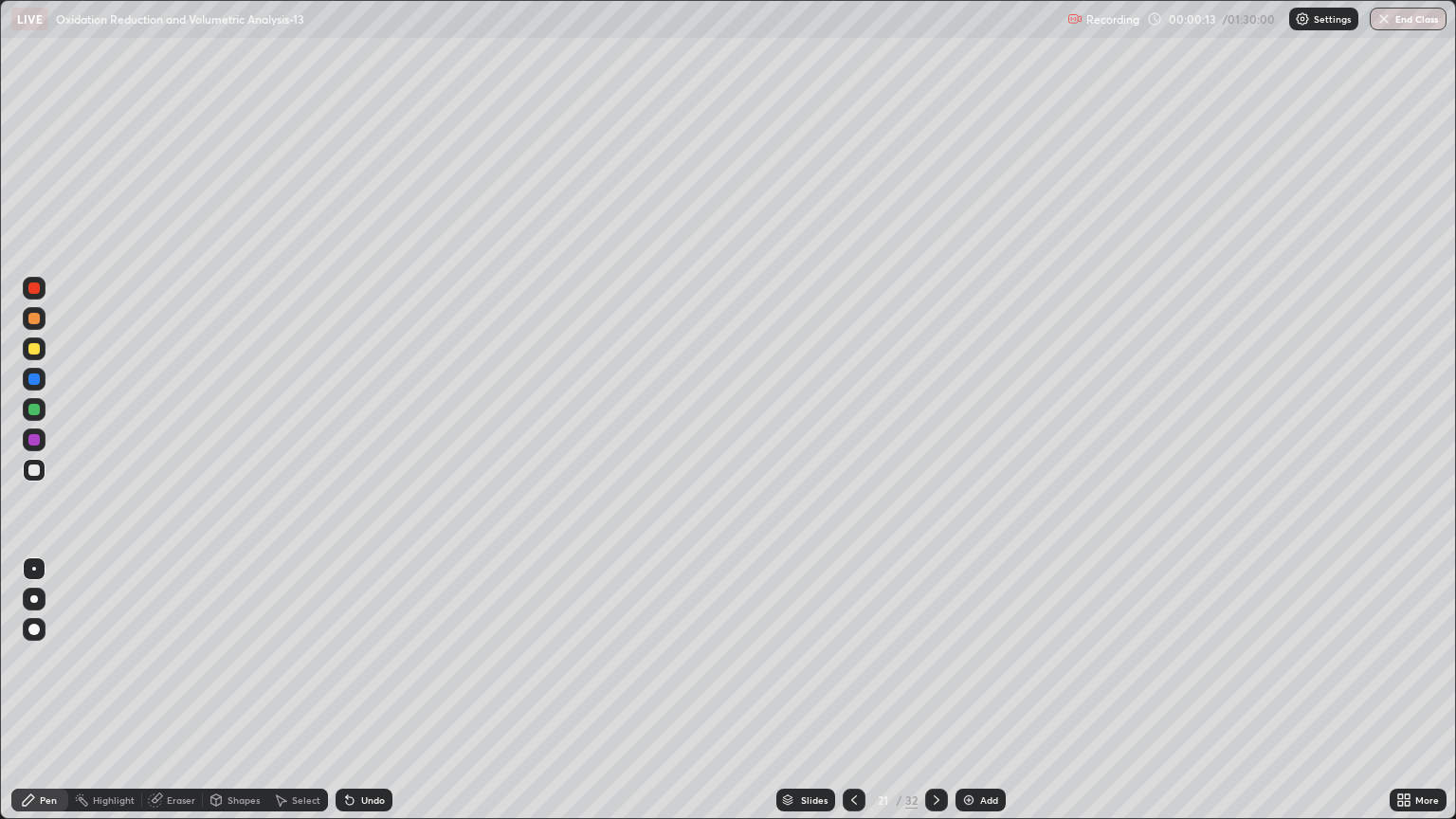 click 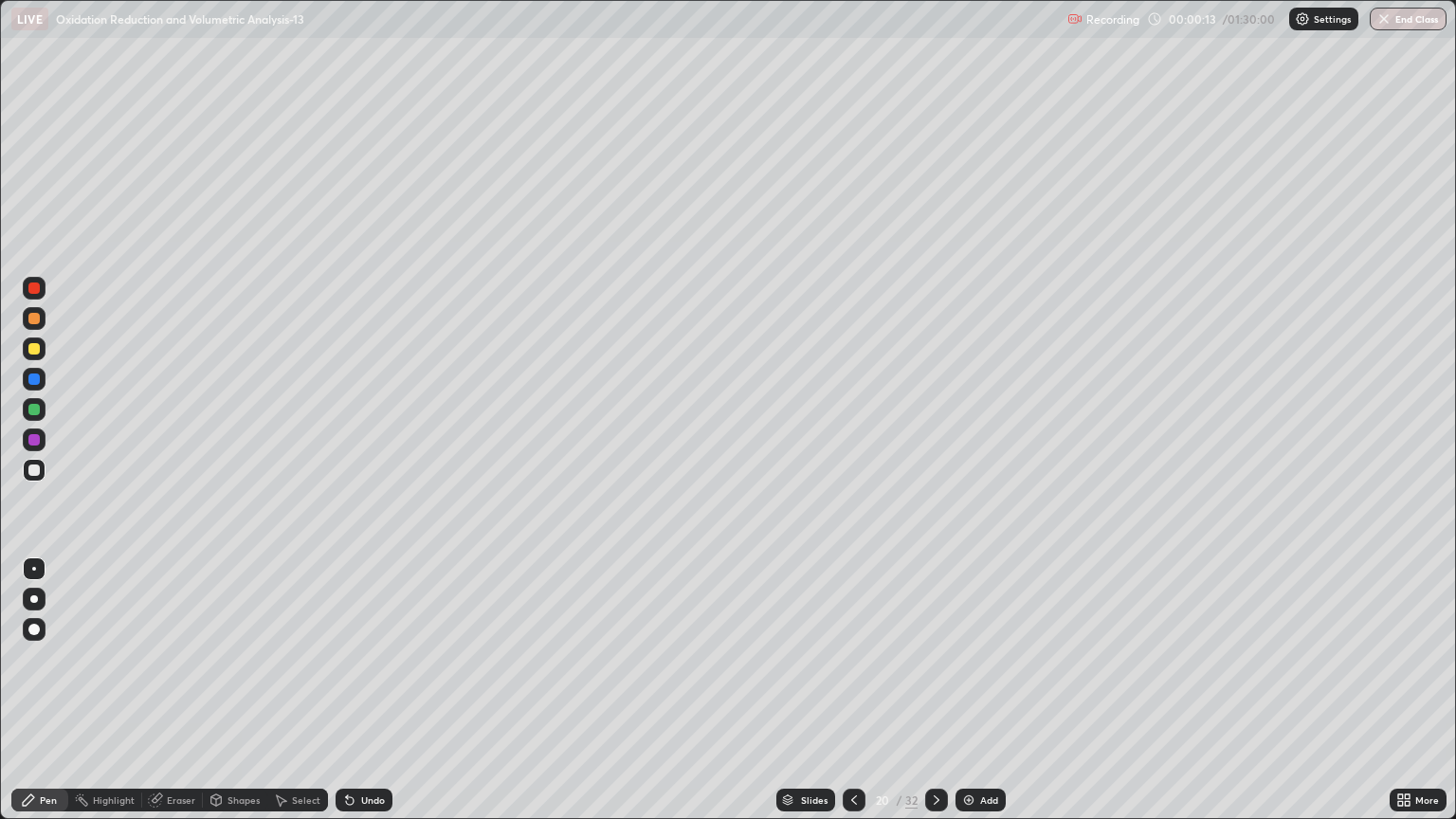 click 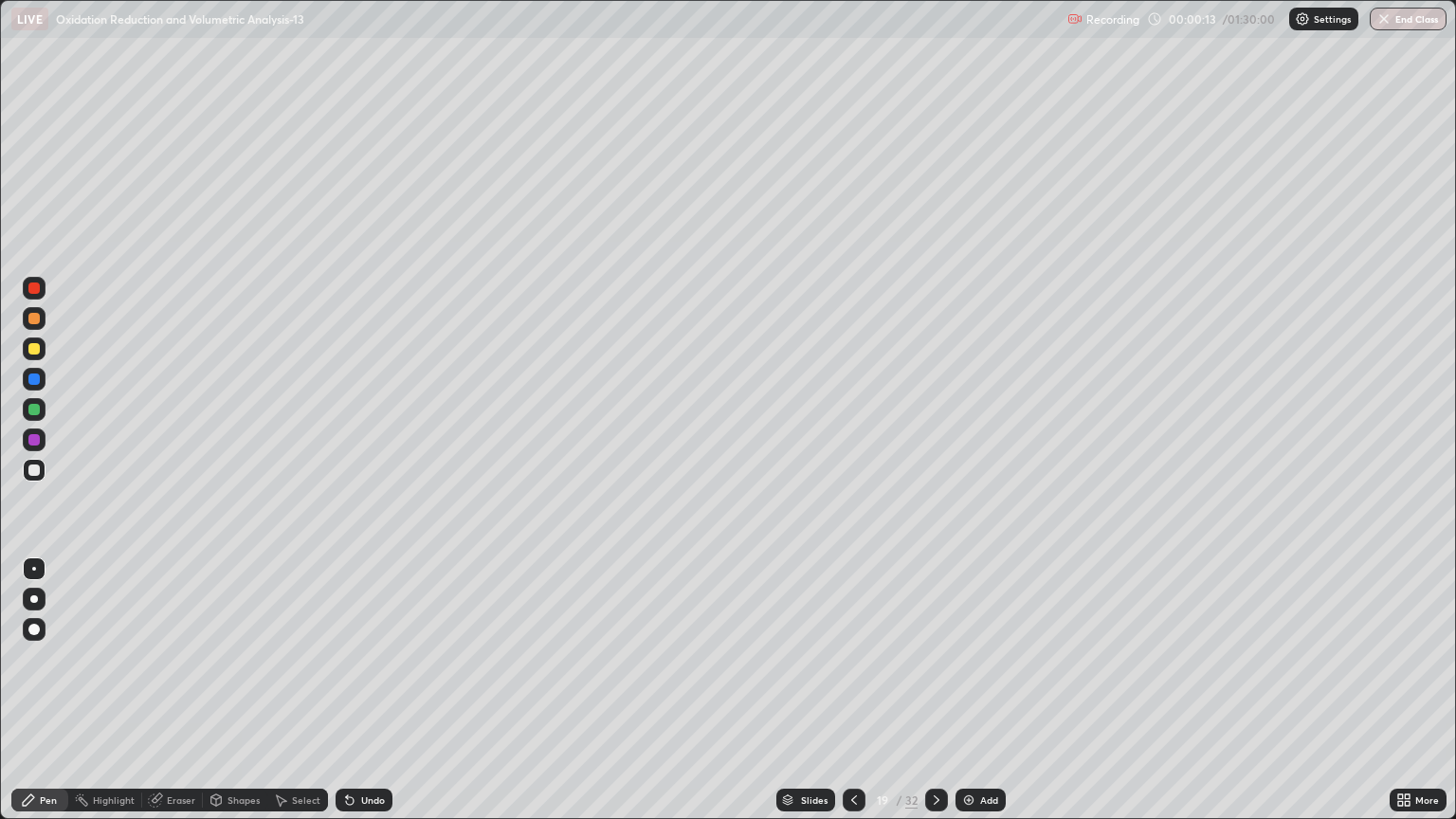 click 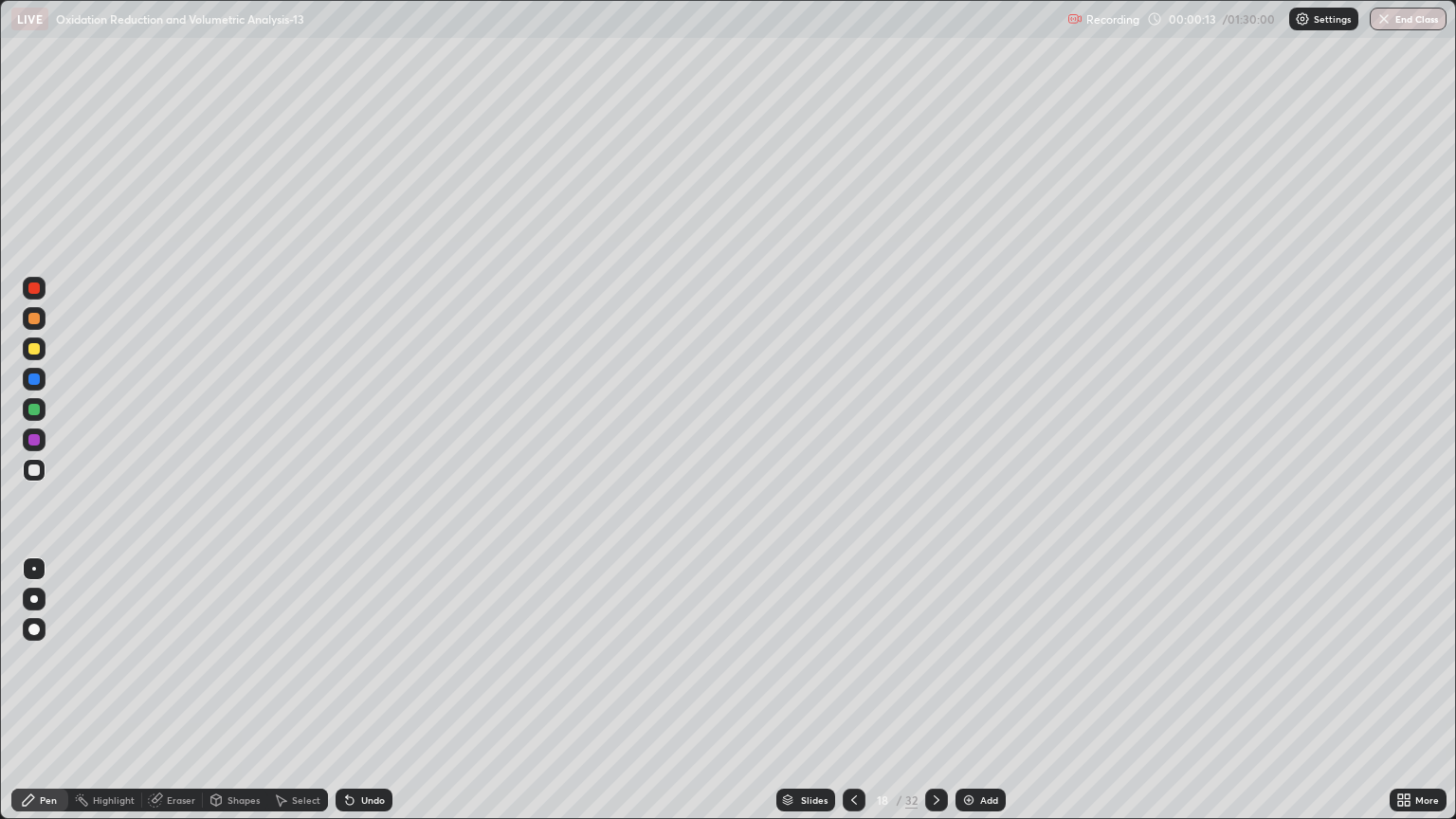 click 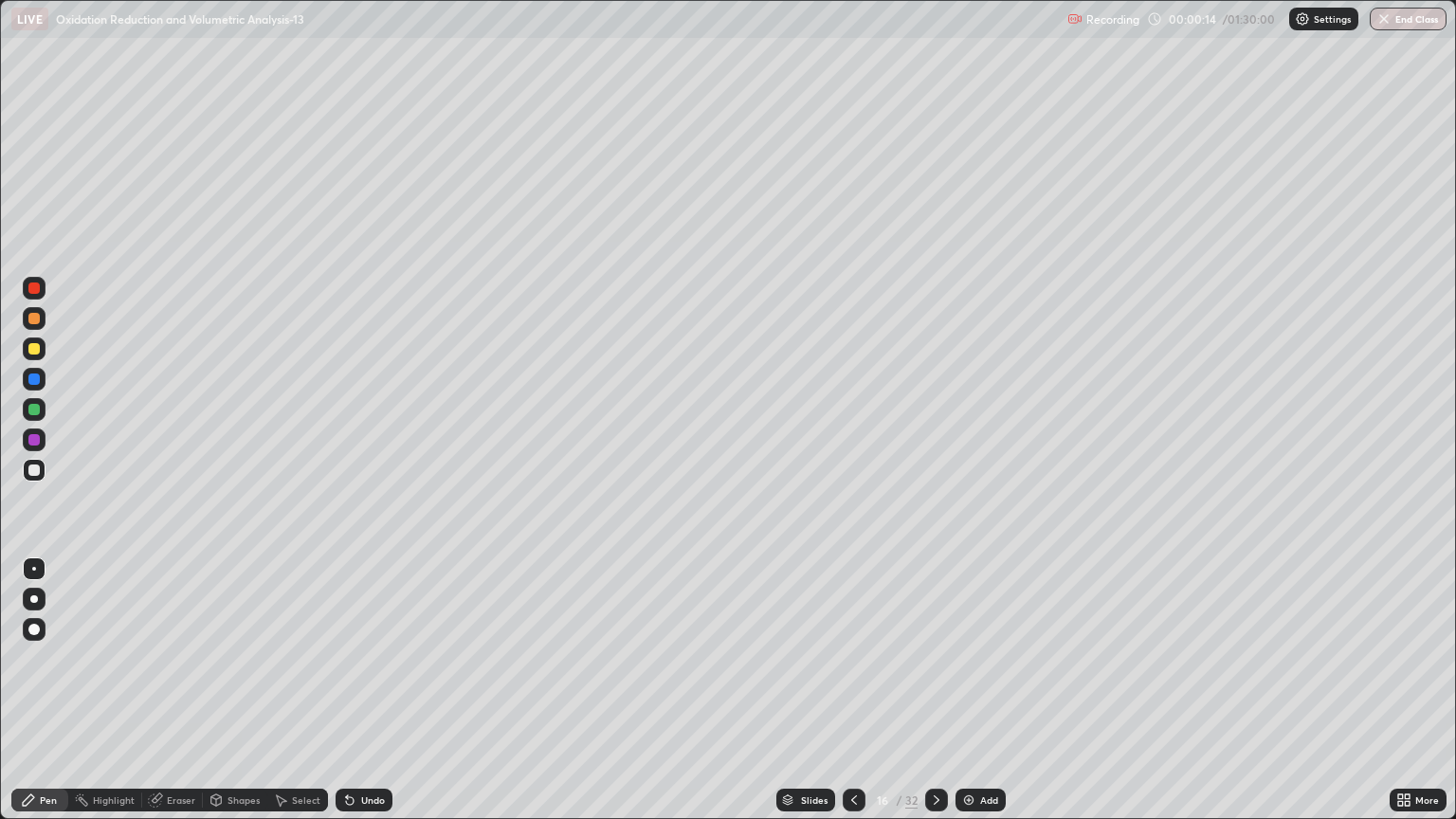 click 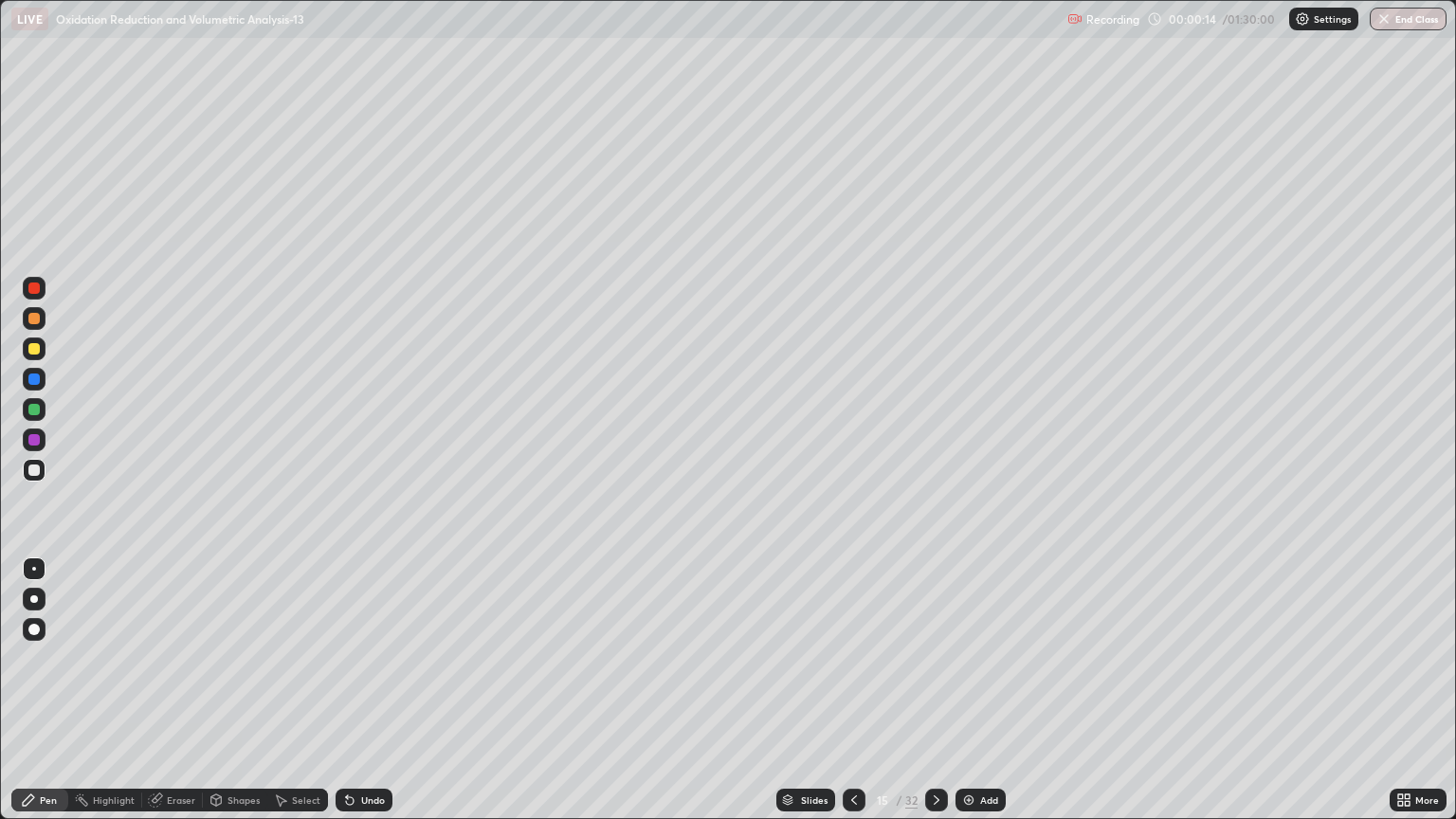 click 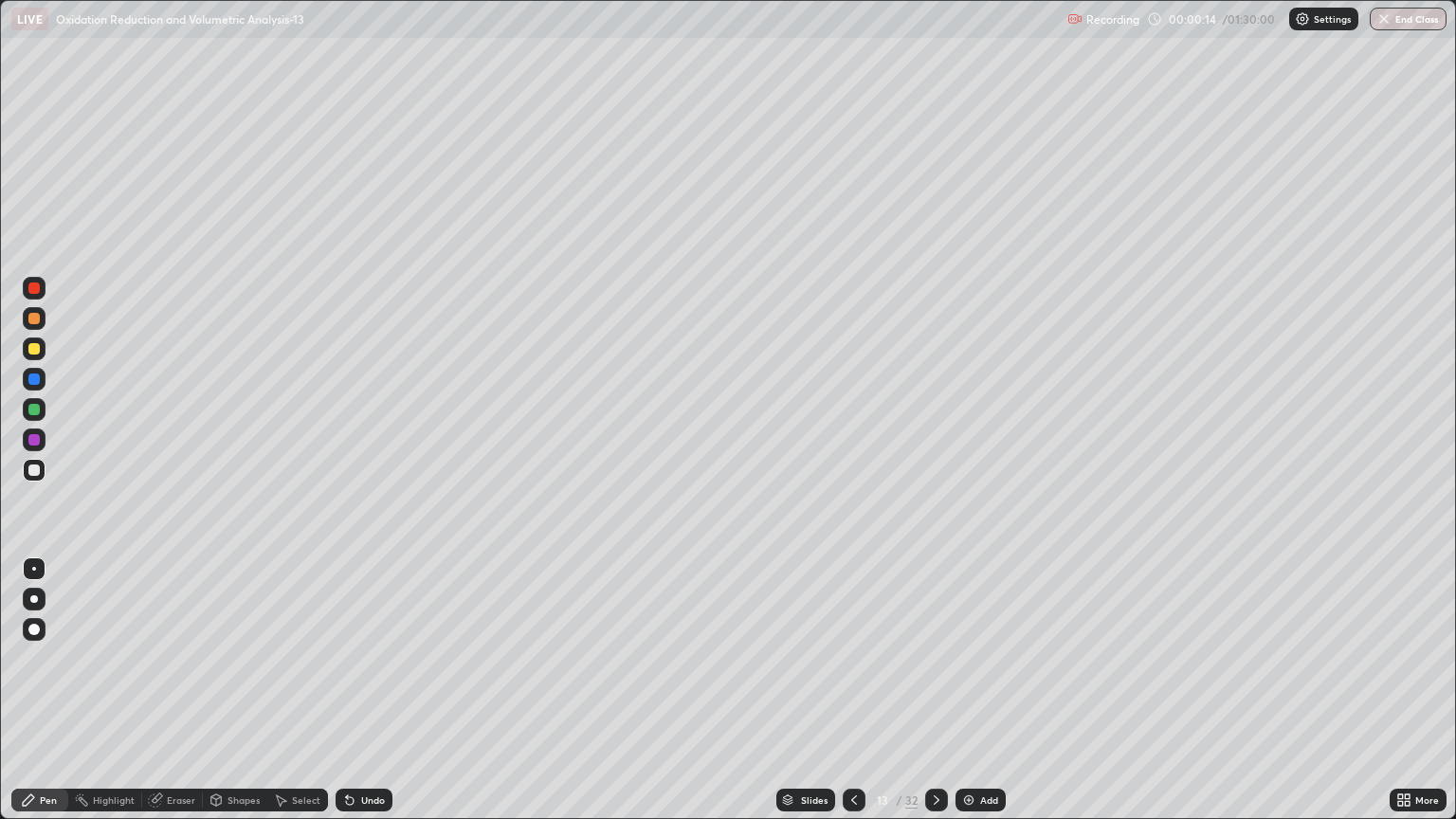 click 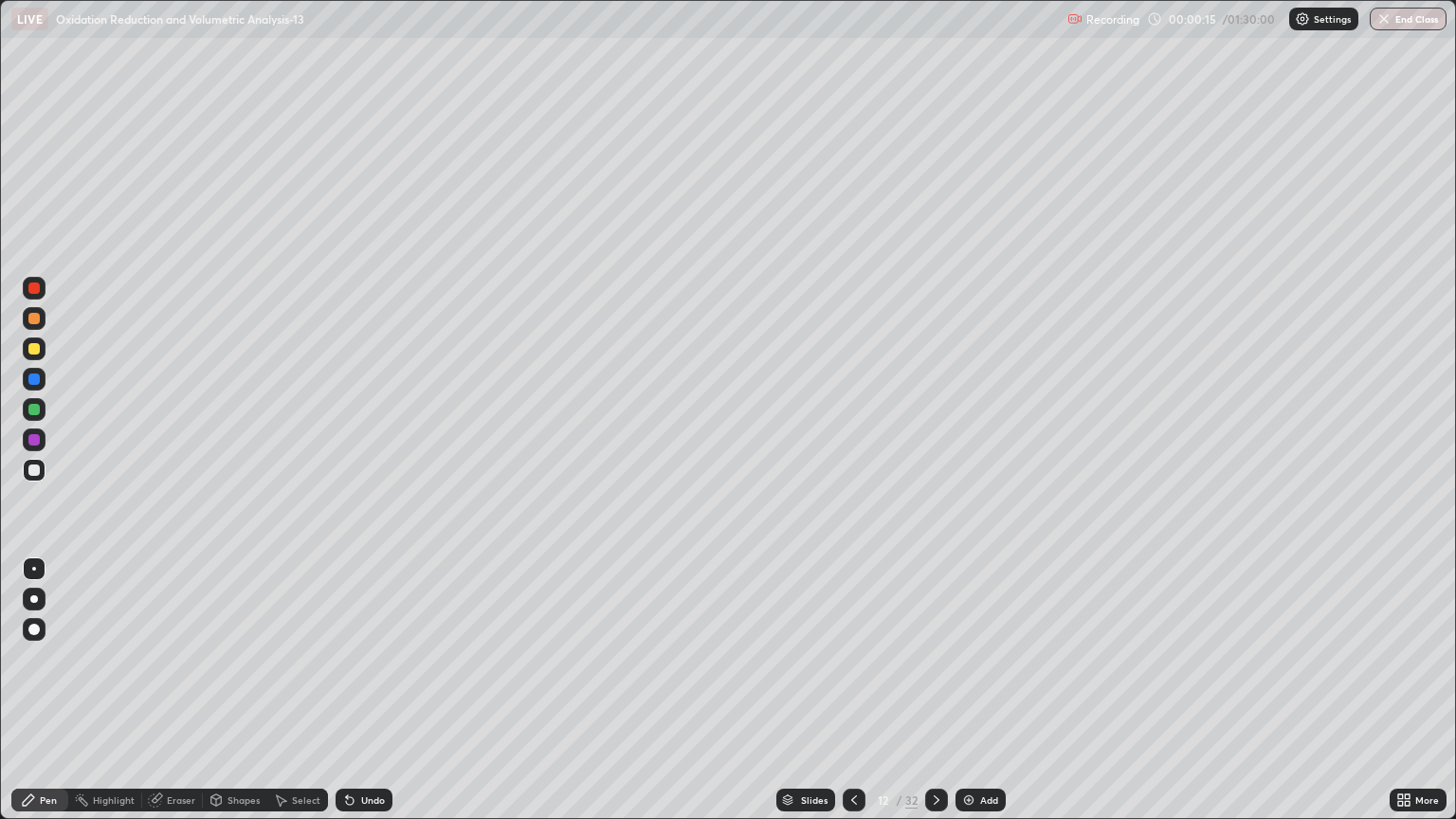 click 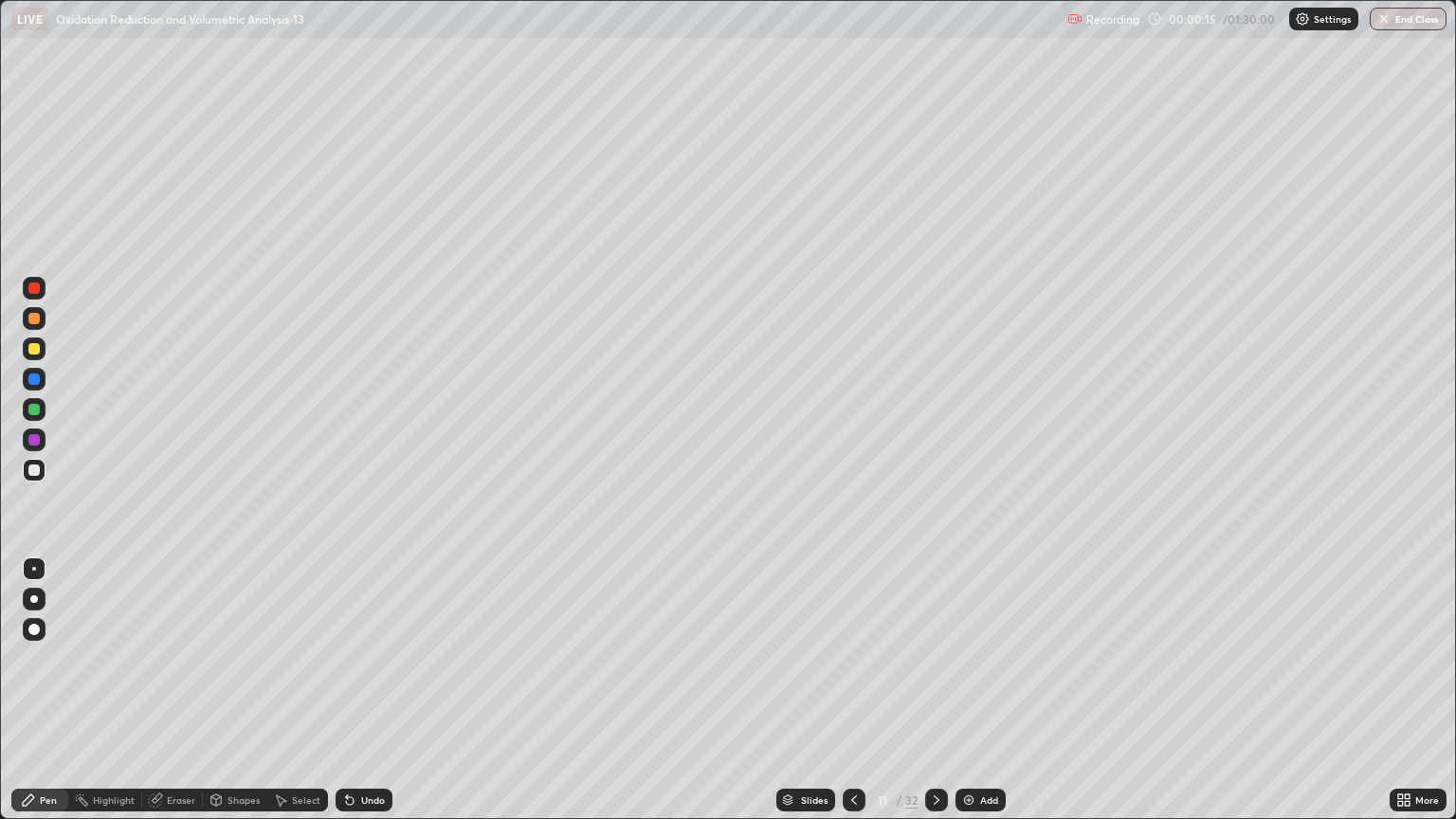 click 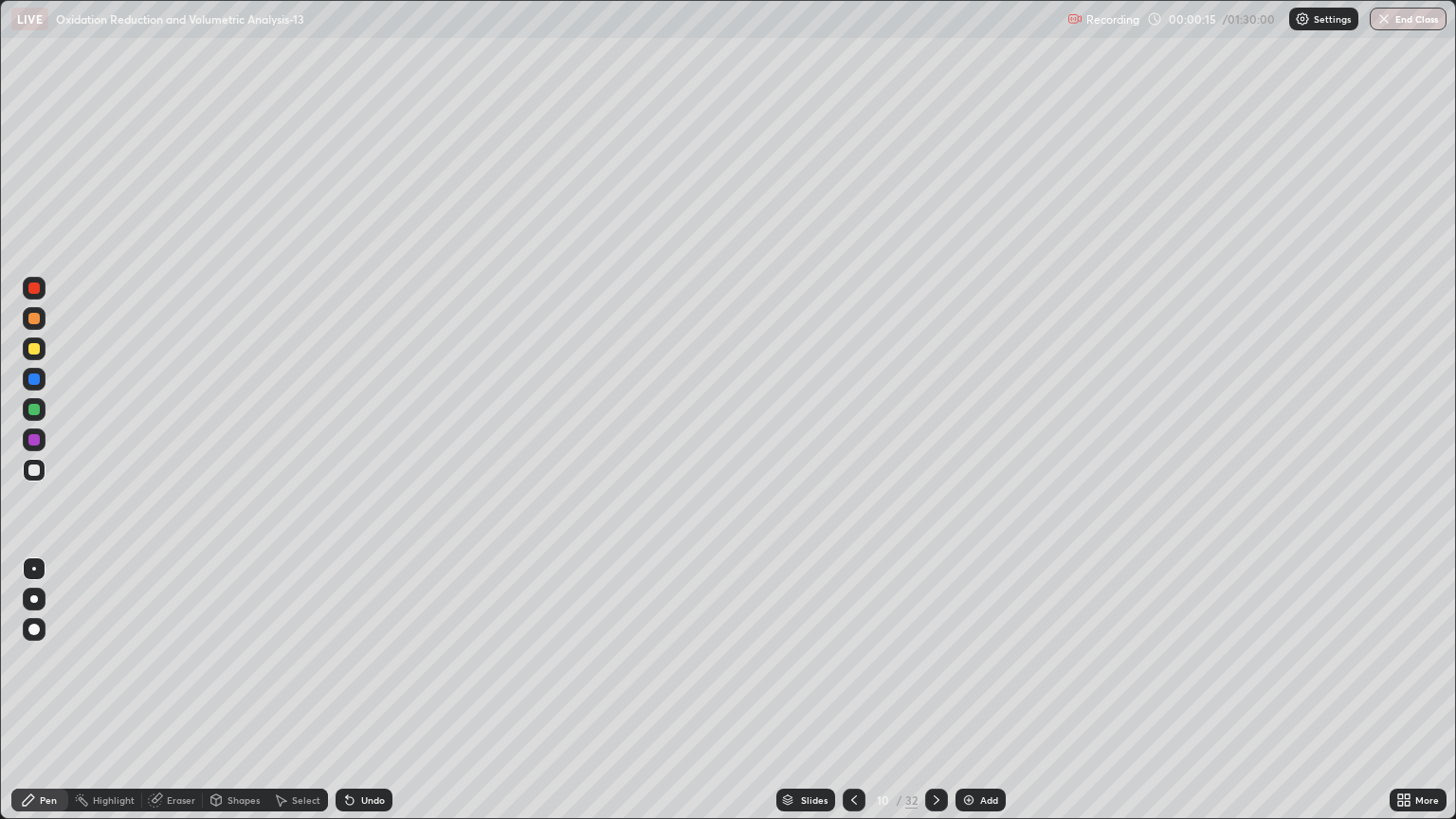 click 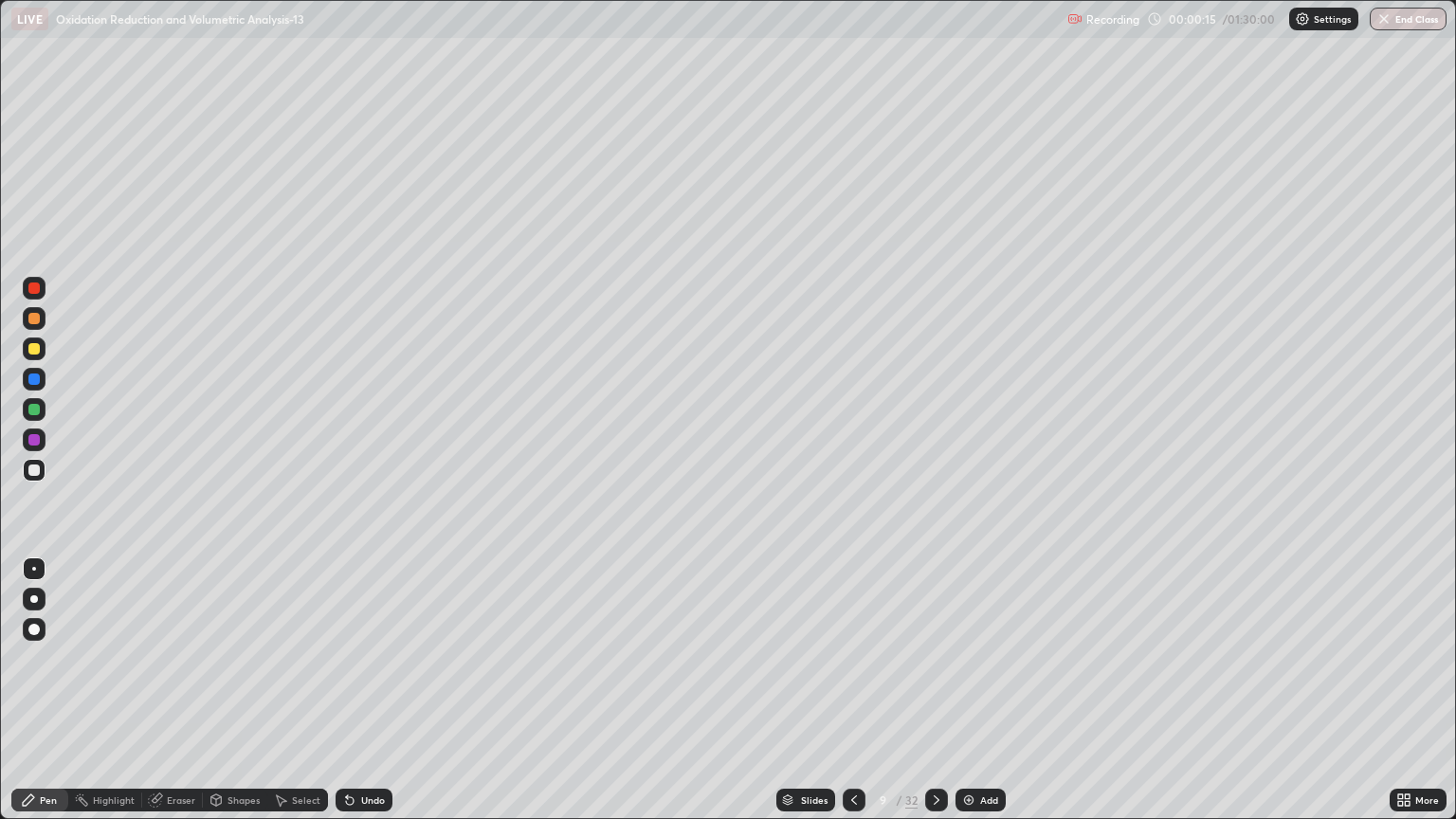 click 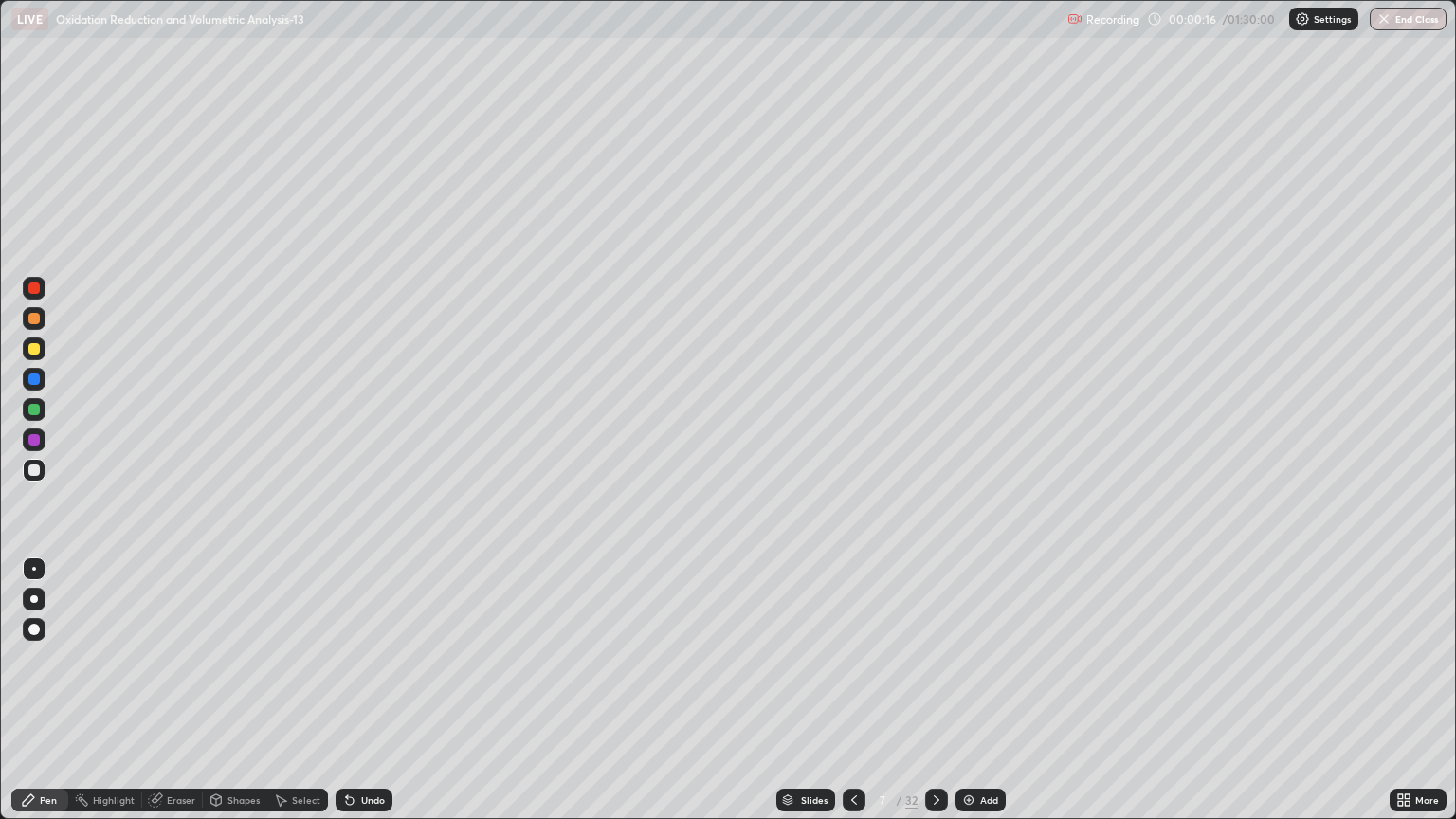 click 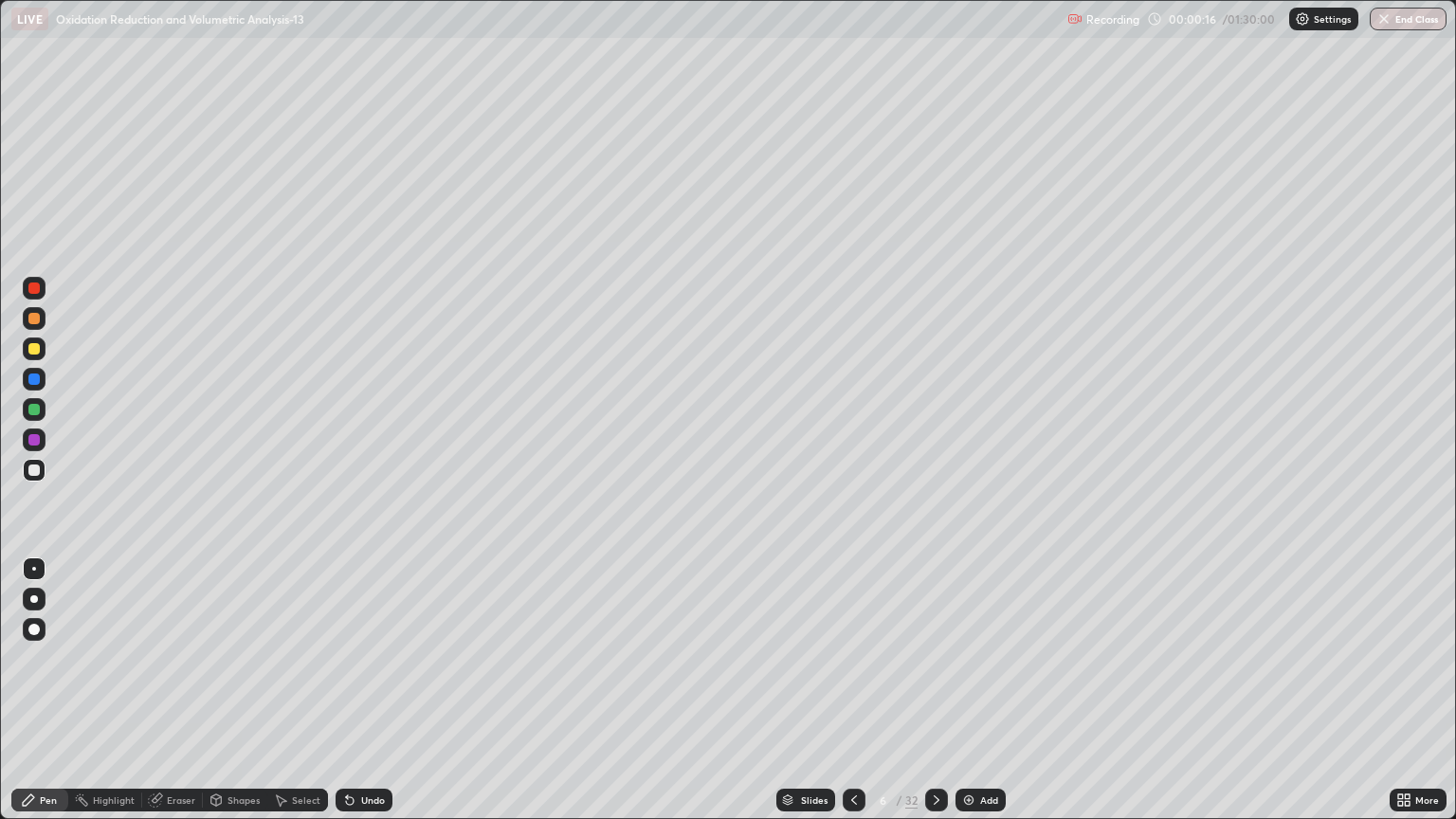 click 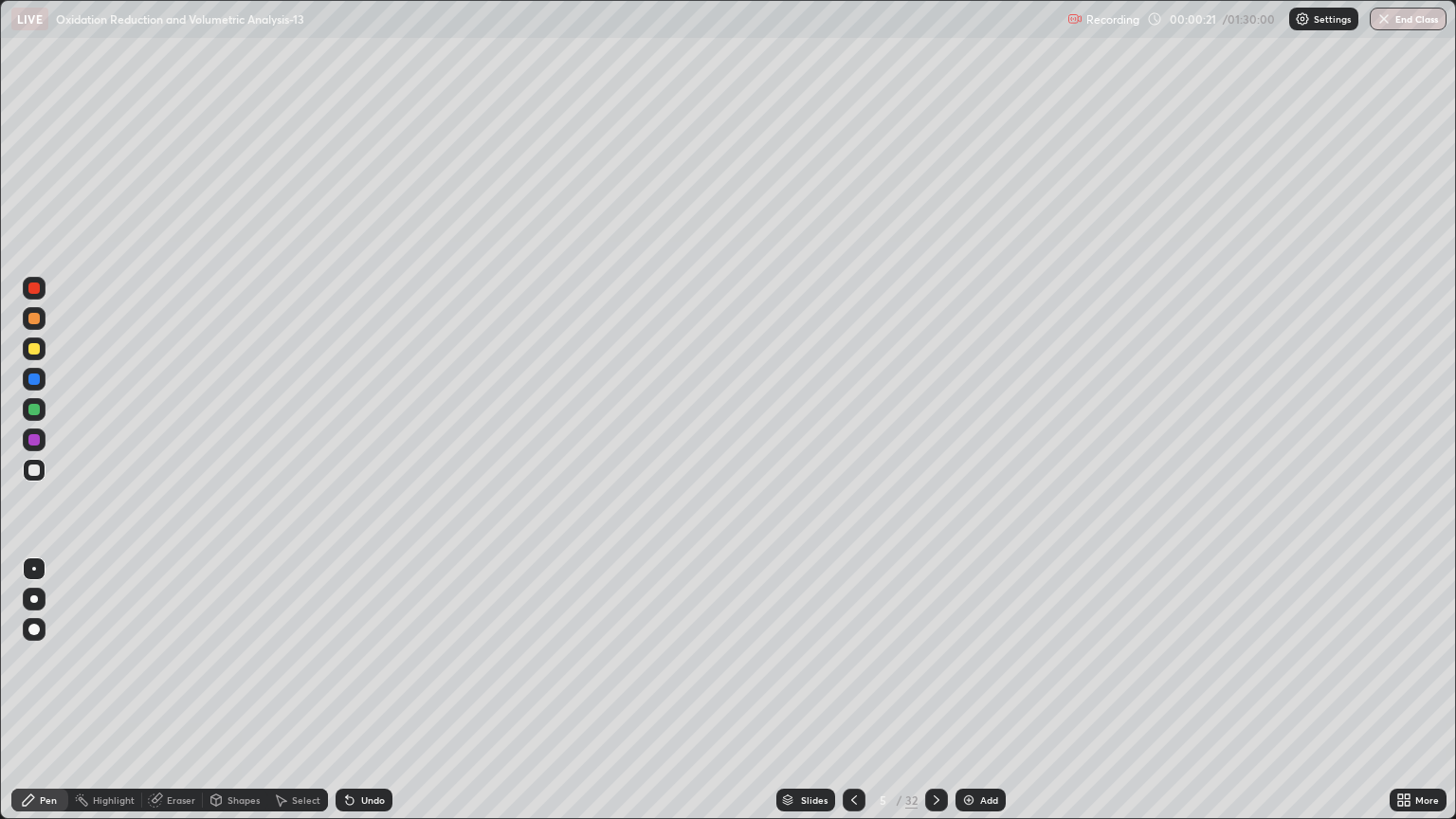 click at bounding box center [34, 599] 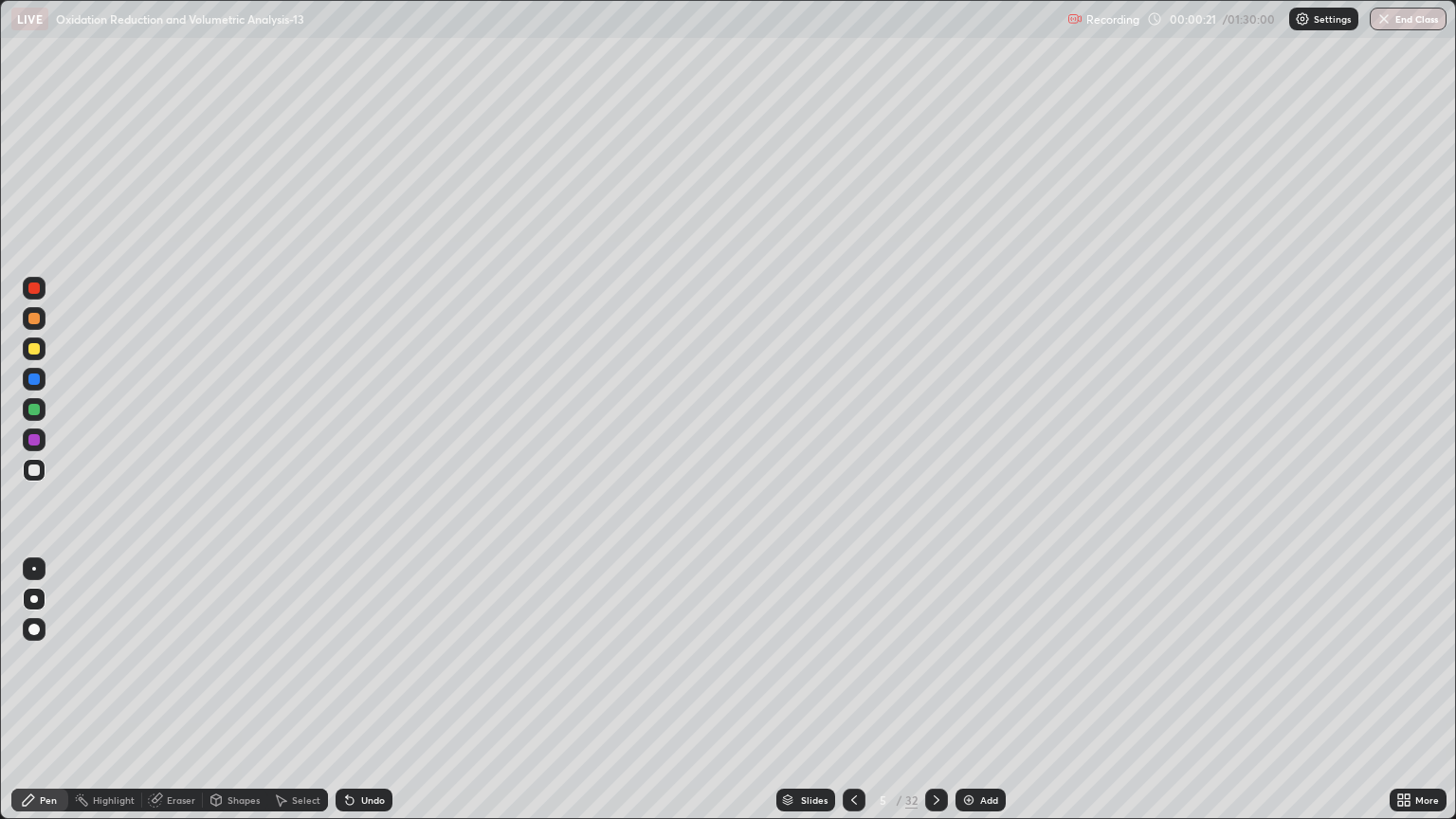click at bounding box center (34, 470) 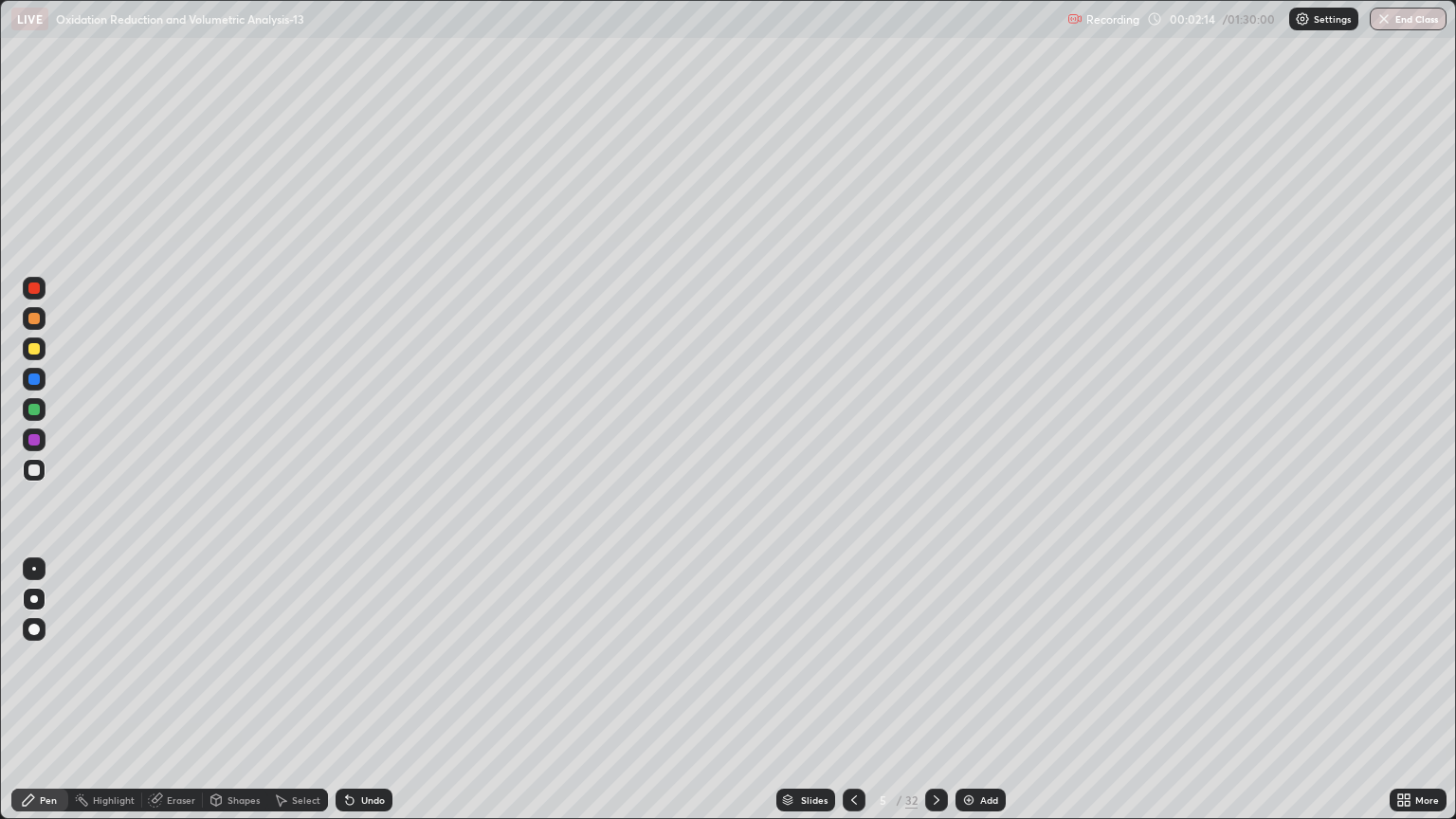 click at bounding box center (34, 599) 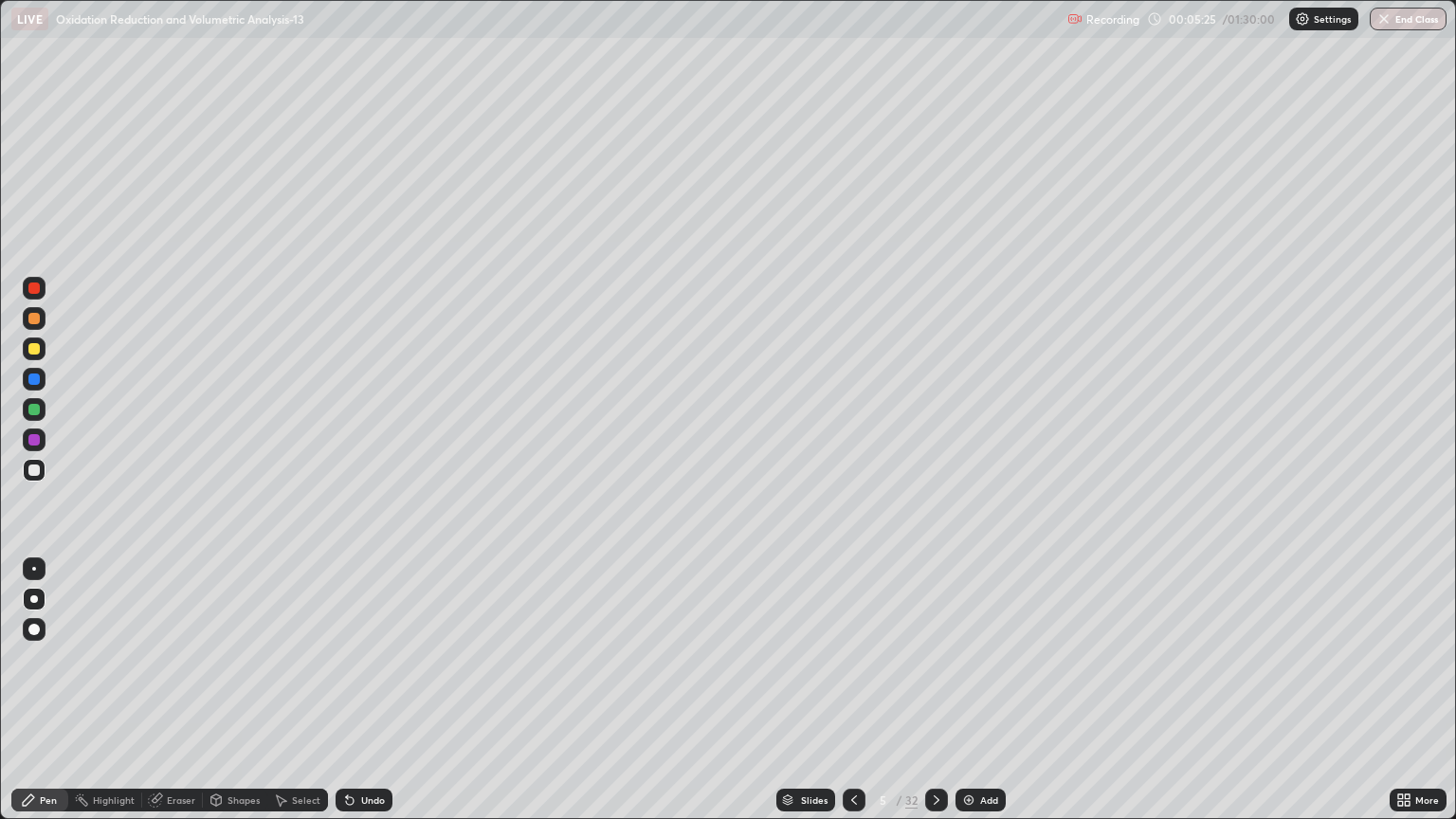 click 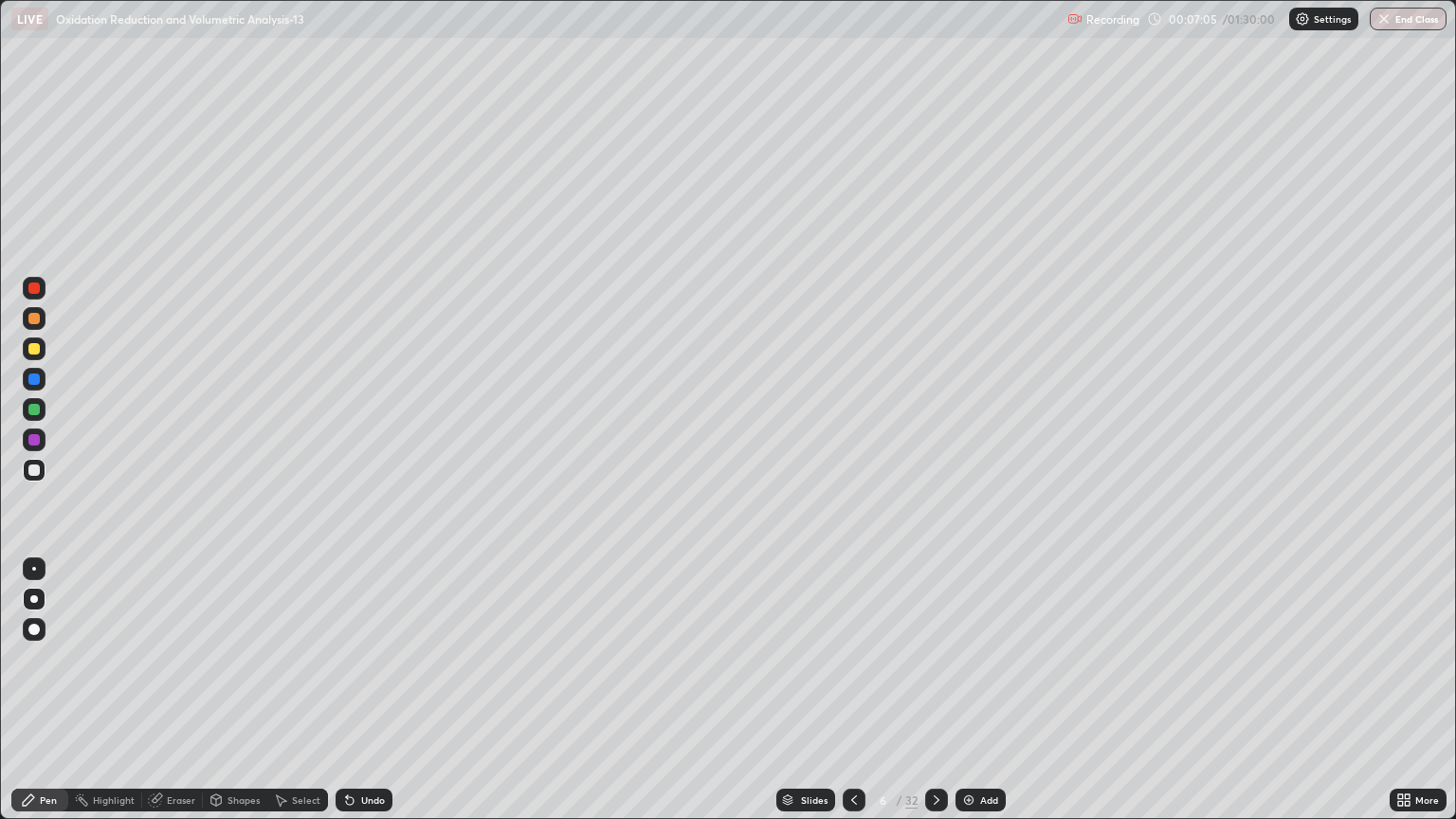 click 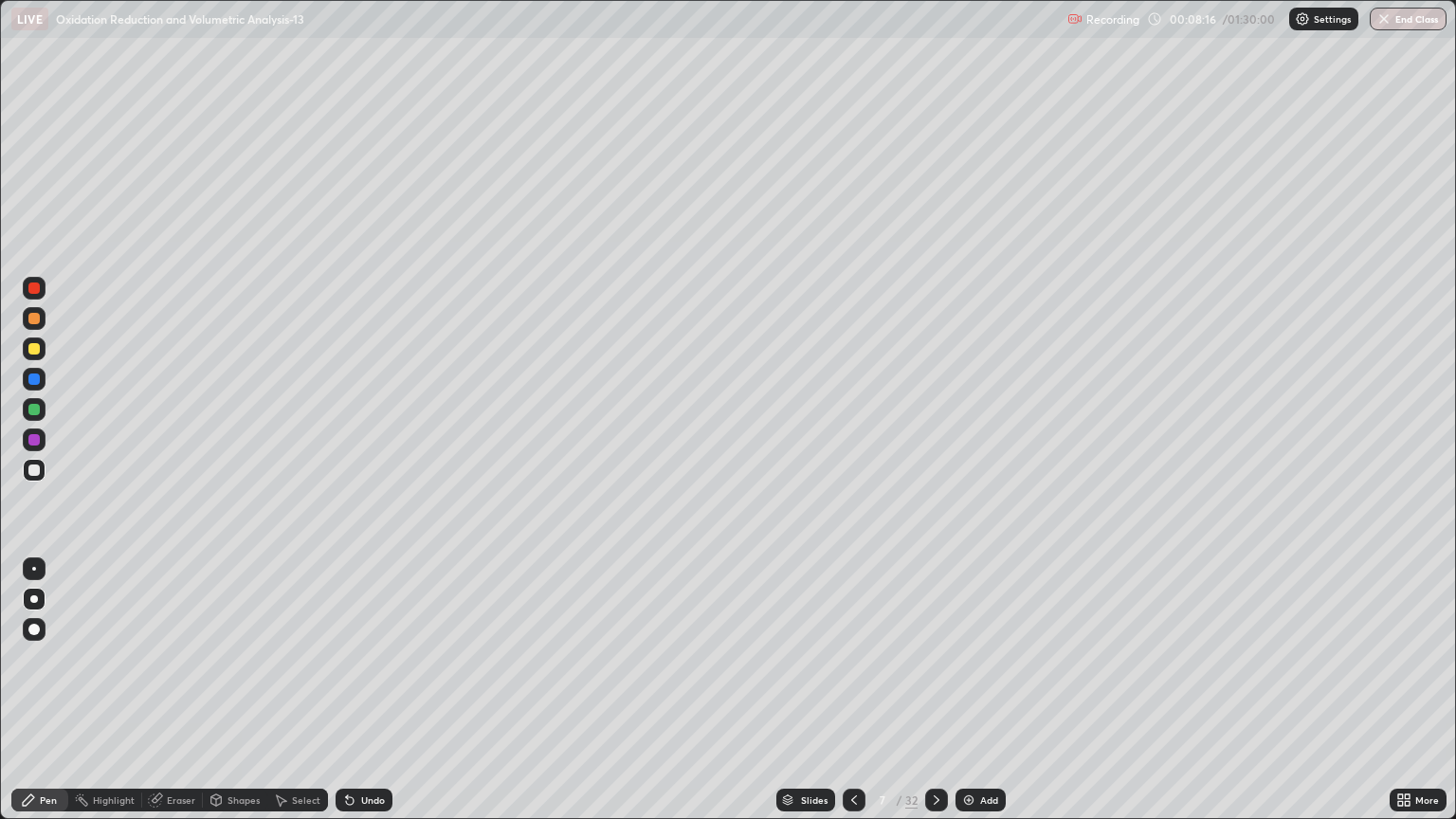 click 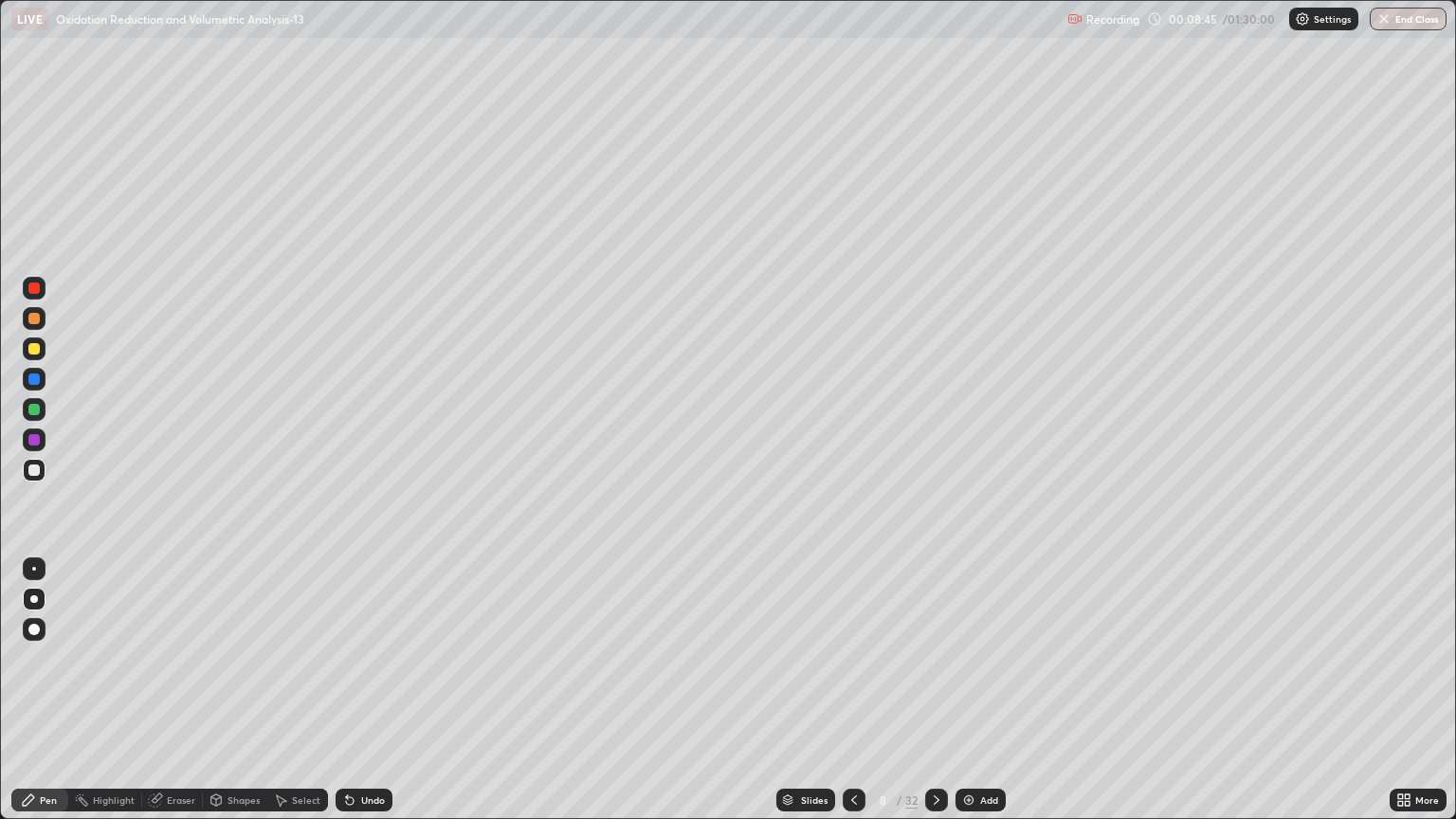 click at bounding box center (34, 349) 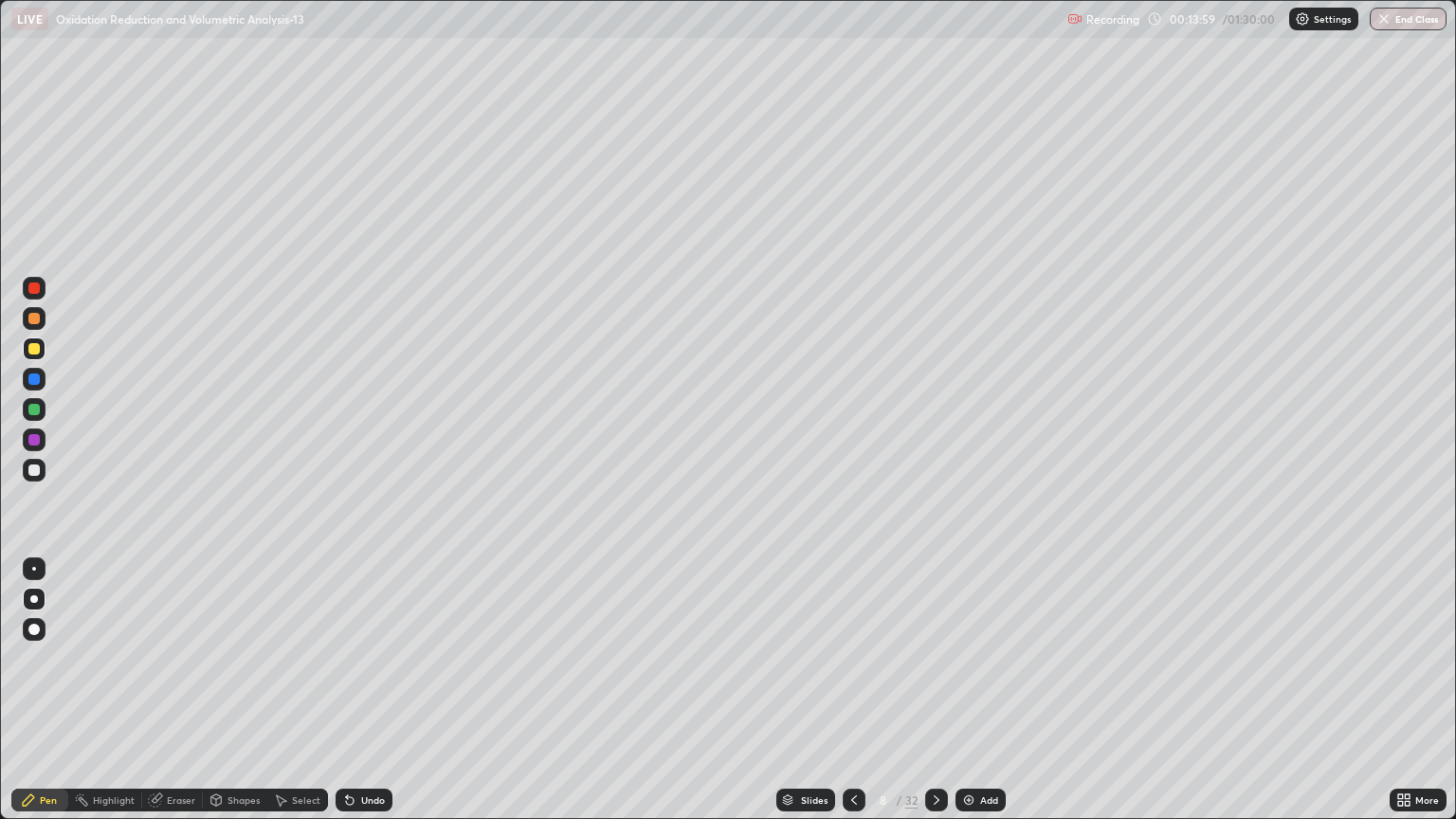 click on "Eraser" at bounding box center [181, 800] 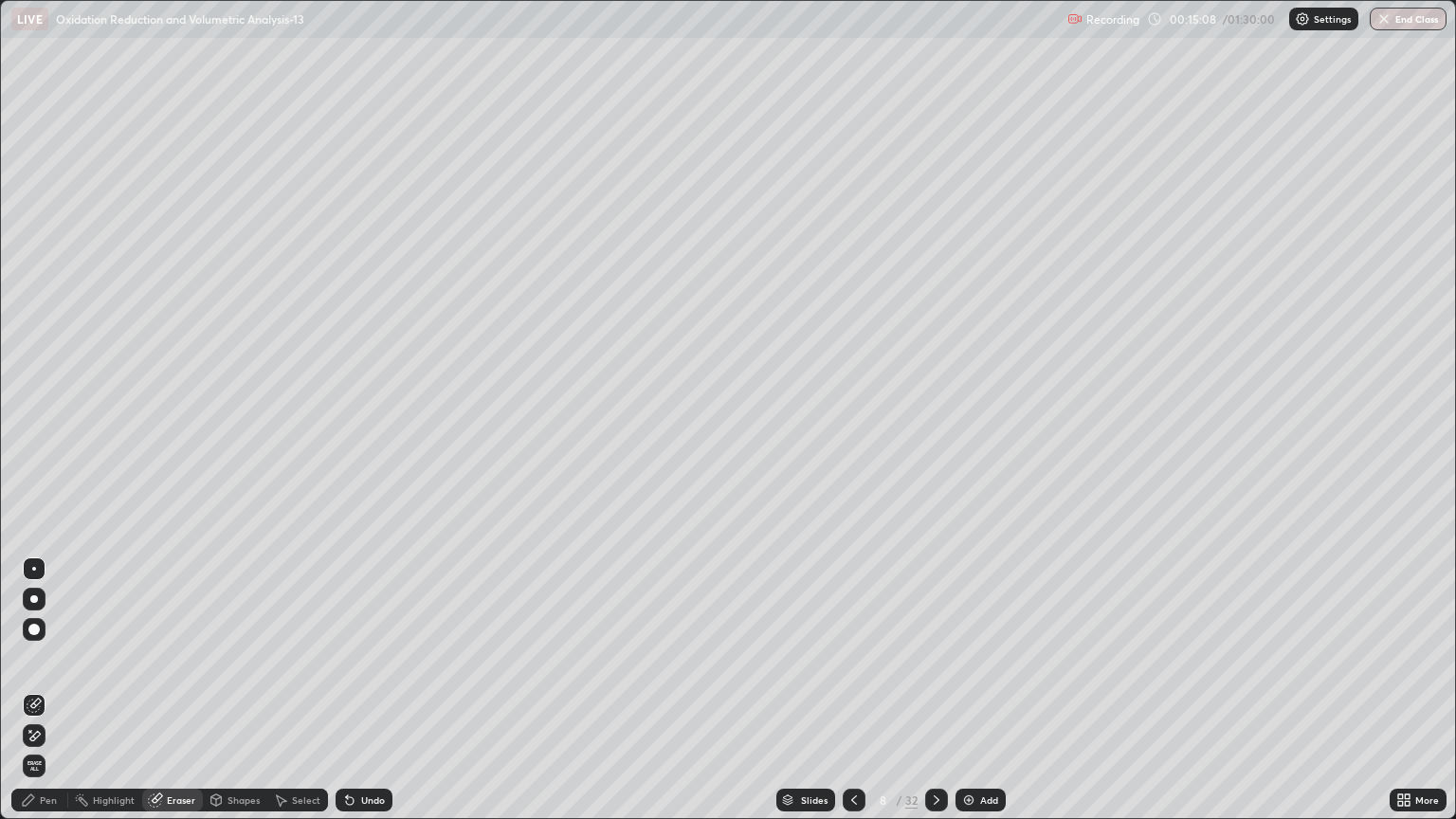 click 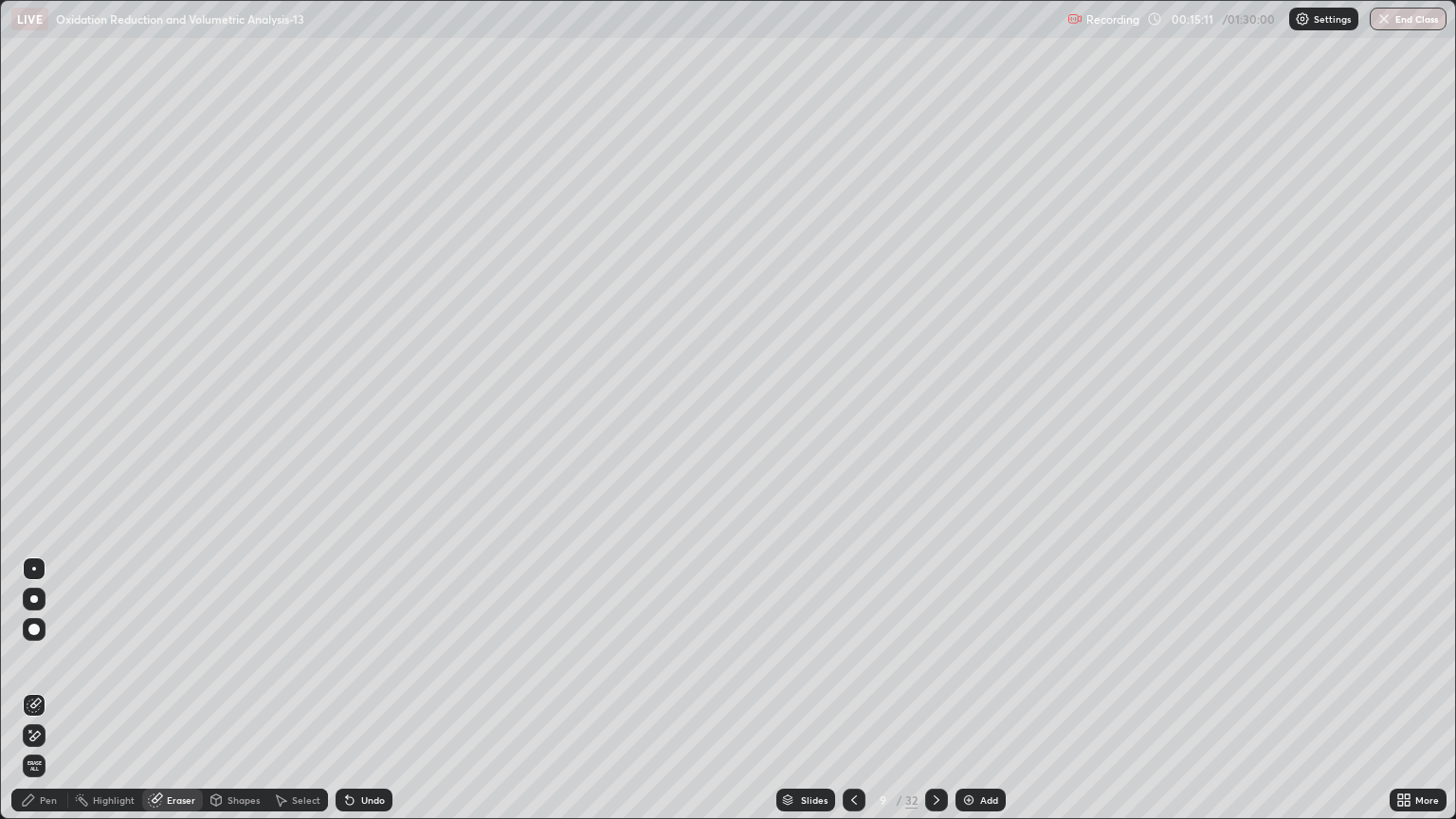 click on "Pen" at bounding box center (48, 800) 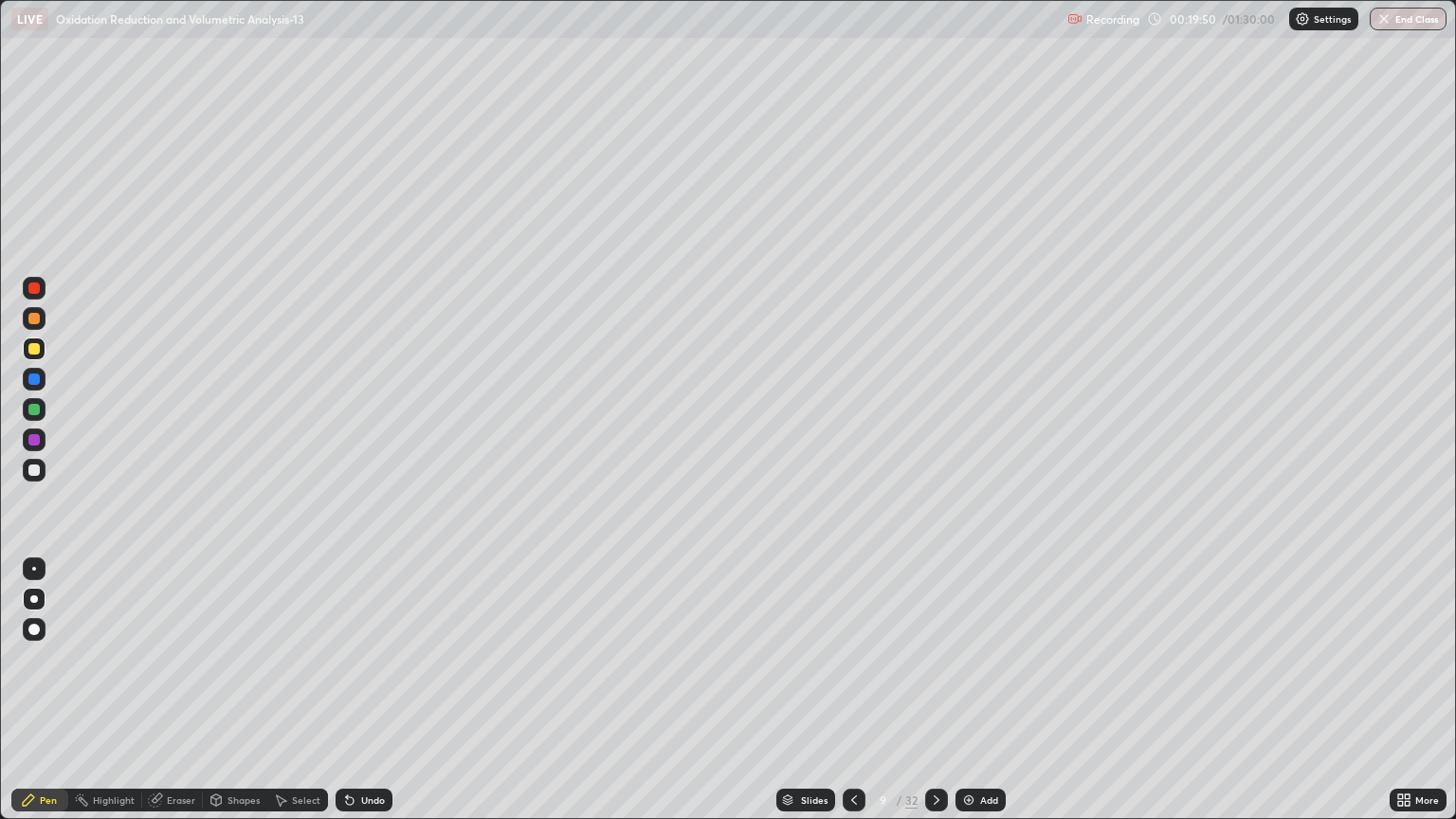 click 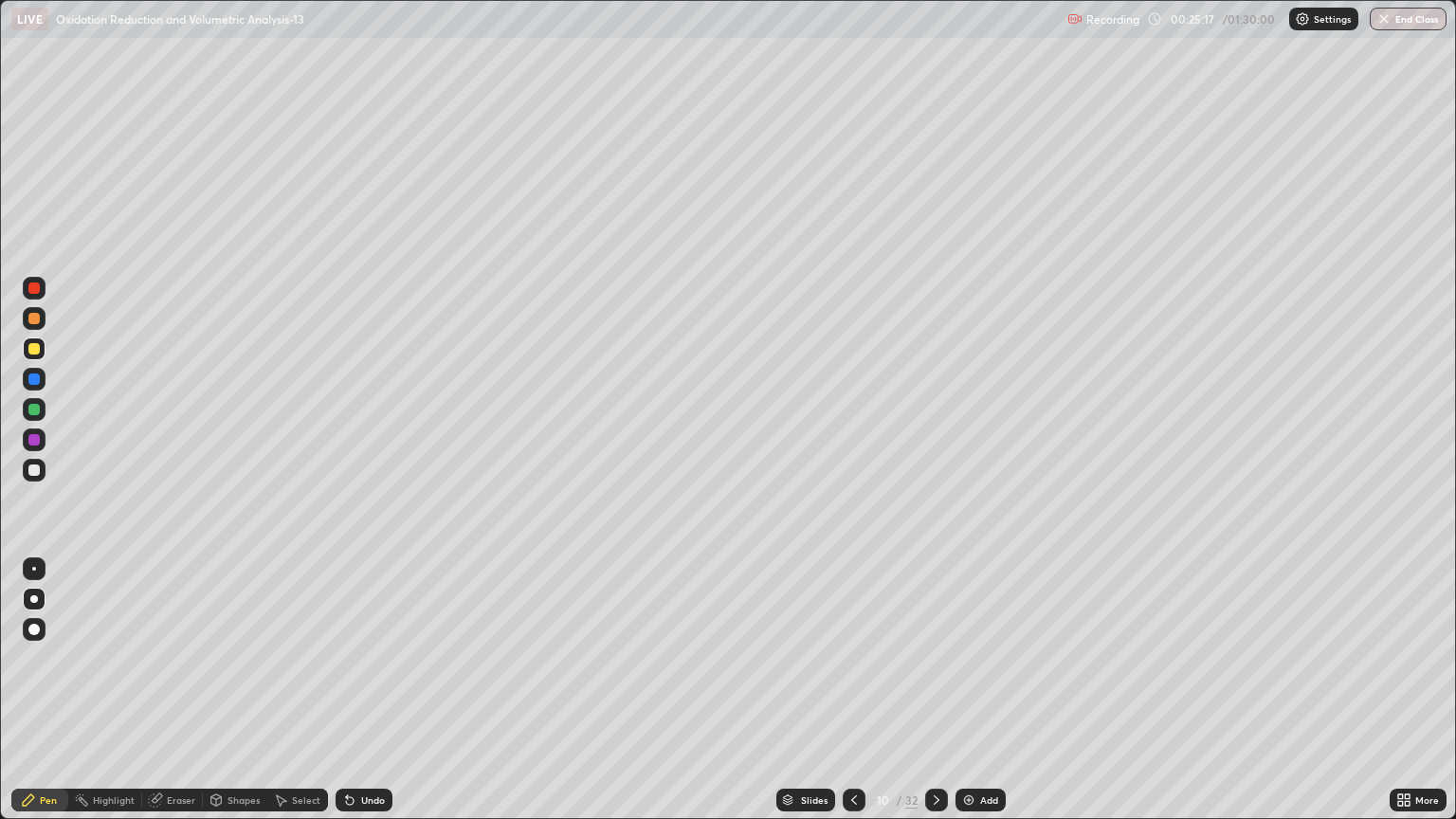 click 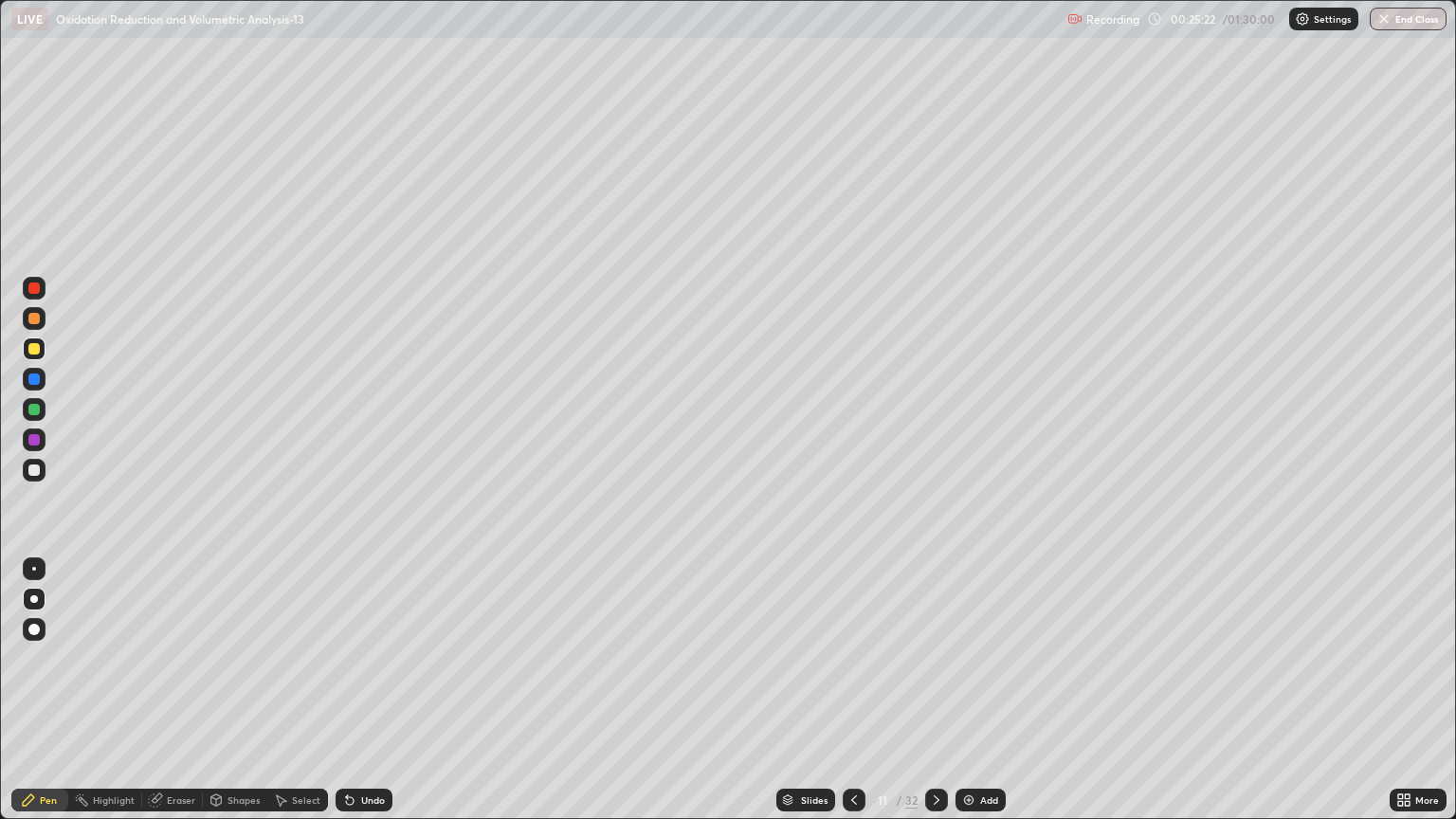 click on "Eraser" at bounding box center [173, 800] 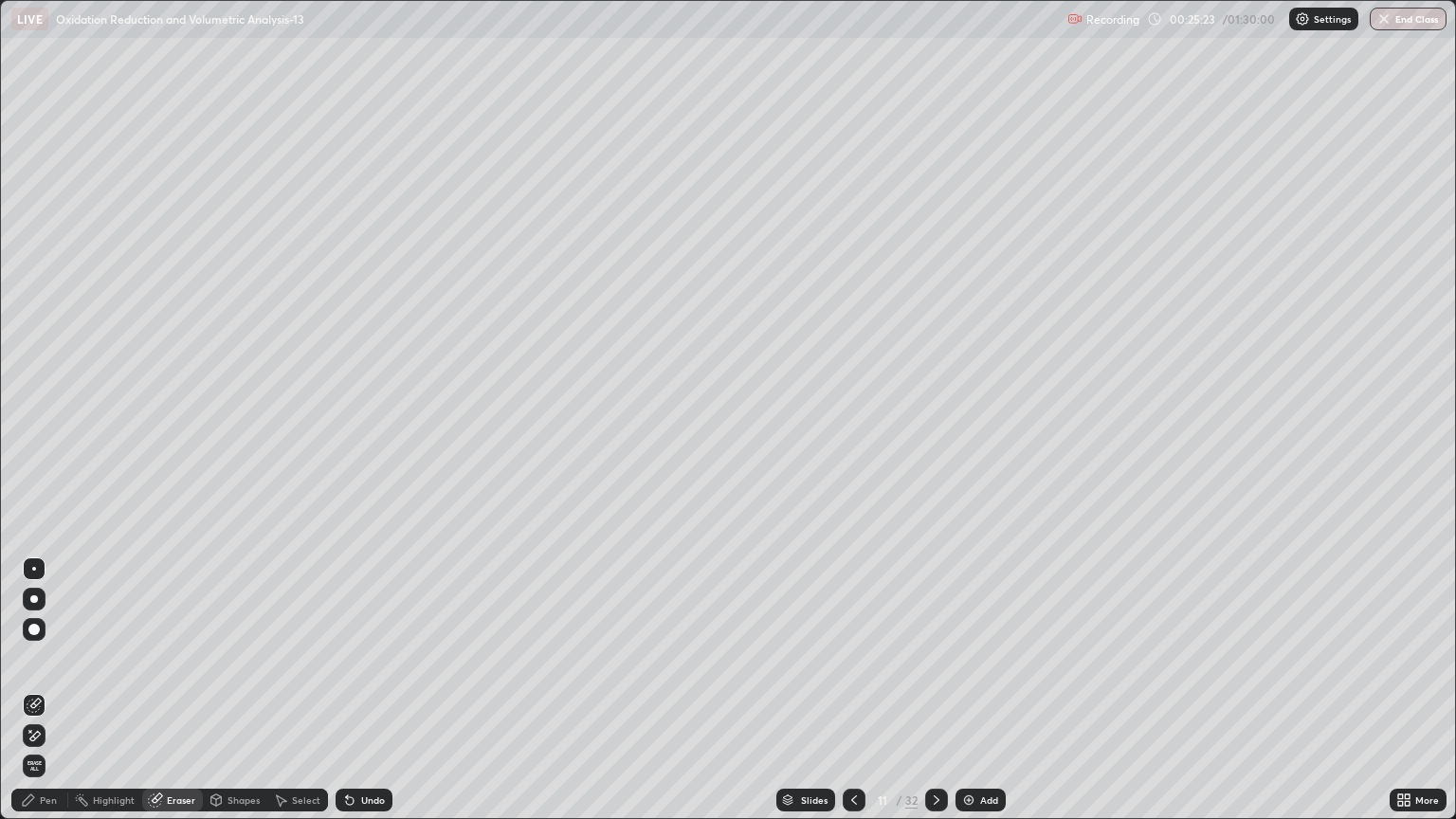 click on "Pen" at bounding box center (48, 800) 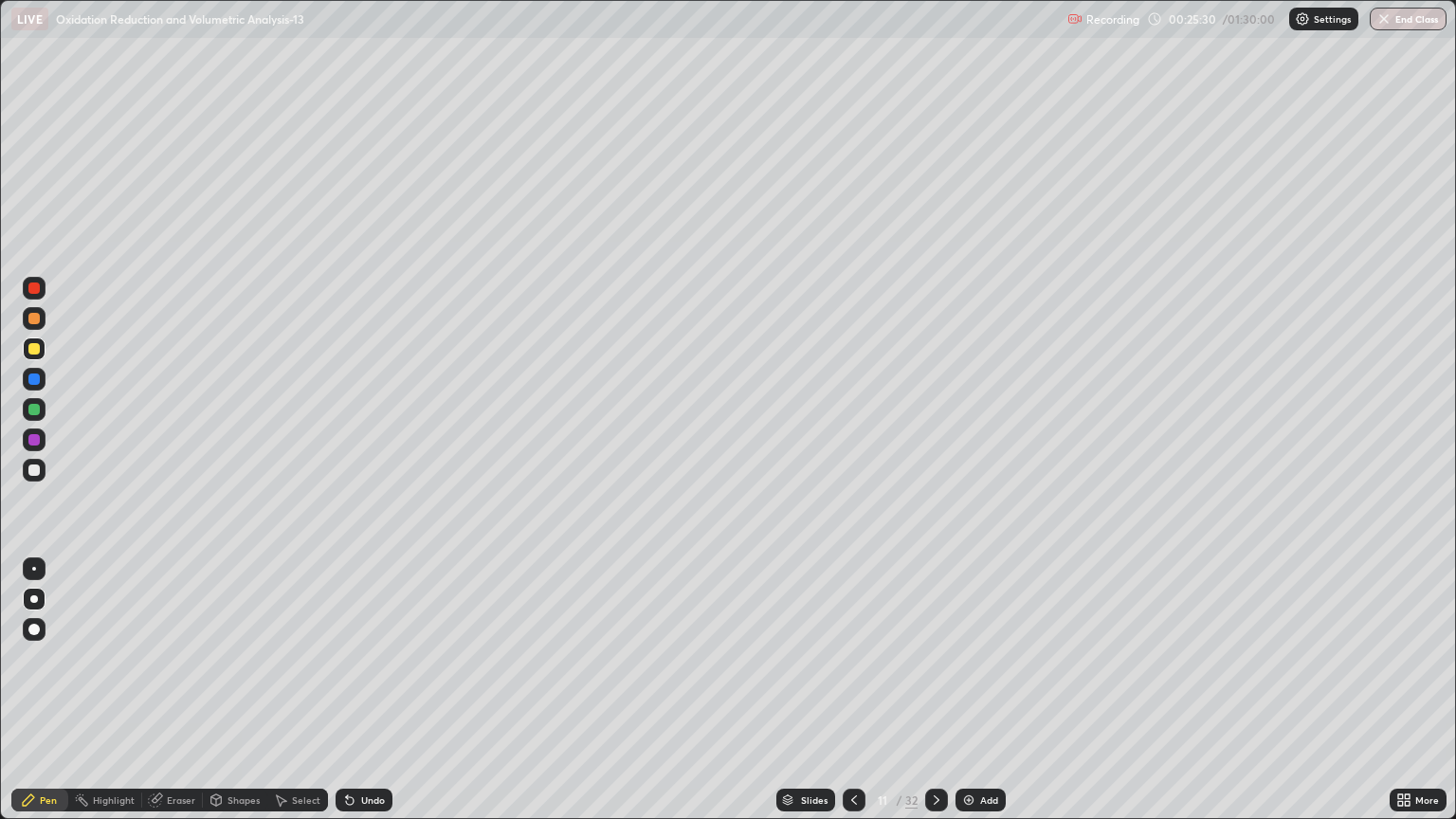 click on "Eraser" at bounding box center [181, 800] 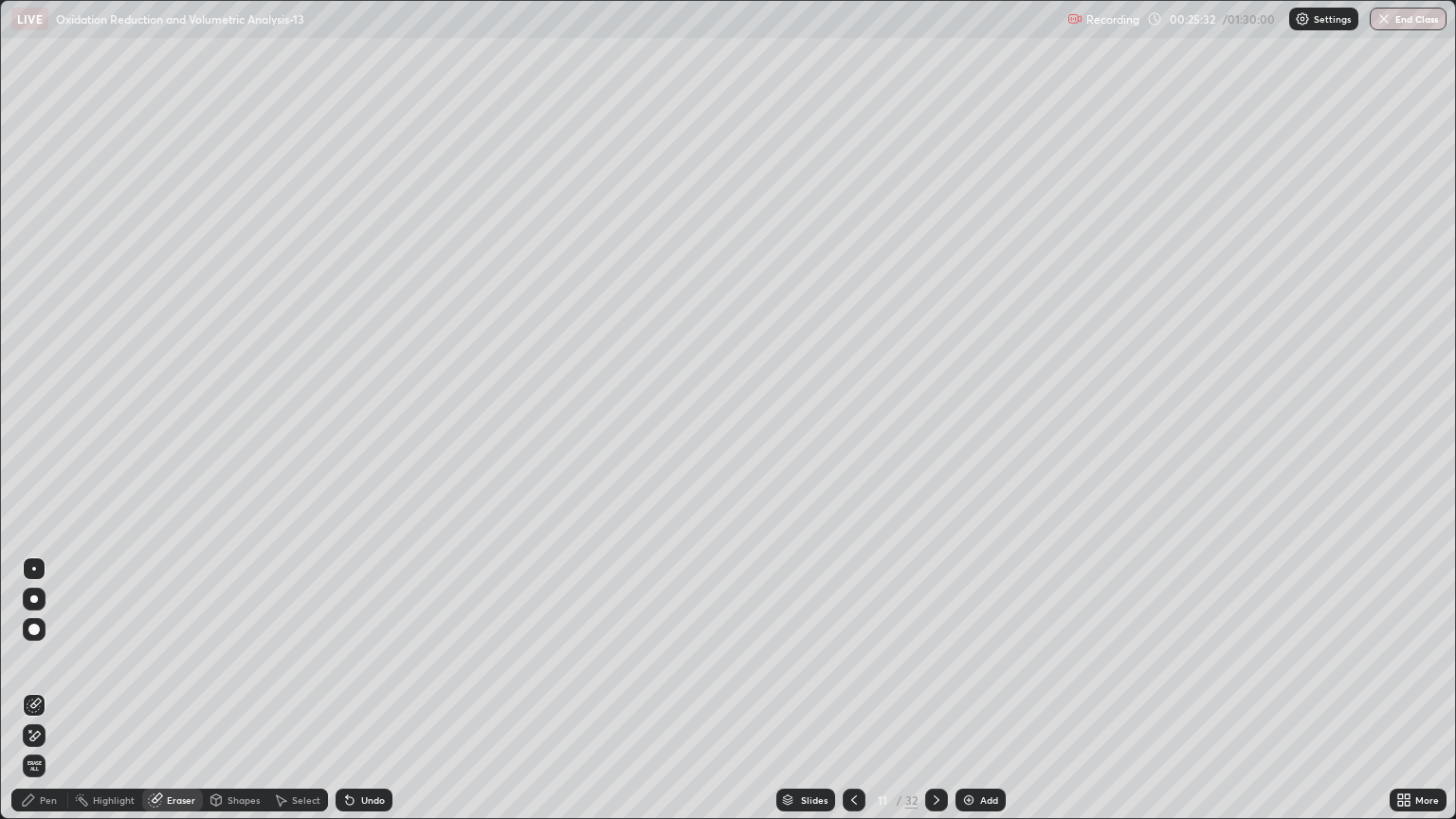 click on "Pen" at bounding box center (48, 800) 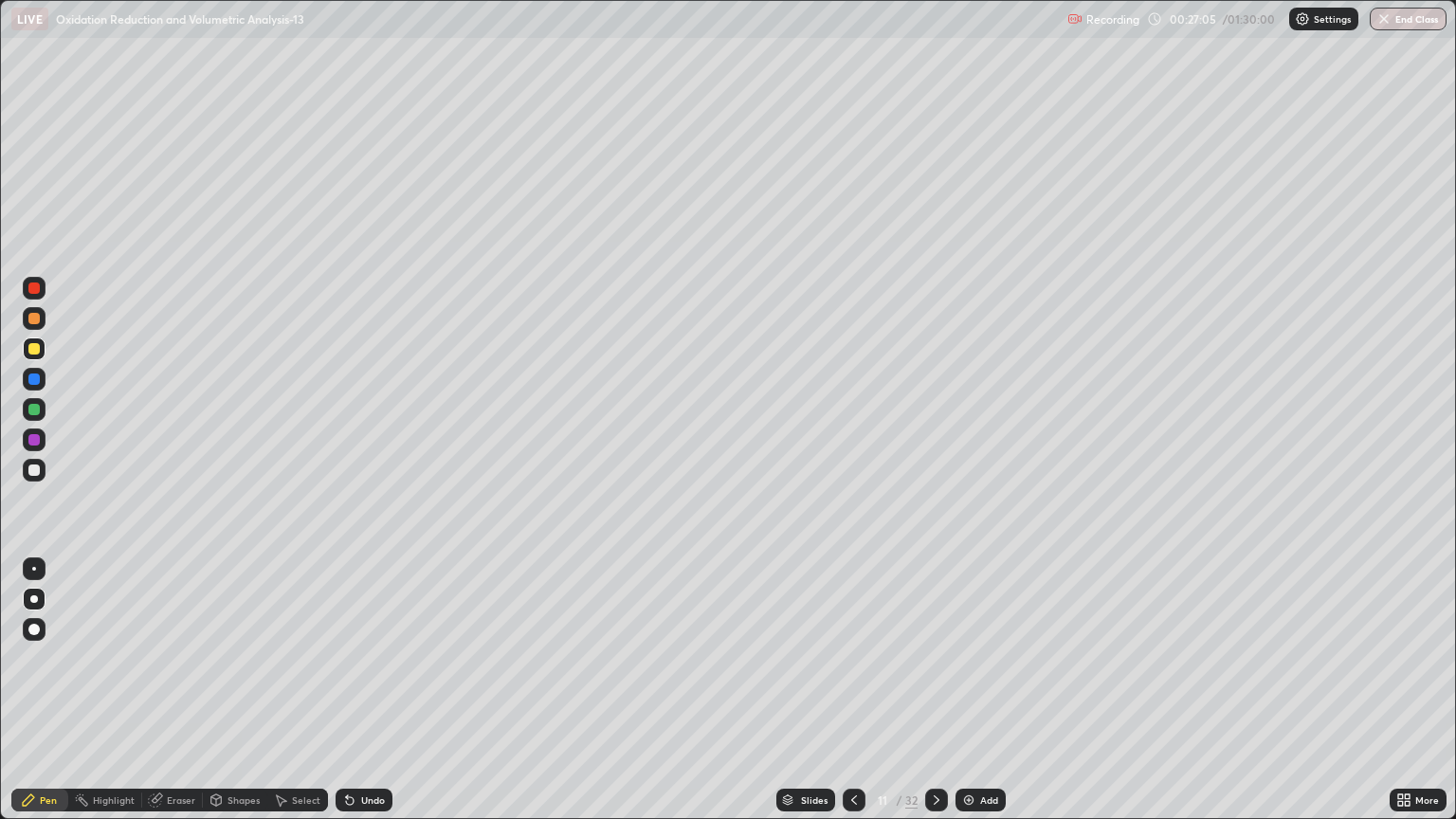 click on "Eraser" at bounding box center [181, 800] 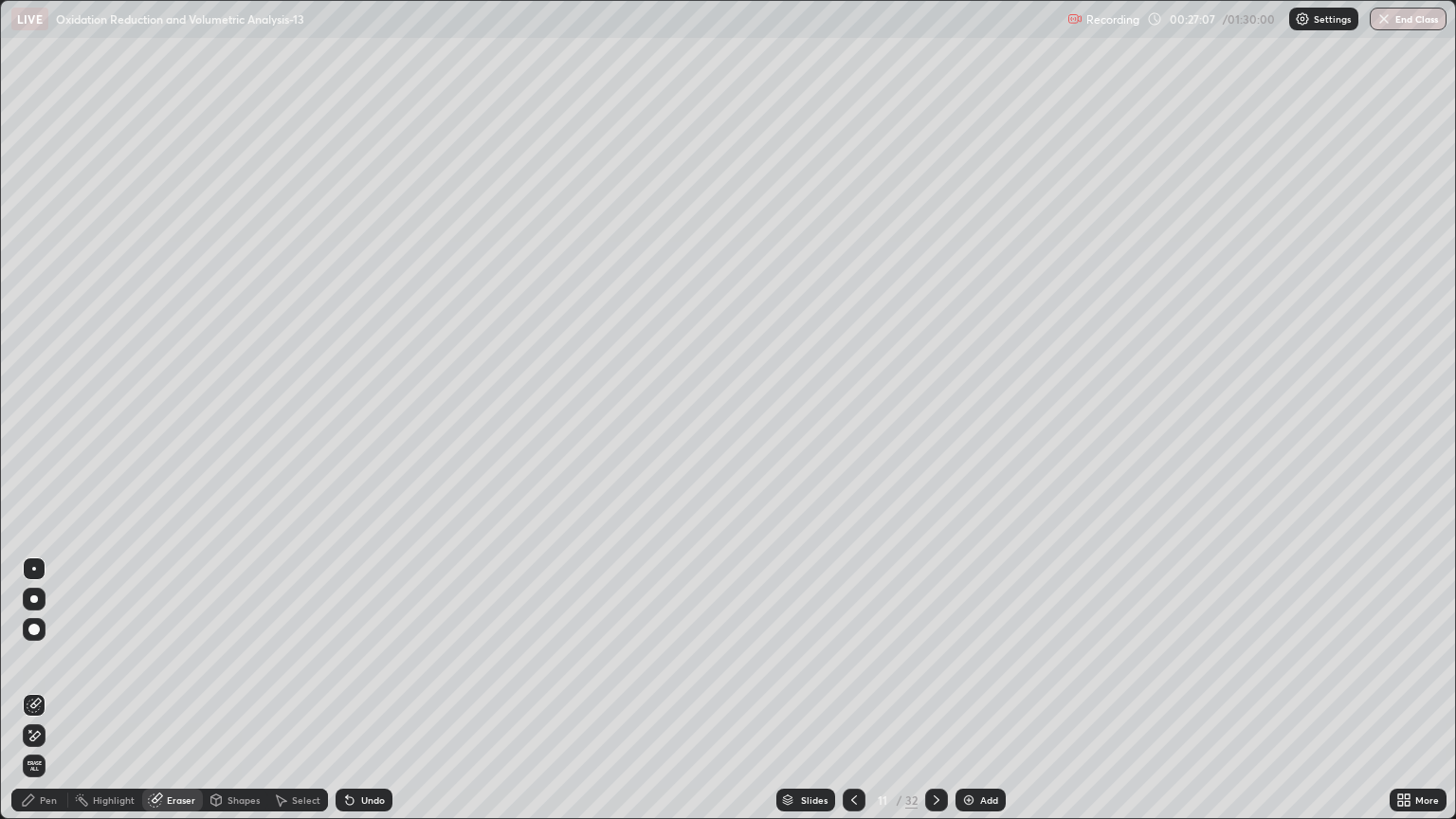 click on "Pen" at bounding box center (48, 800) 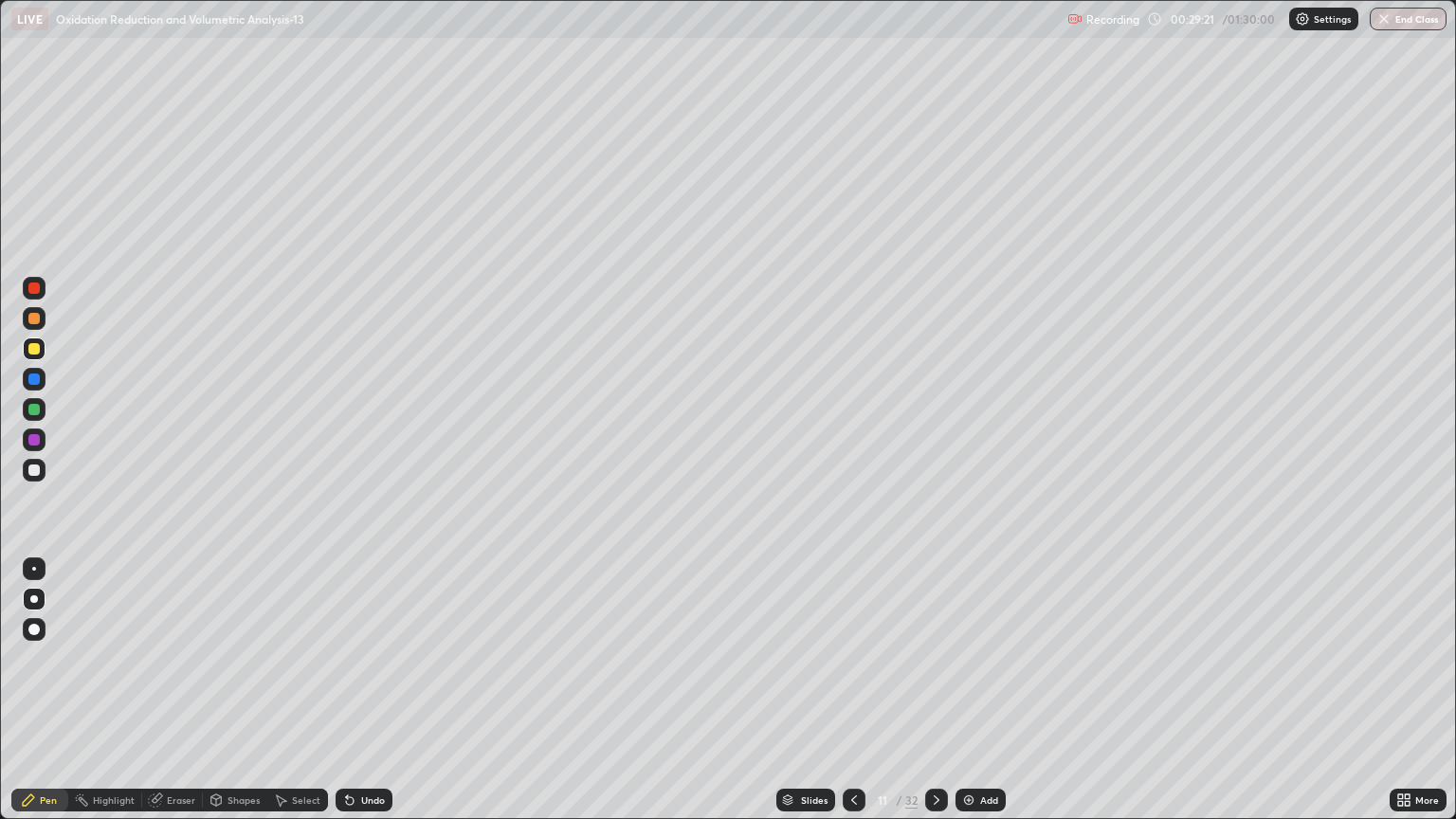 click 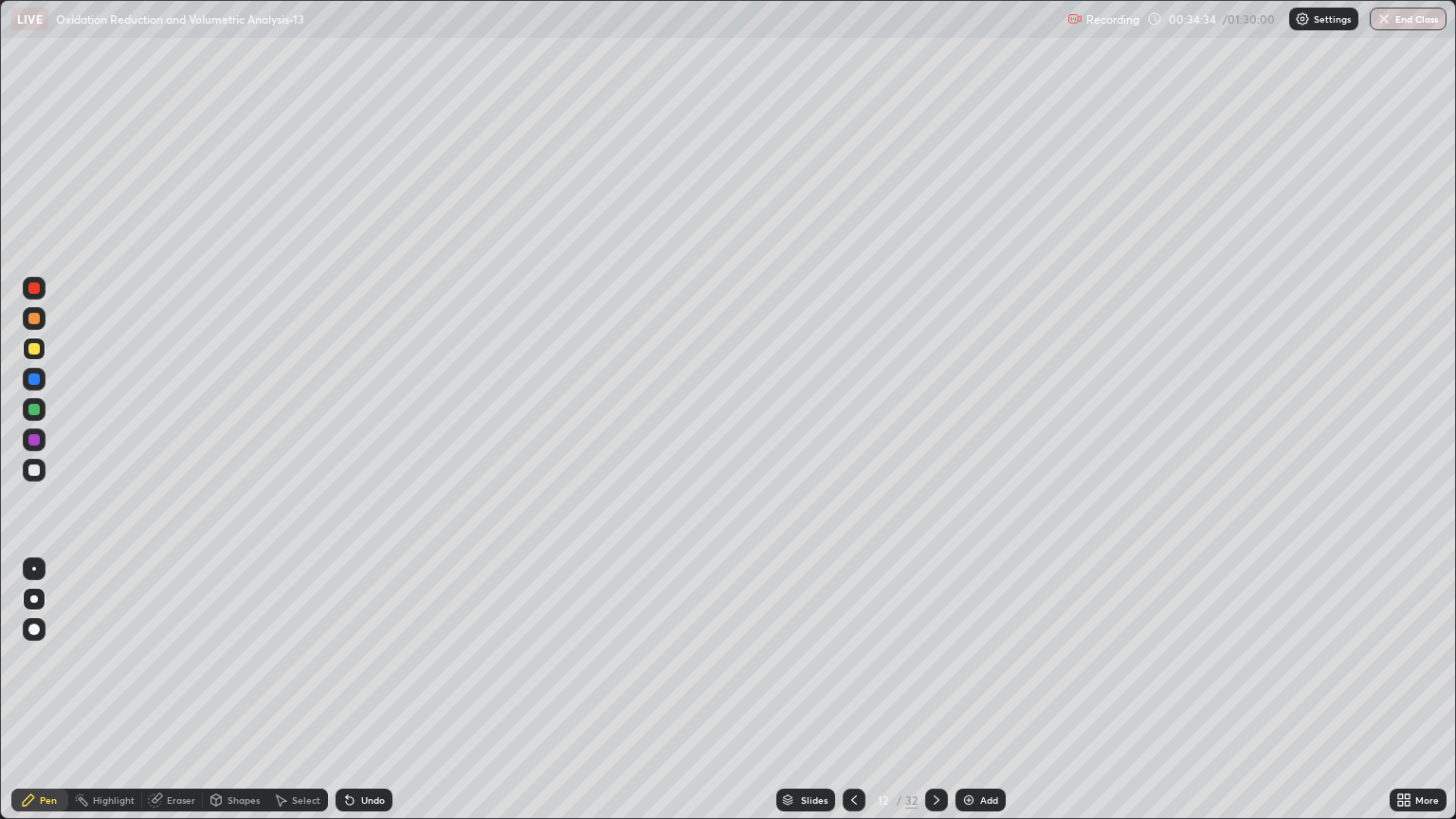 click 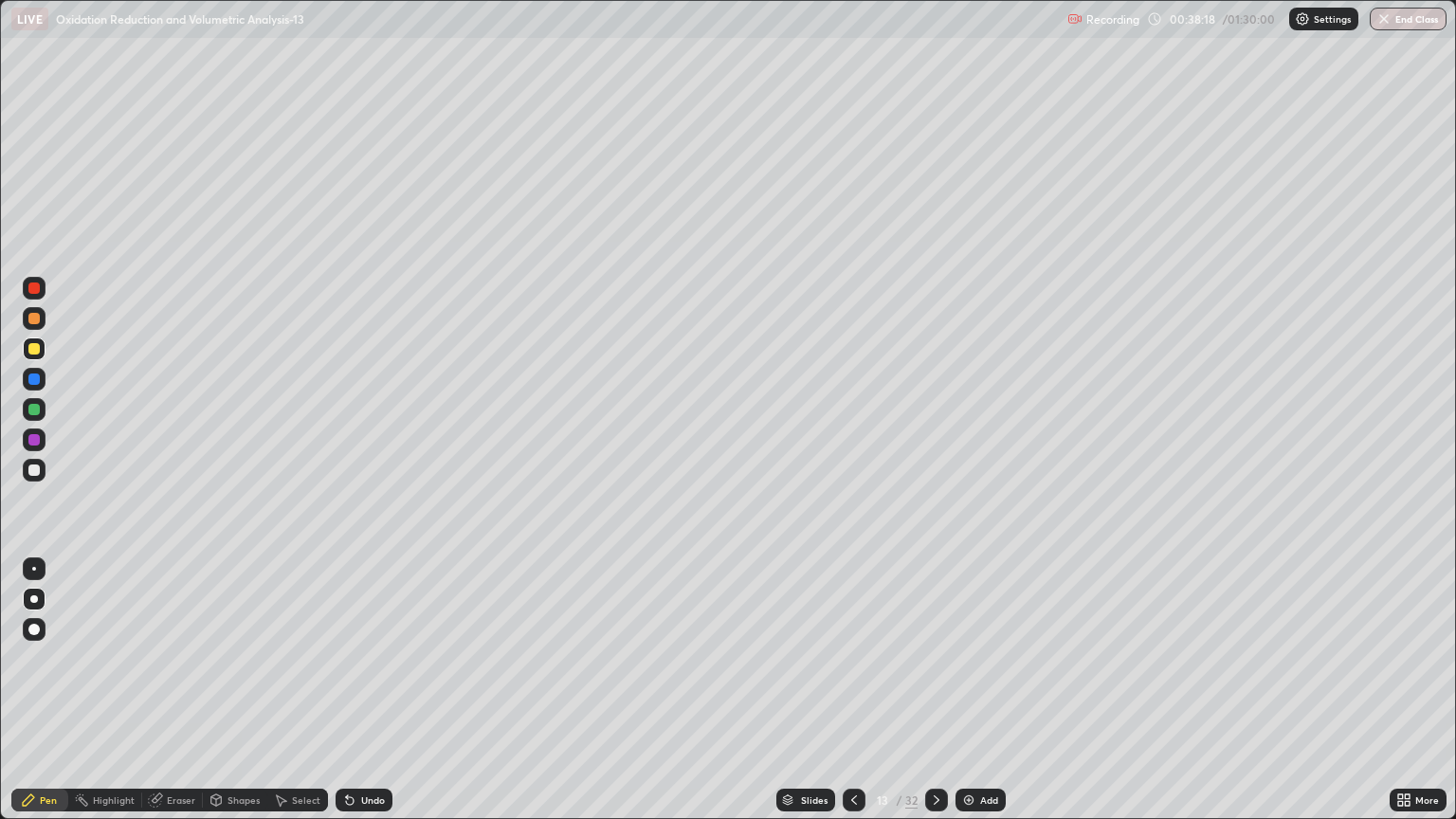 click on "Pen" at bounding box center (48, 800) 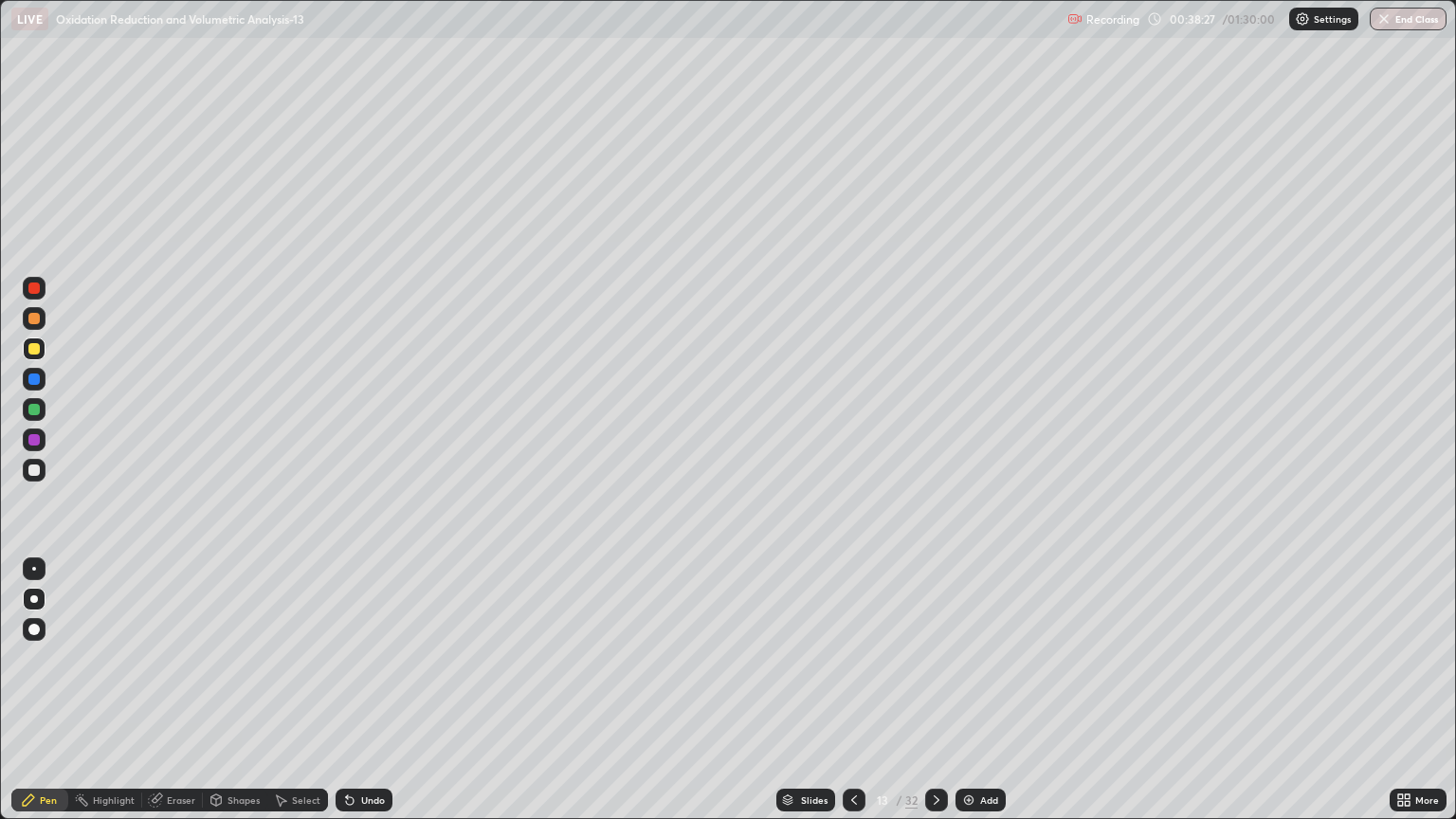 click on "Eraser" at bounding box center (181, 800) 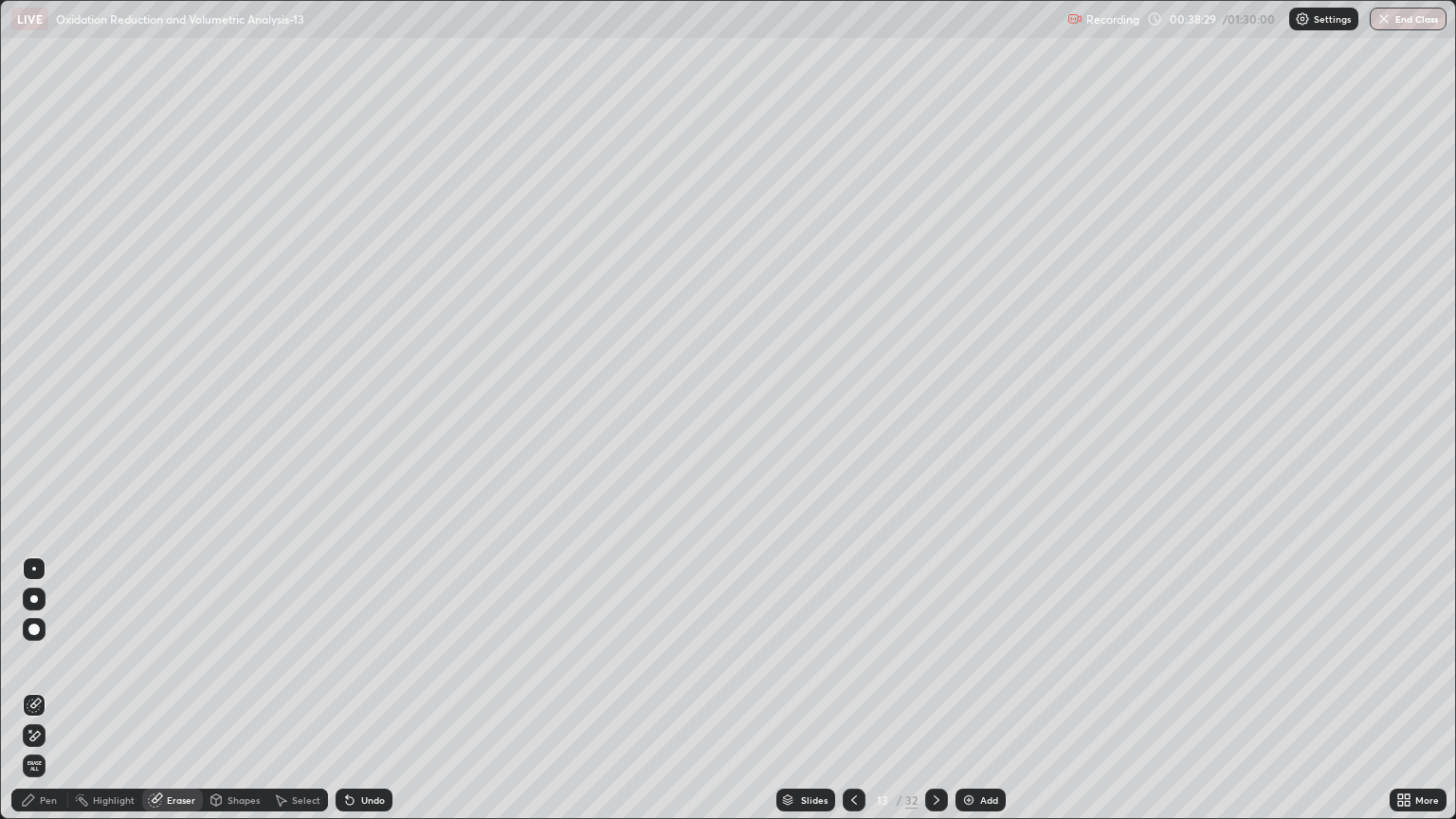 click on "Pen" at bounding box center (40, 800) 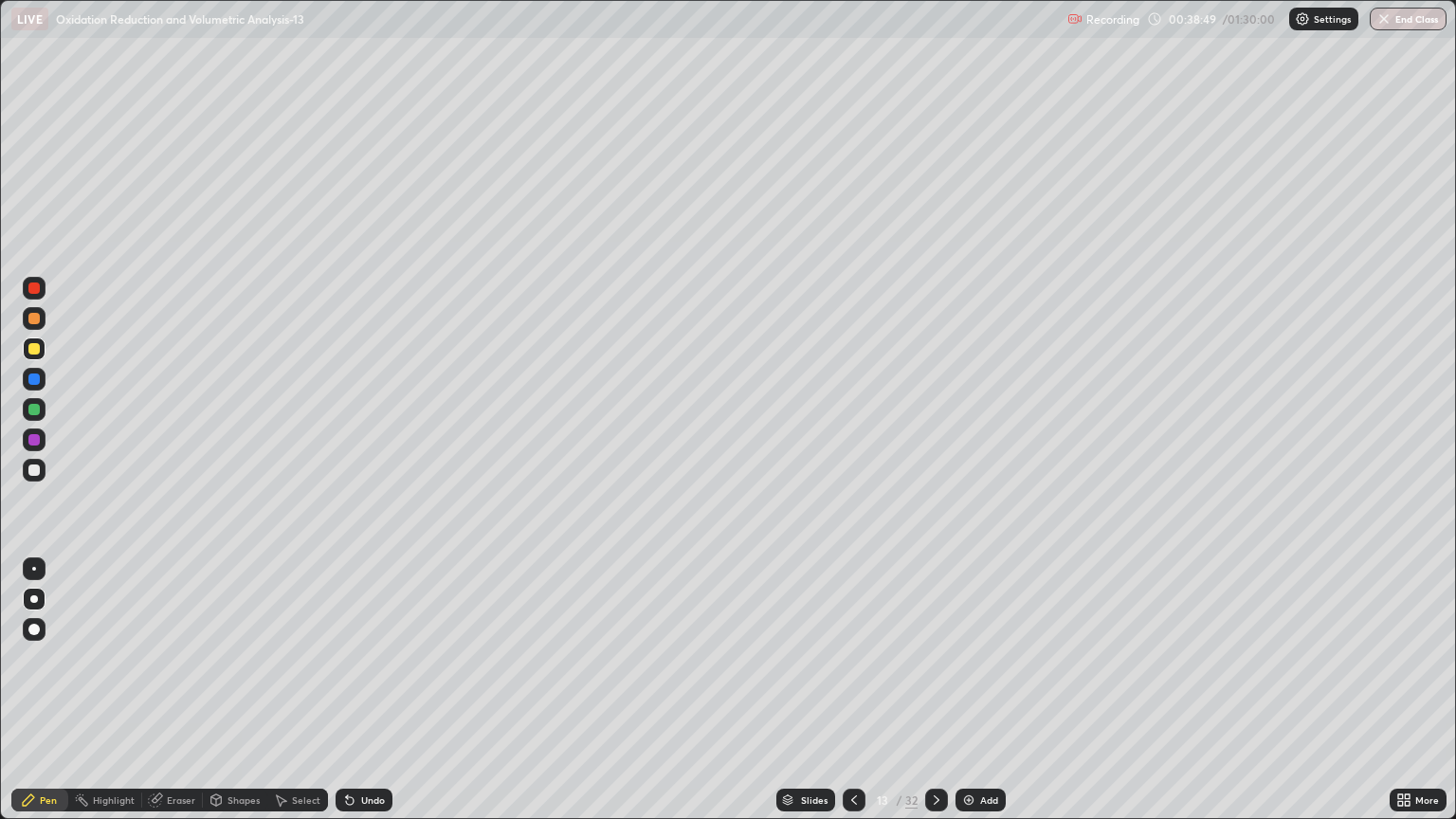 click 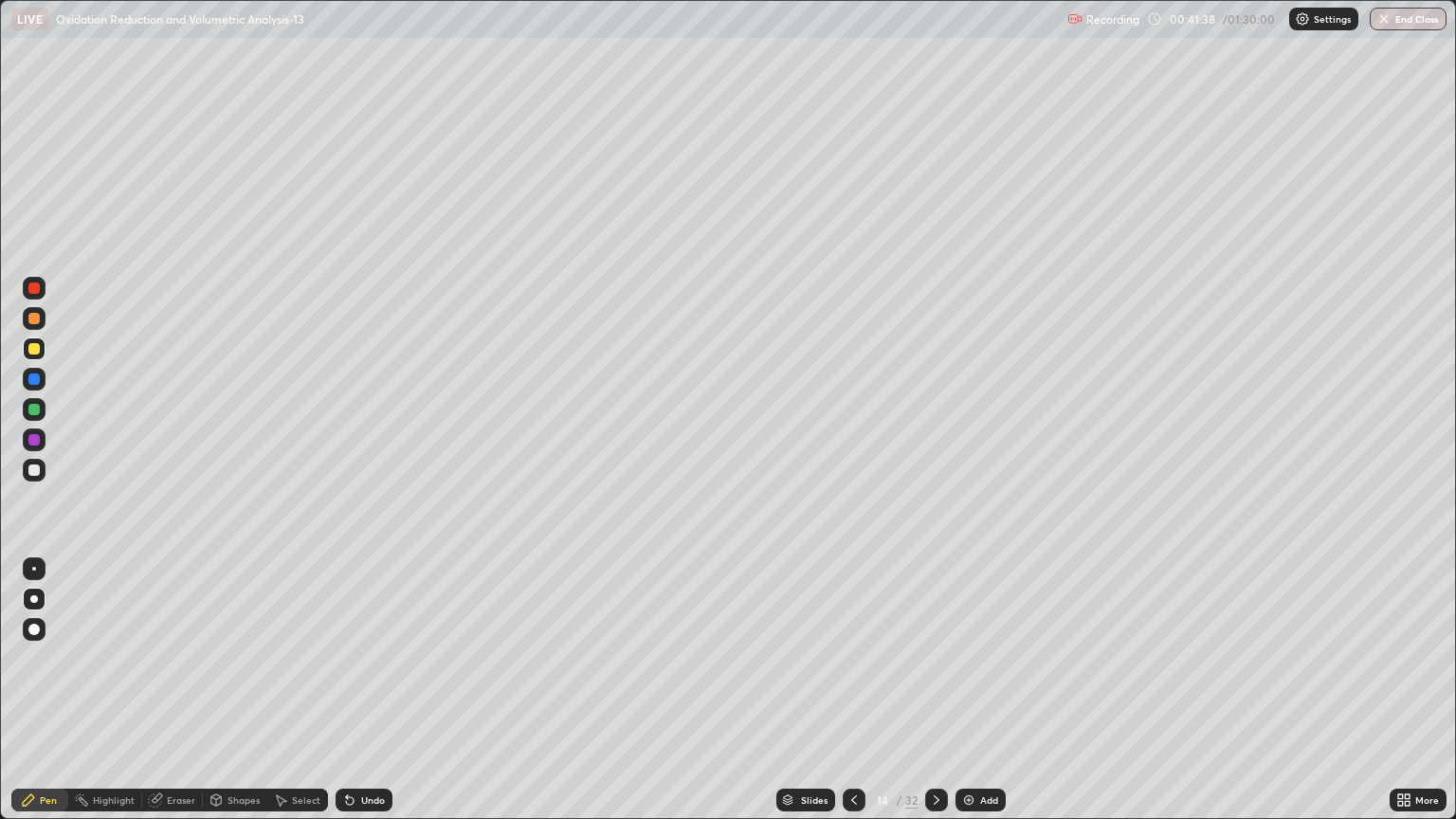 click on "Eraser" at bounding box center [173, 800] 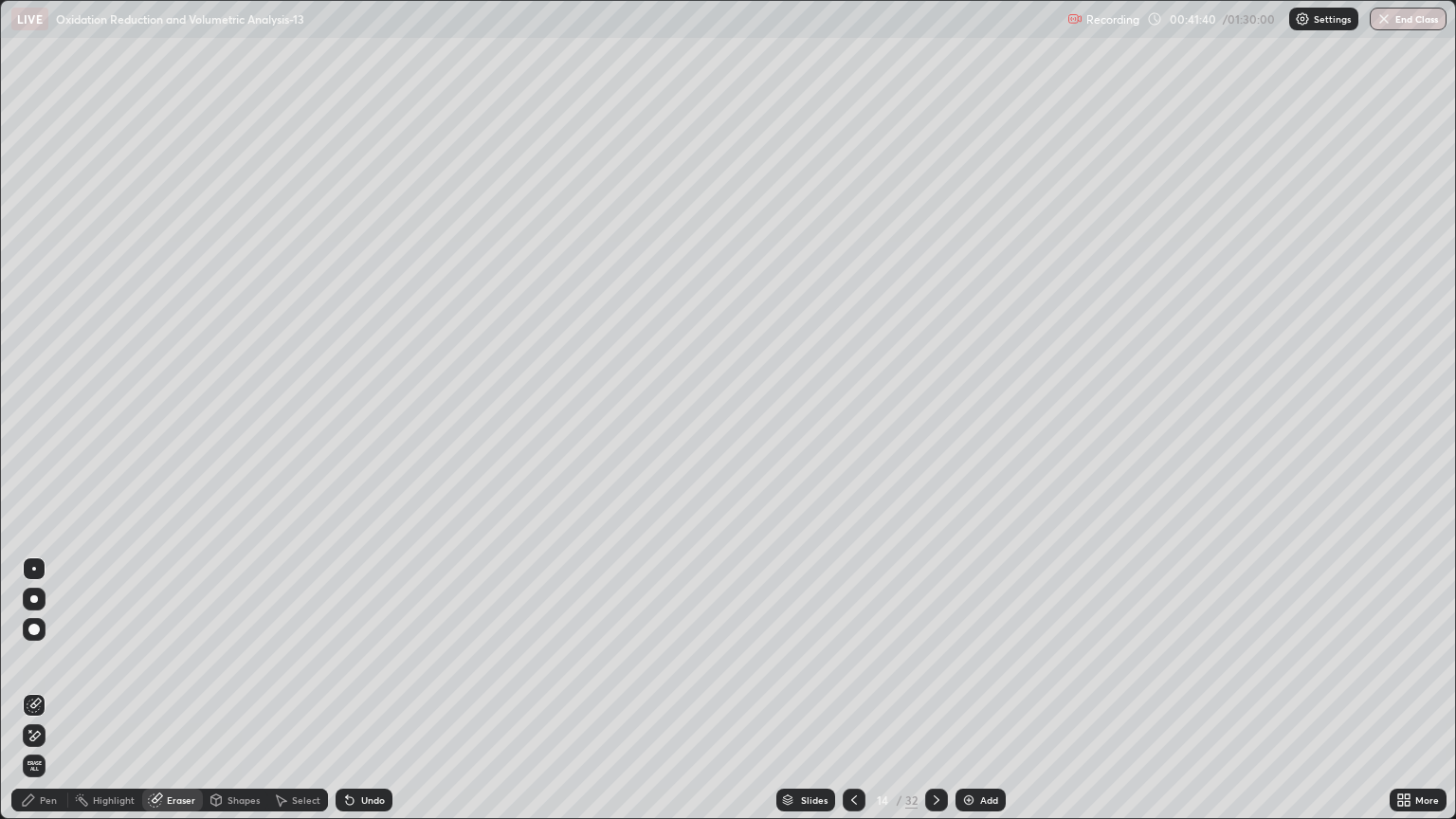 click on "Pen" at bounding box center (40, 800) 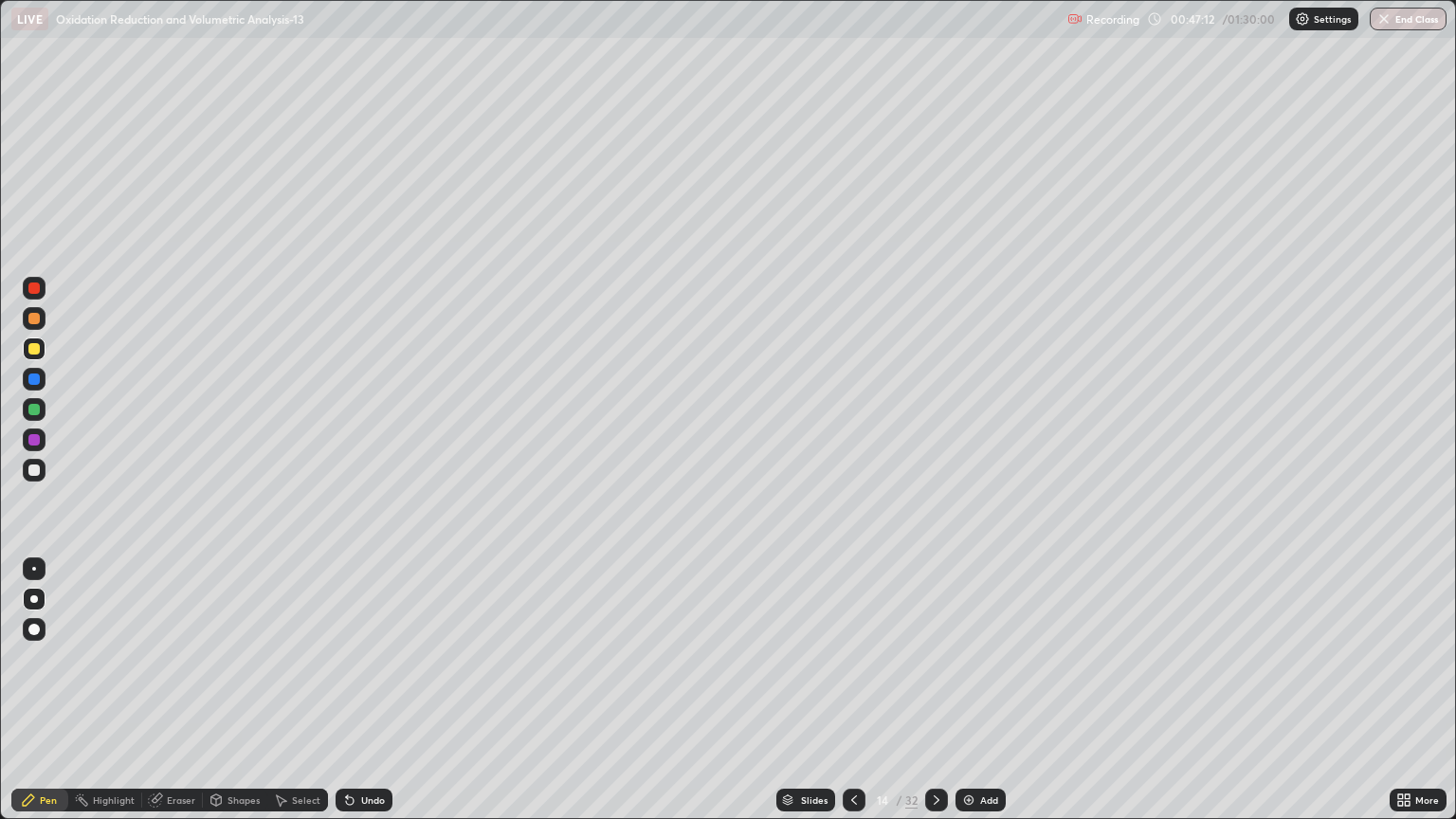 click 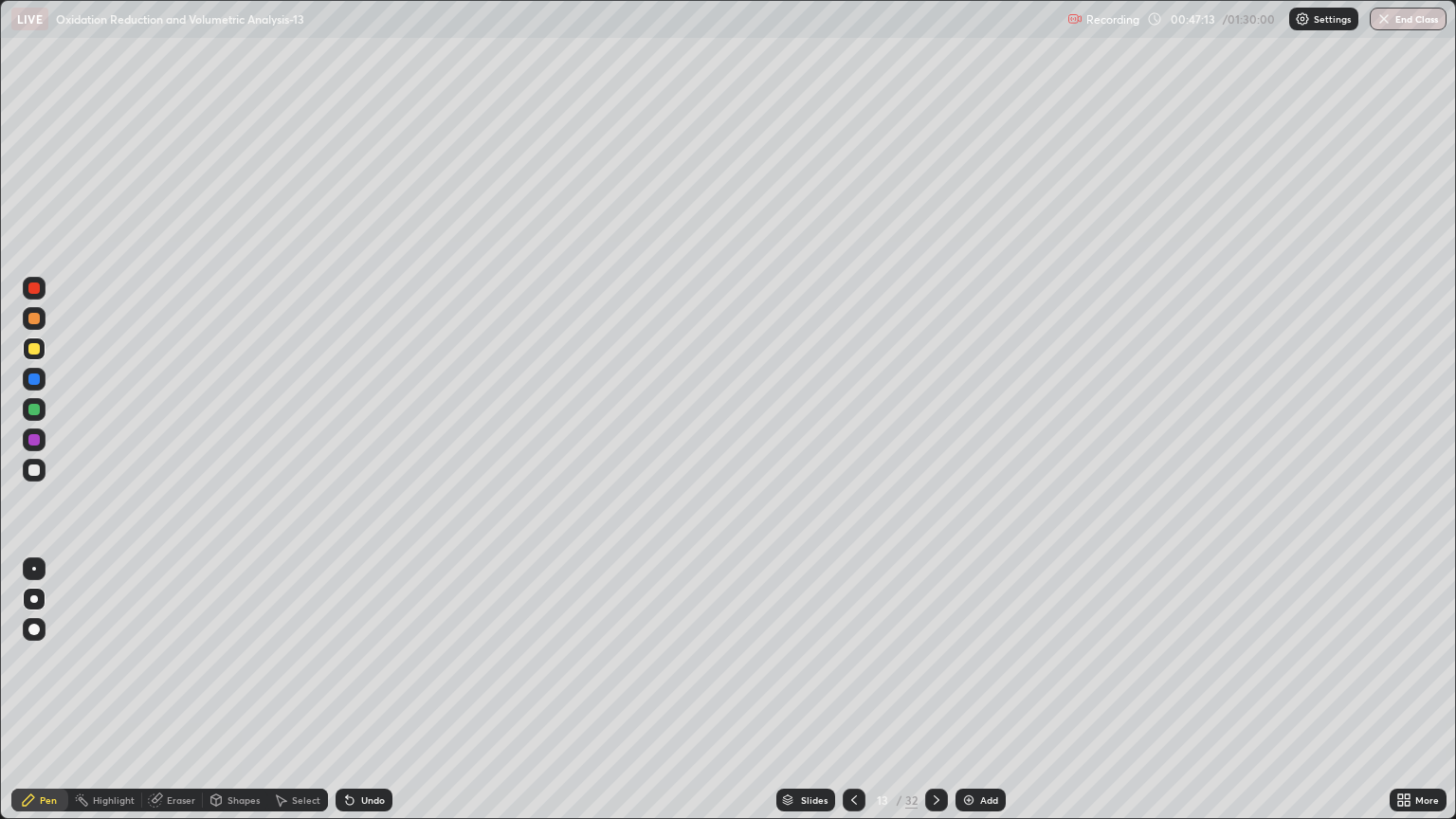 click 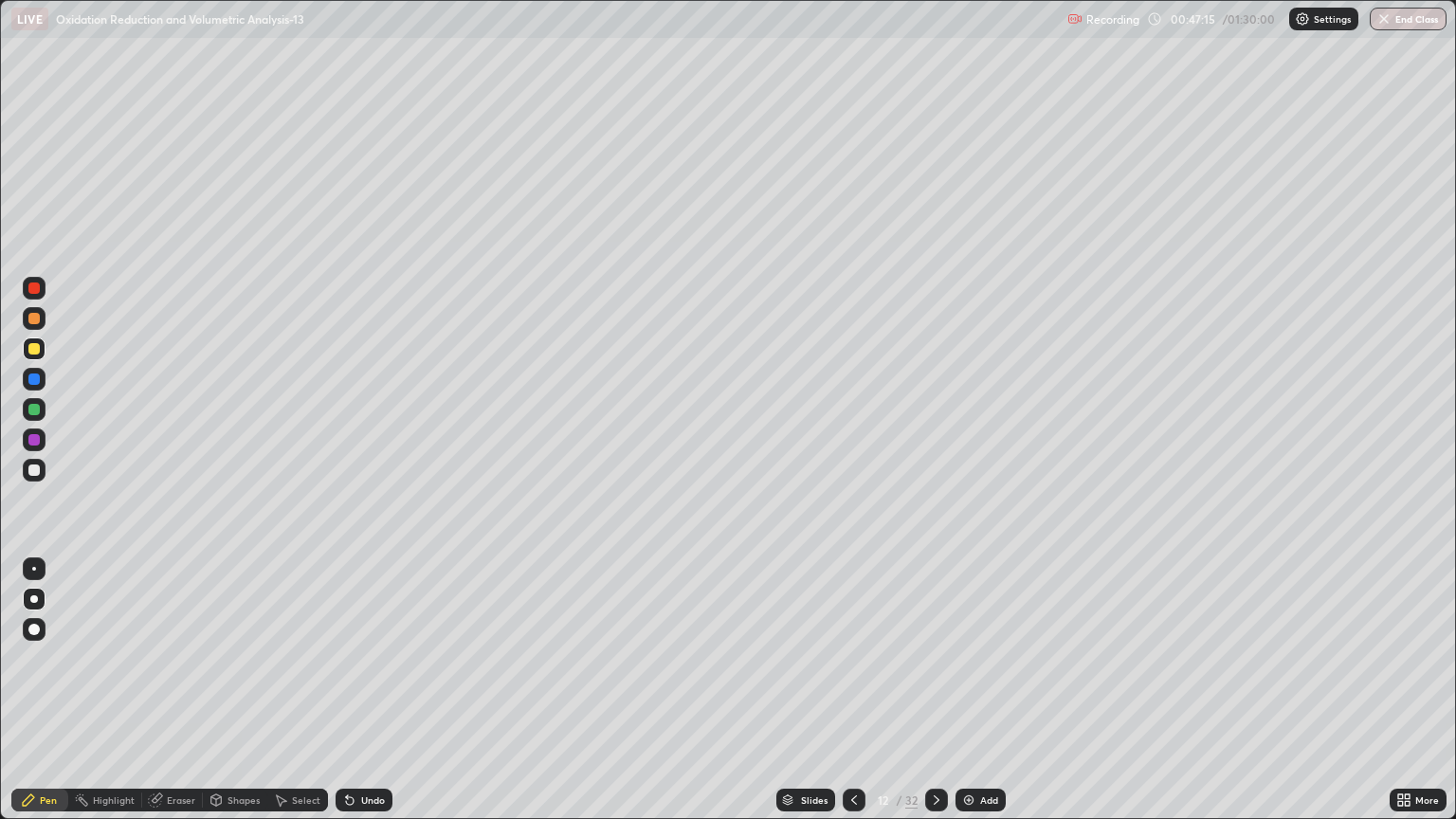 click 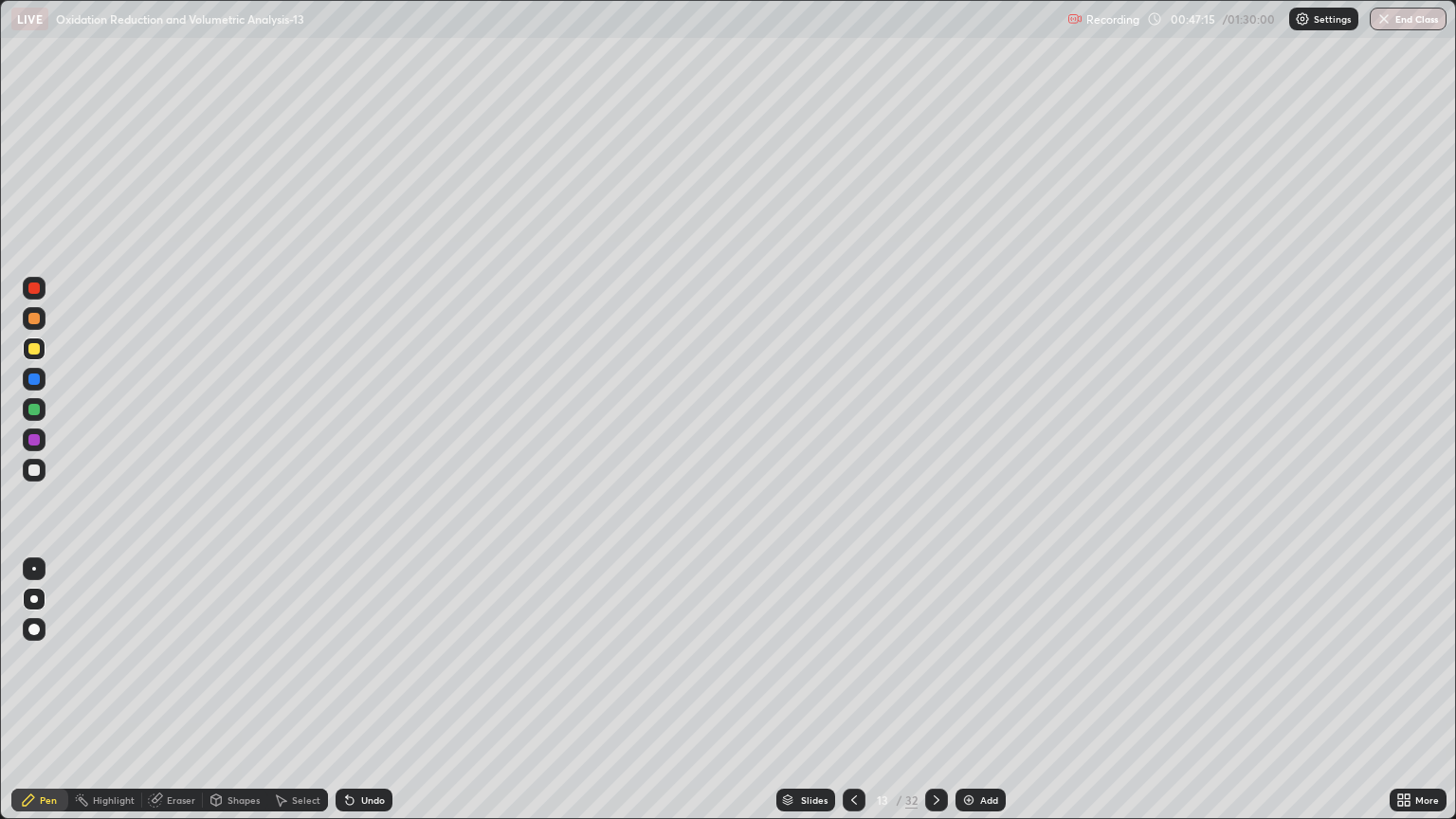 click 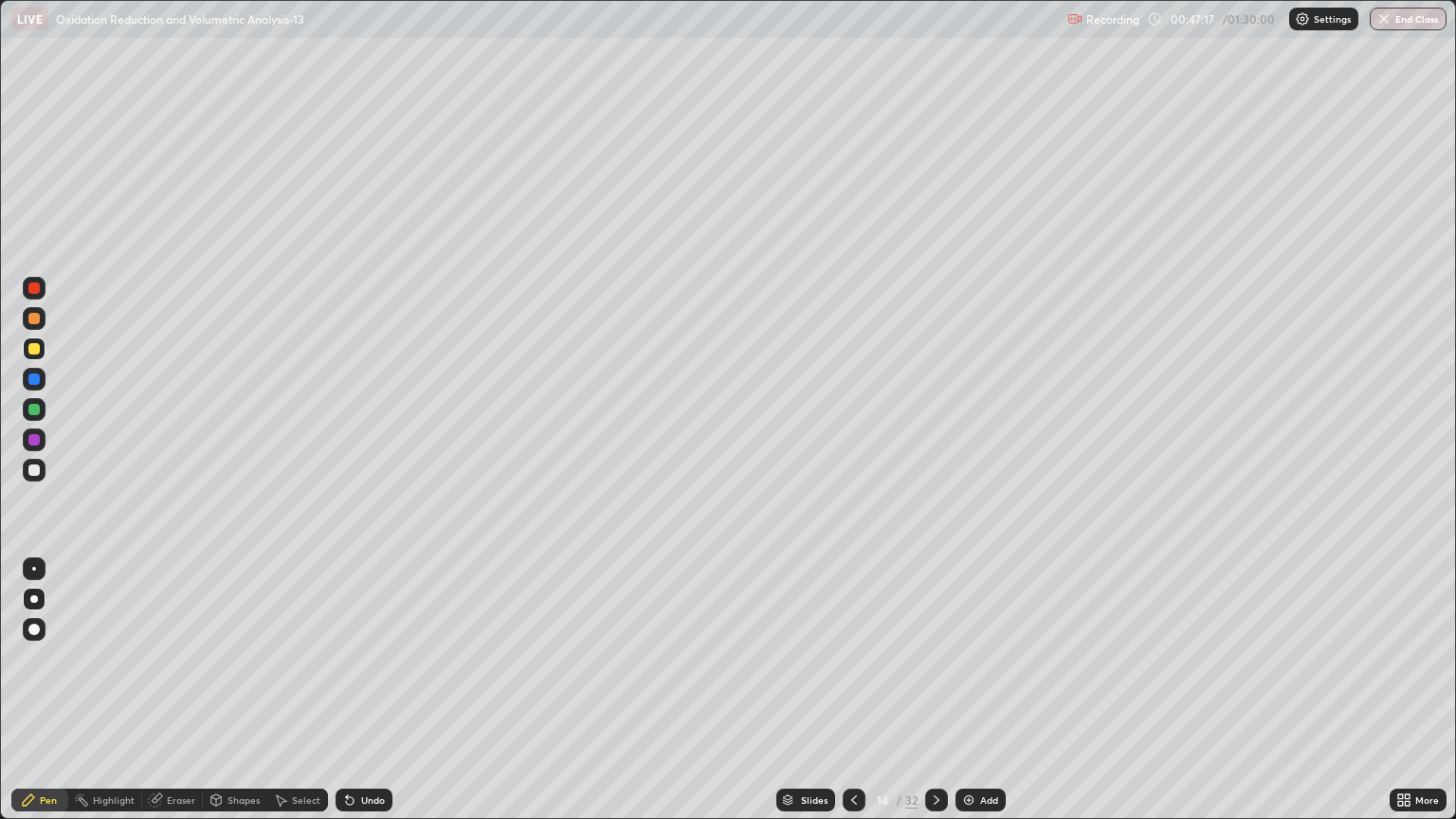 click 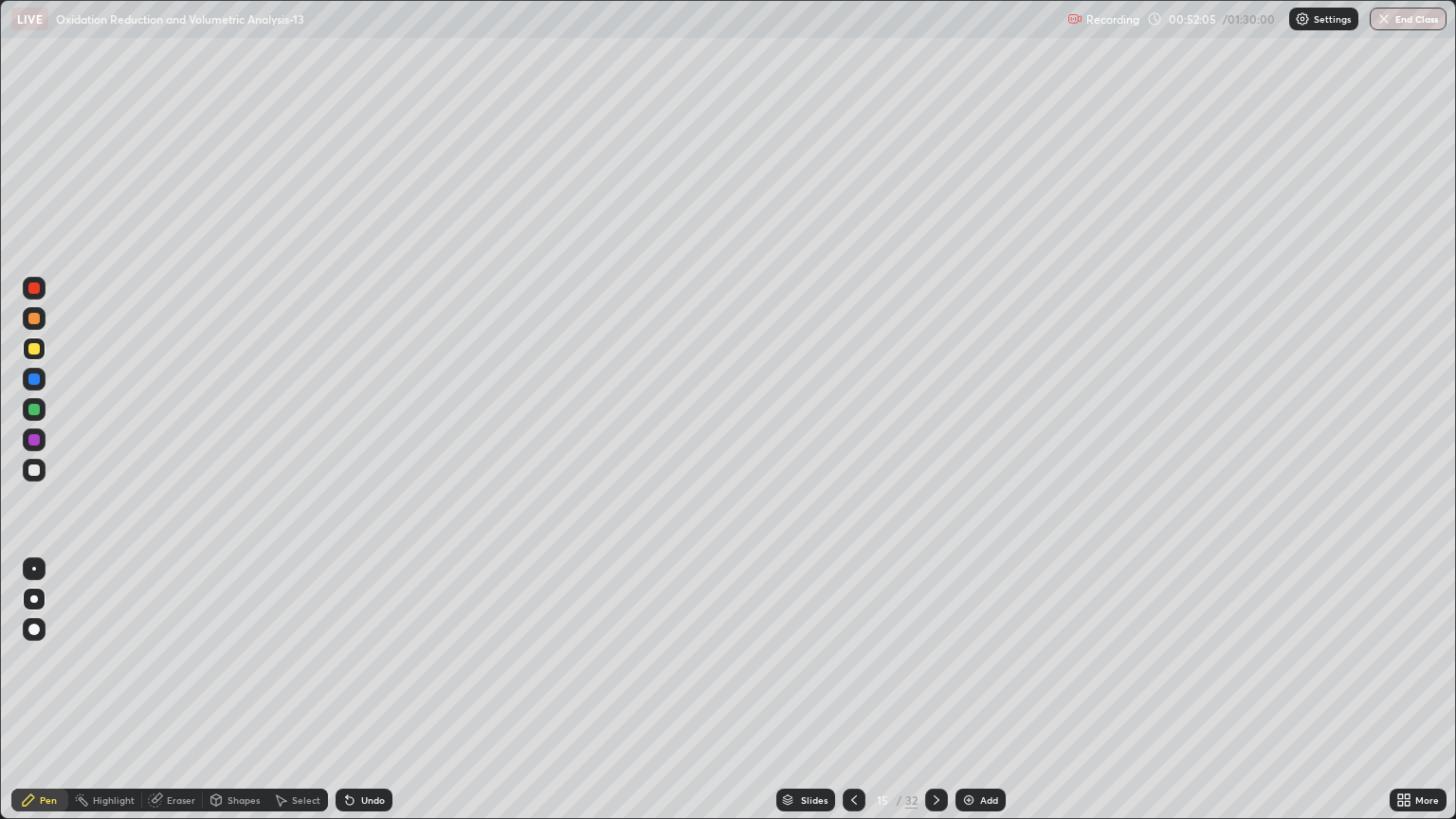 click on "Eraser" at bounding box center [181, 800] 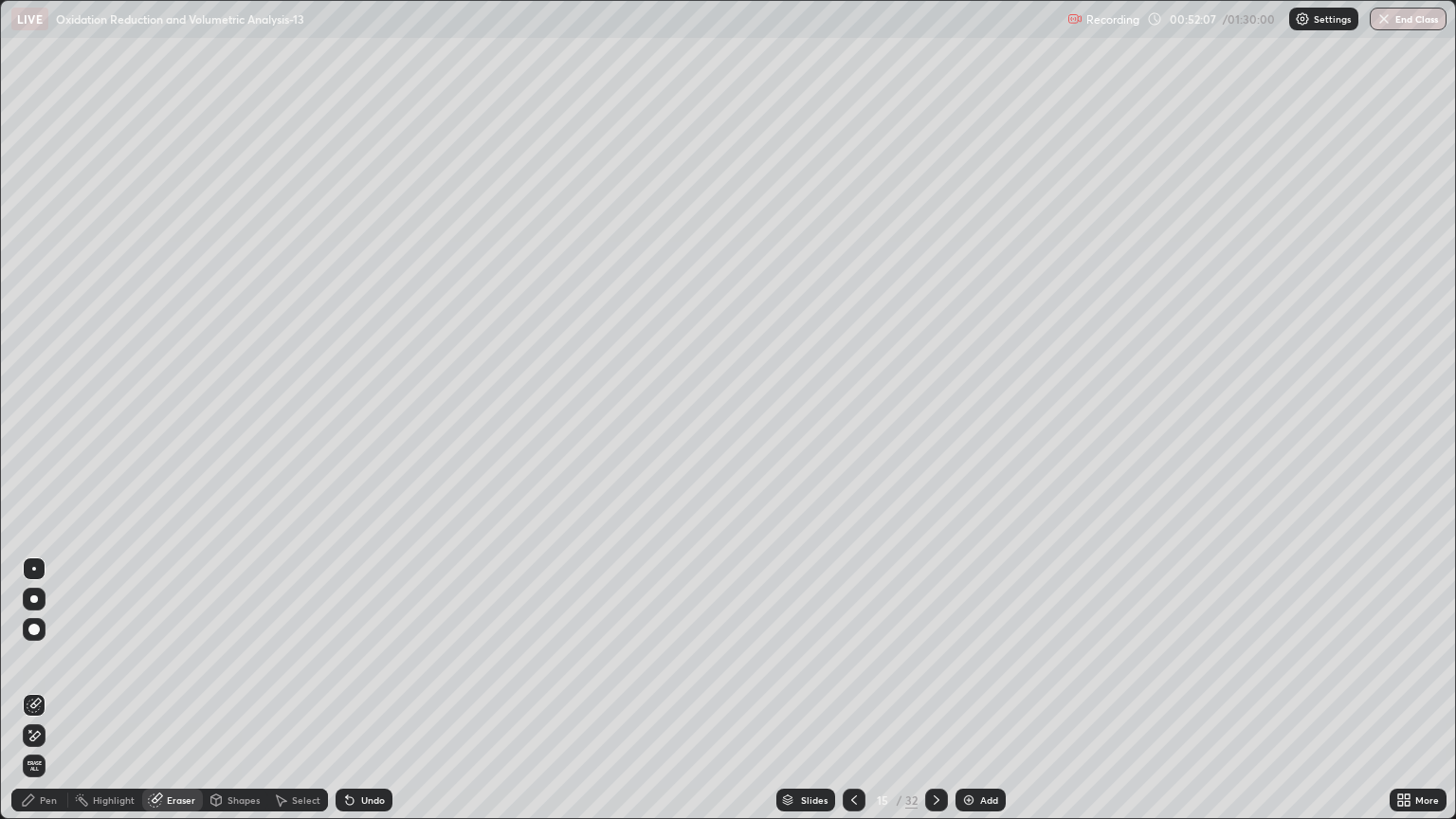 click on "Pen" at bounding box center (48, 800) 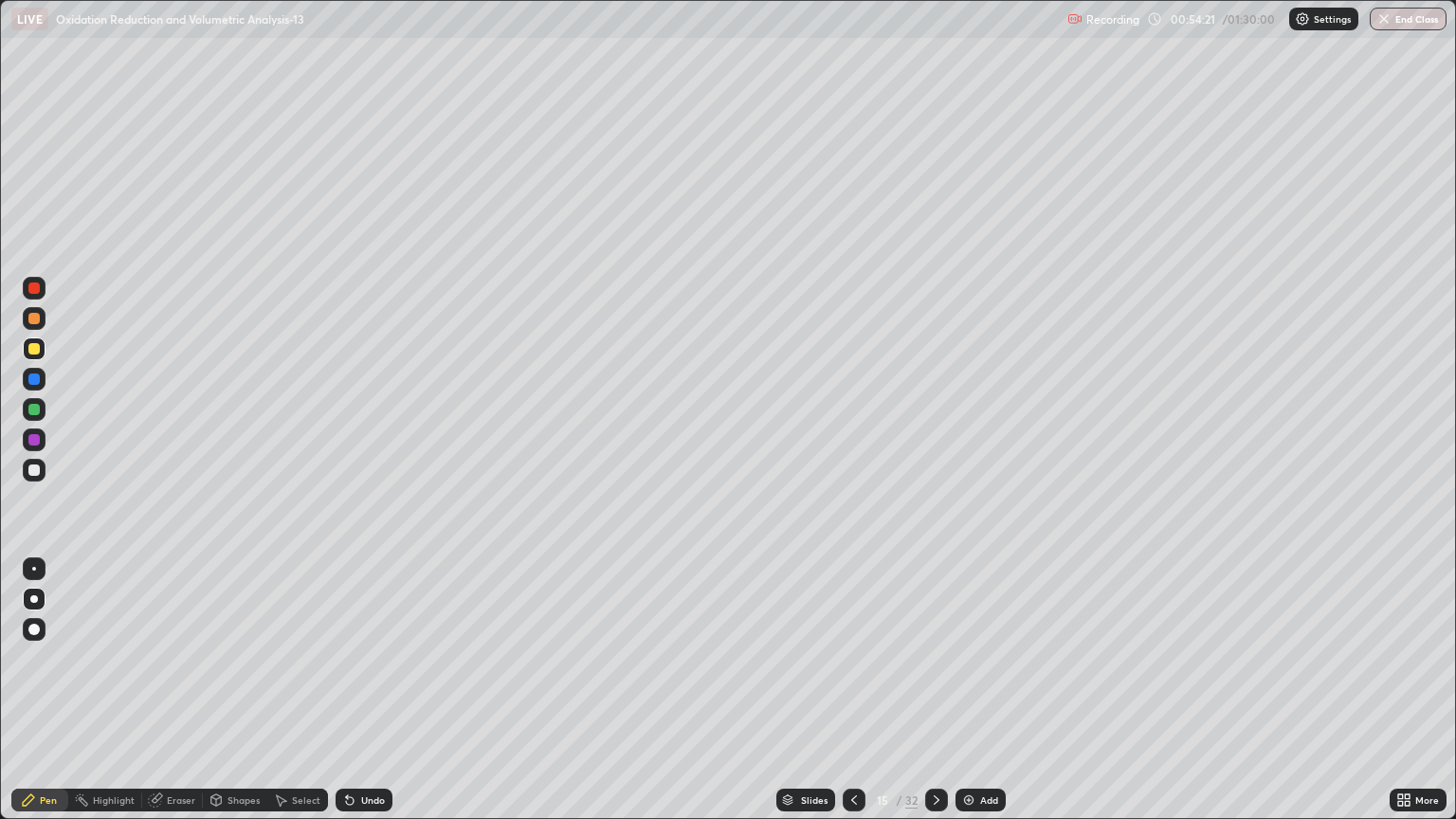click at bounding box center [937, 800] 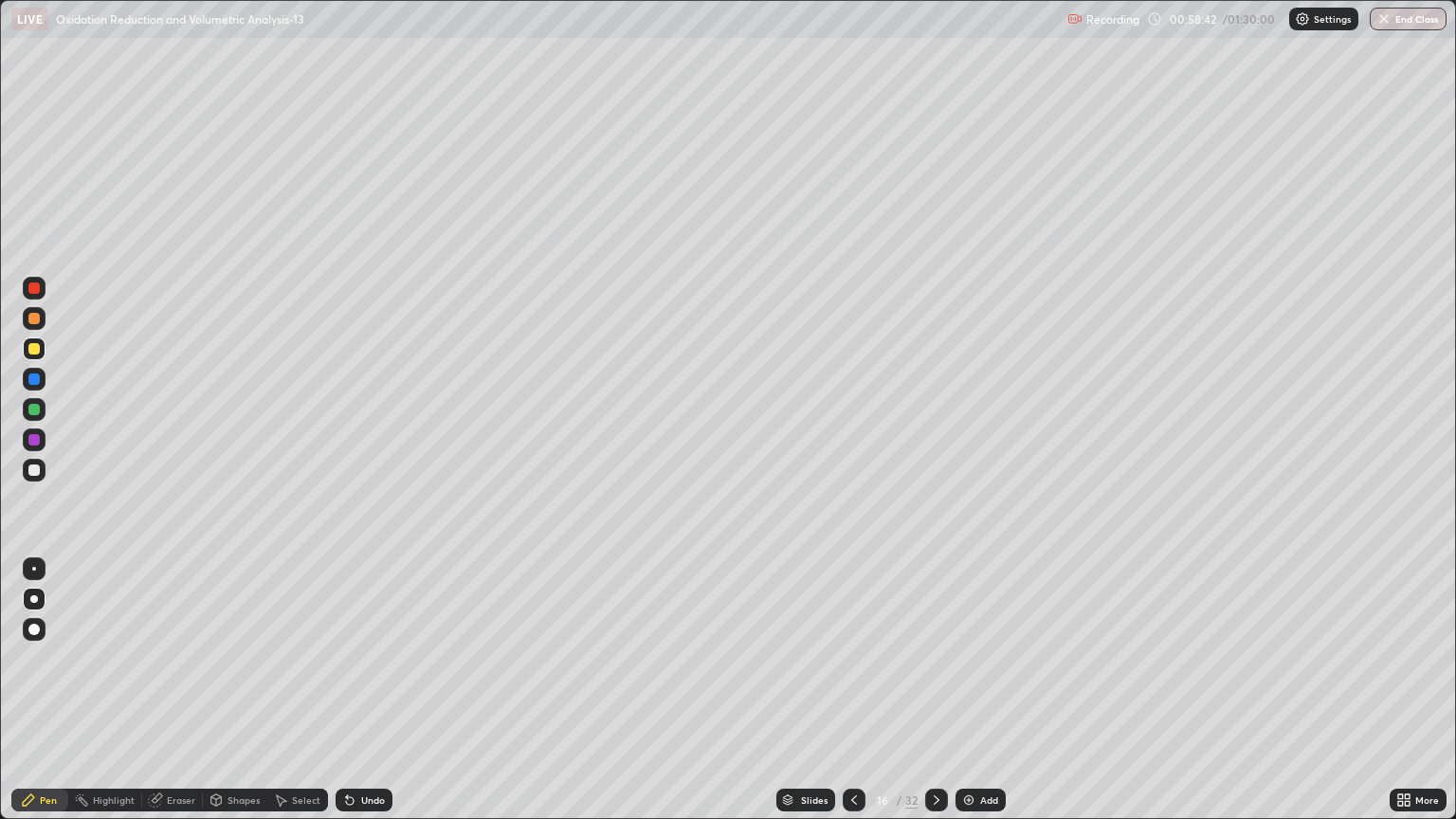 click 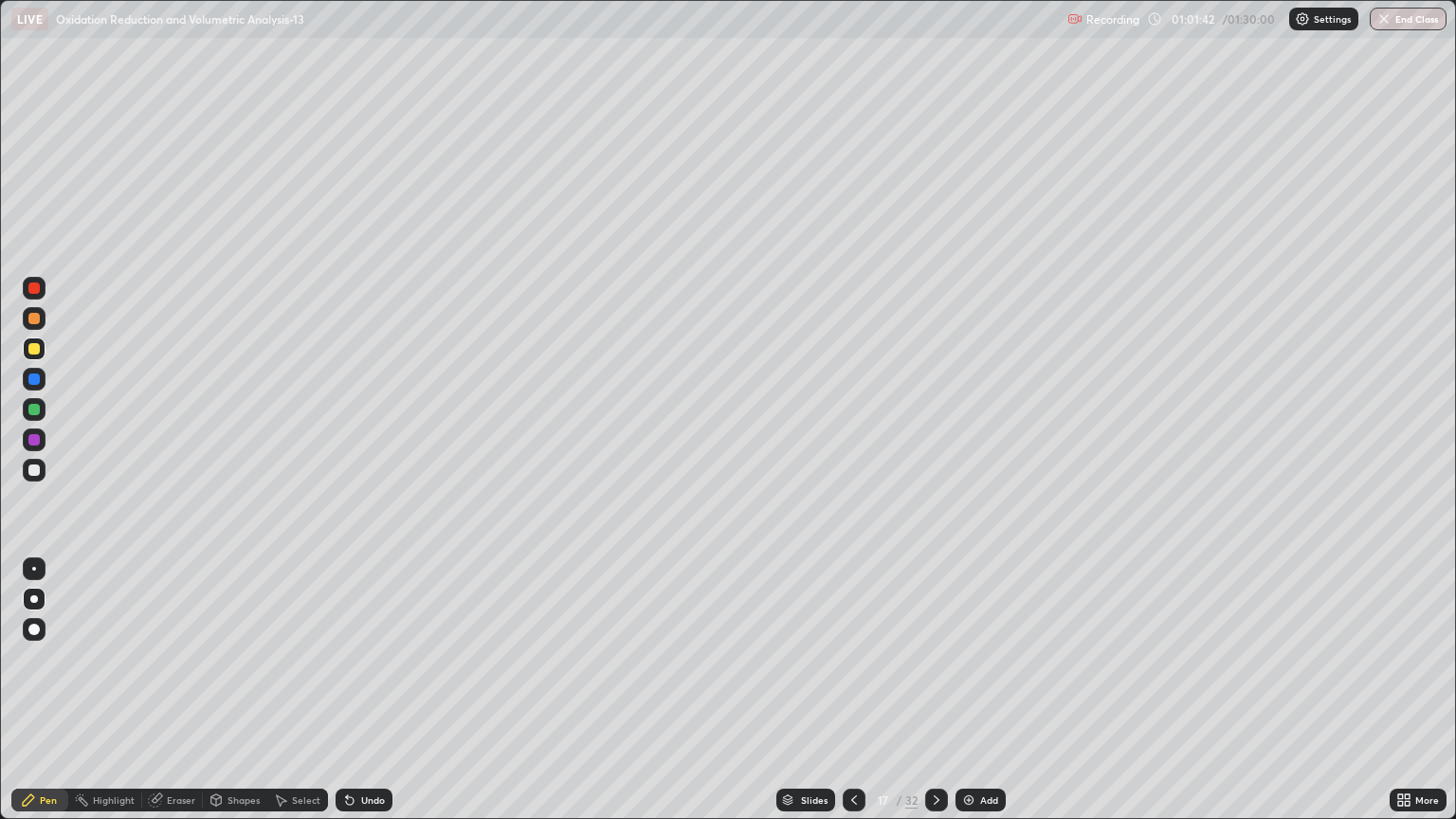 click on "Eraser" at bounding box center (181, 800) 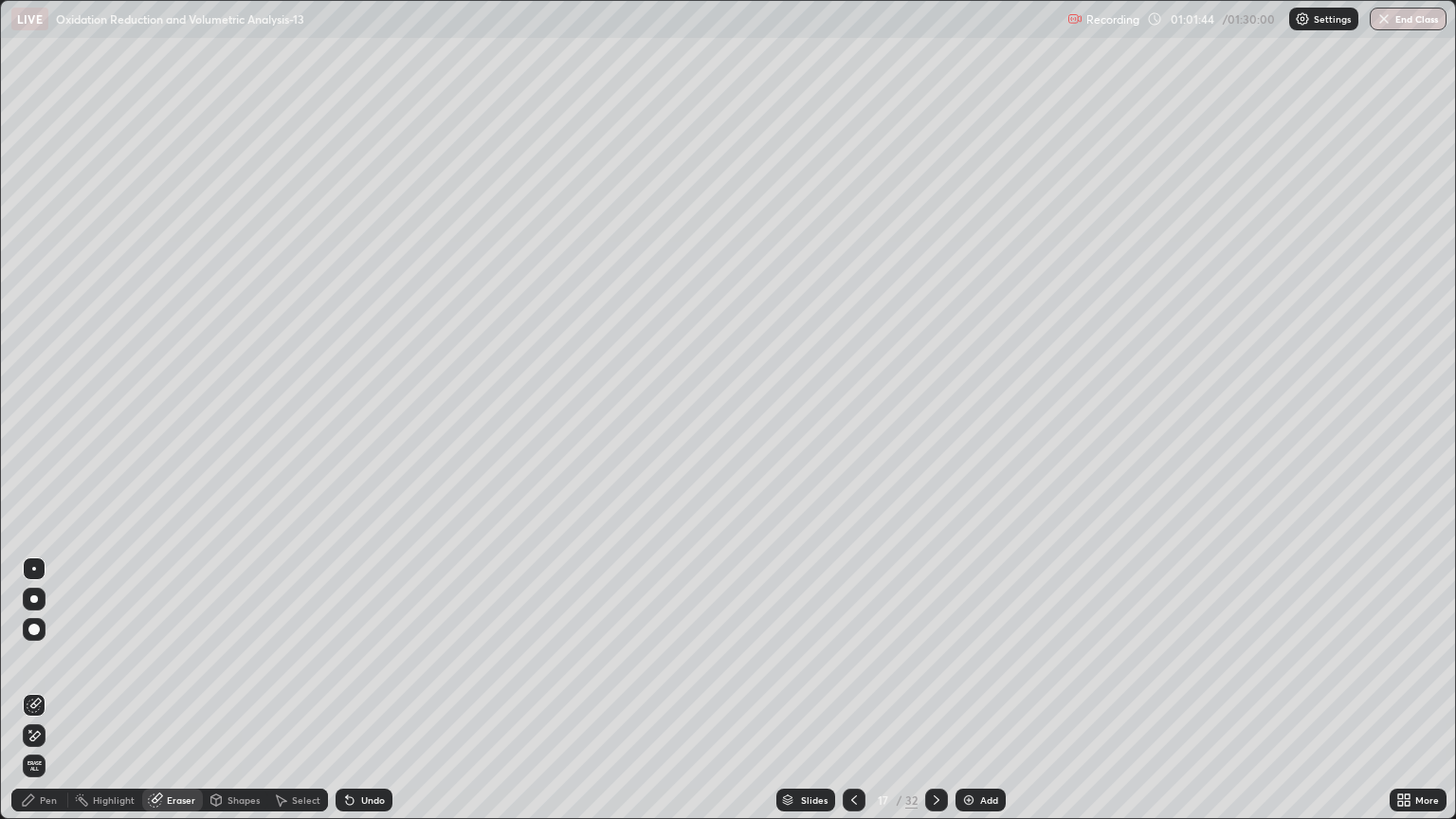 click on "Pen" at bounding box center [40, 800] 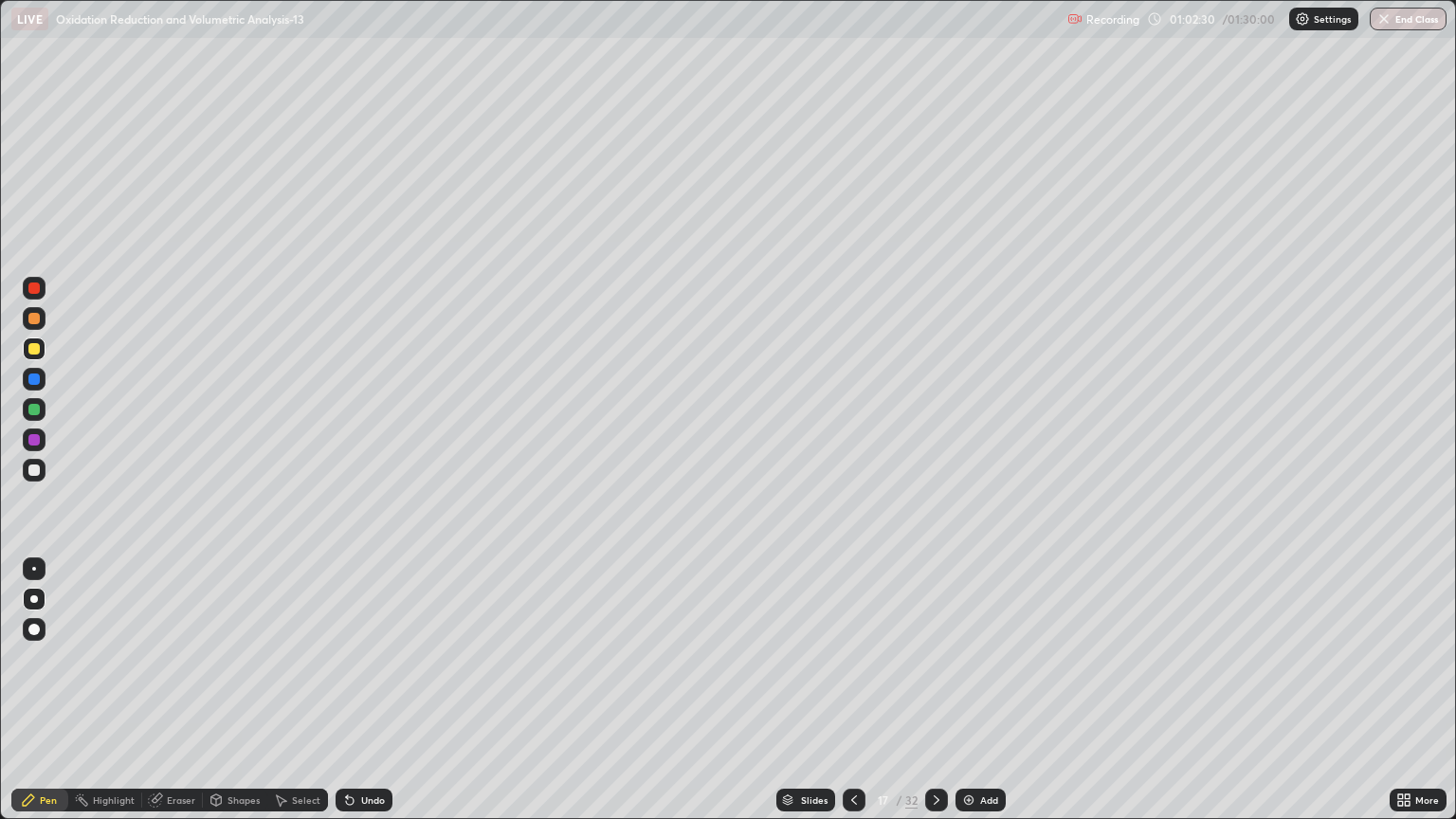 click on "Eraser" at bounding box center [181, 800] 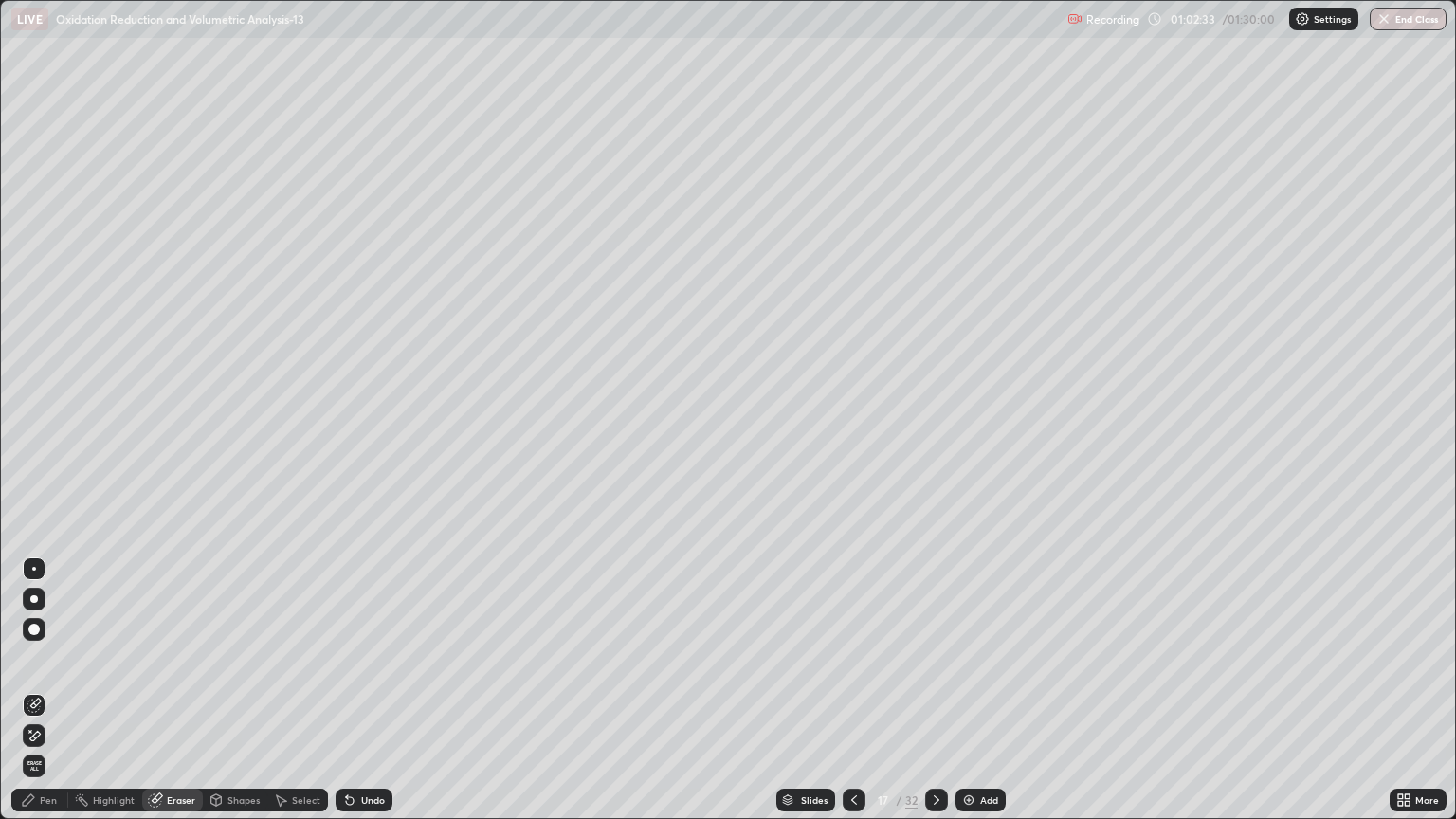click on "Pen" at bounding box center [48, 800] 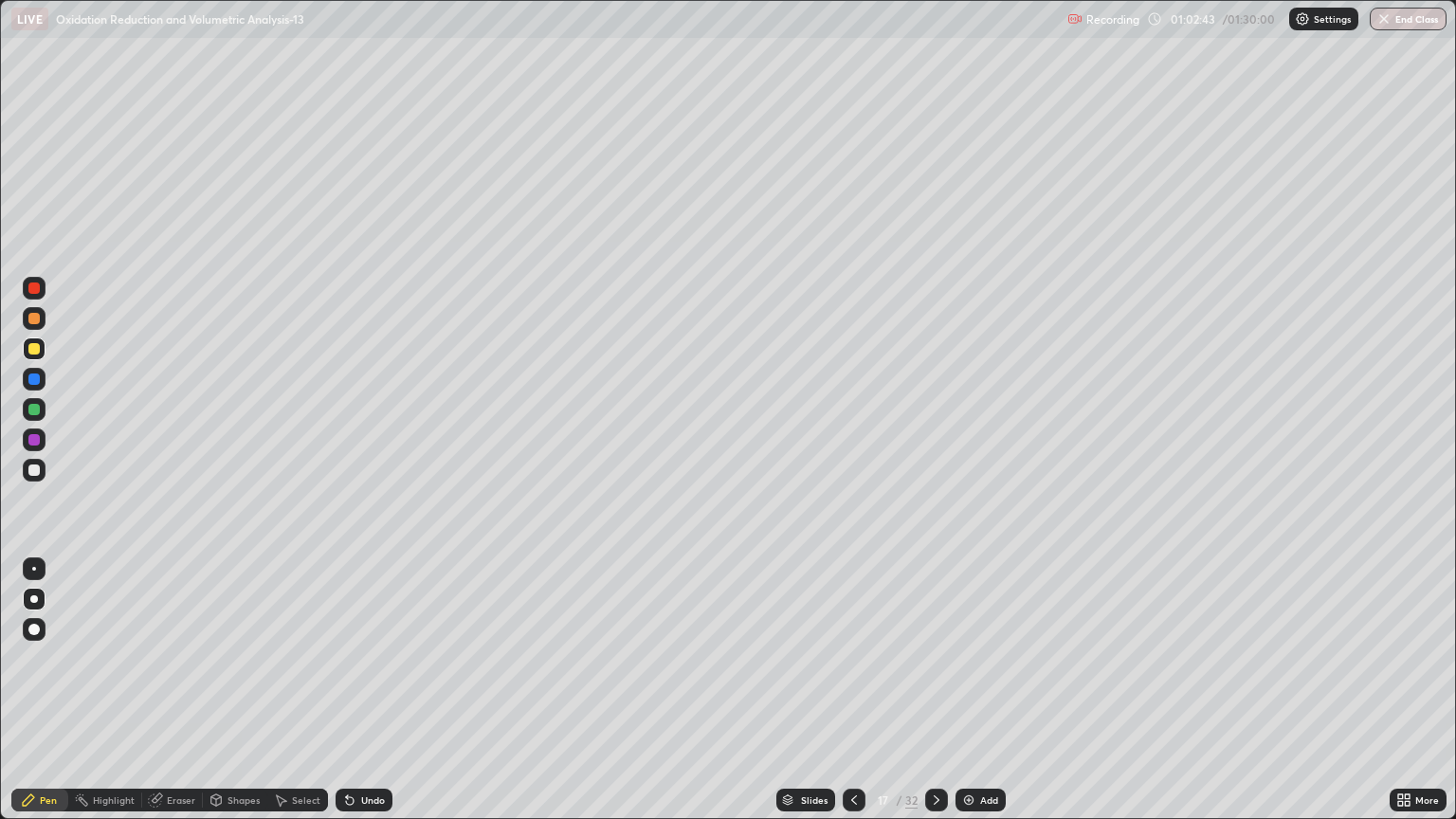 click on "Eraser" at bounding box center (181, 800) 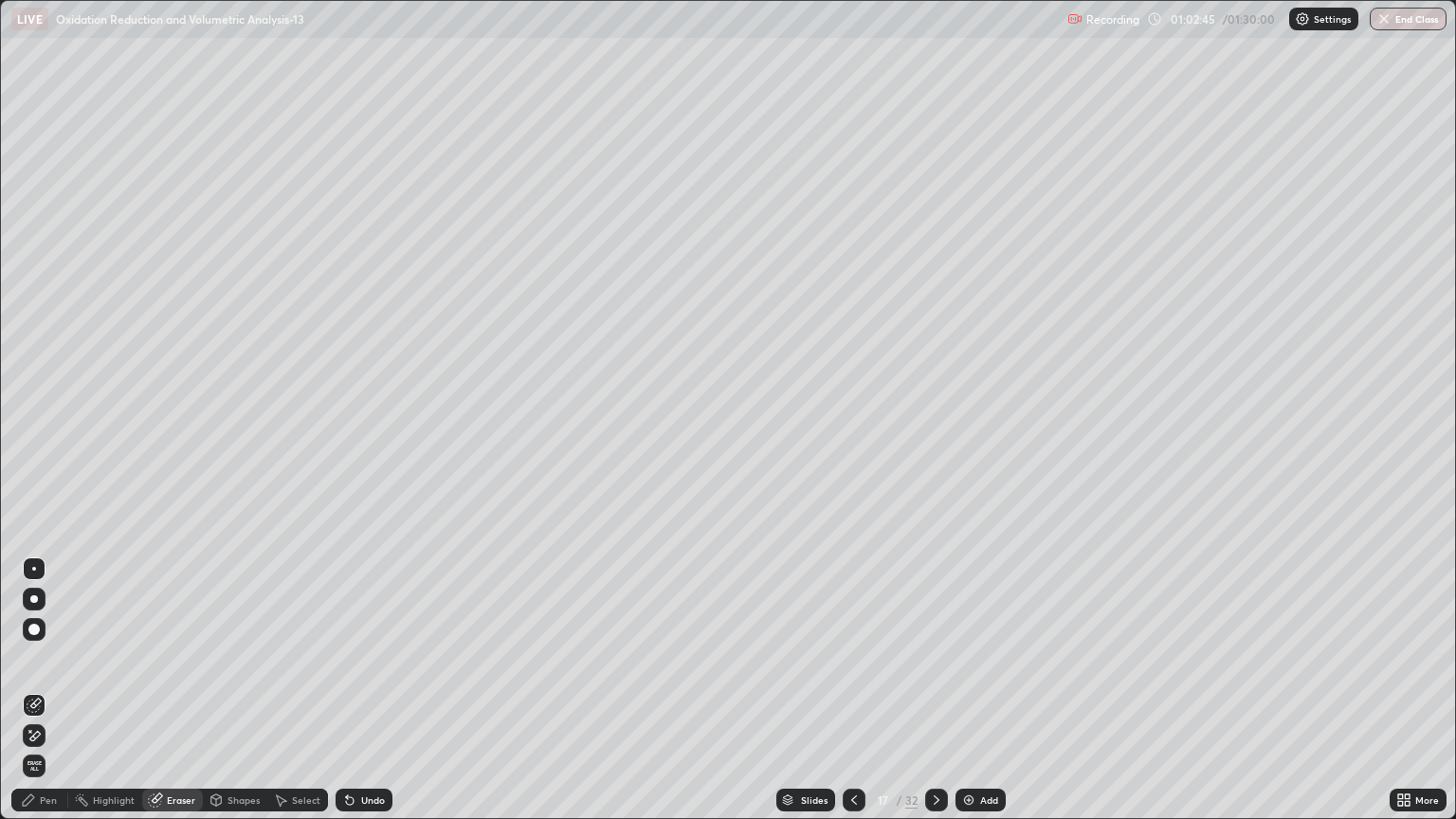 click on "Pen" at bounding box center (48, 800) 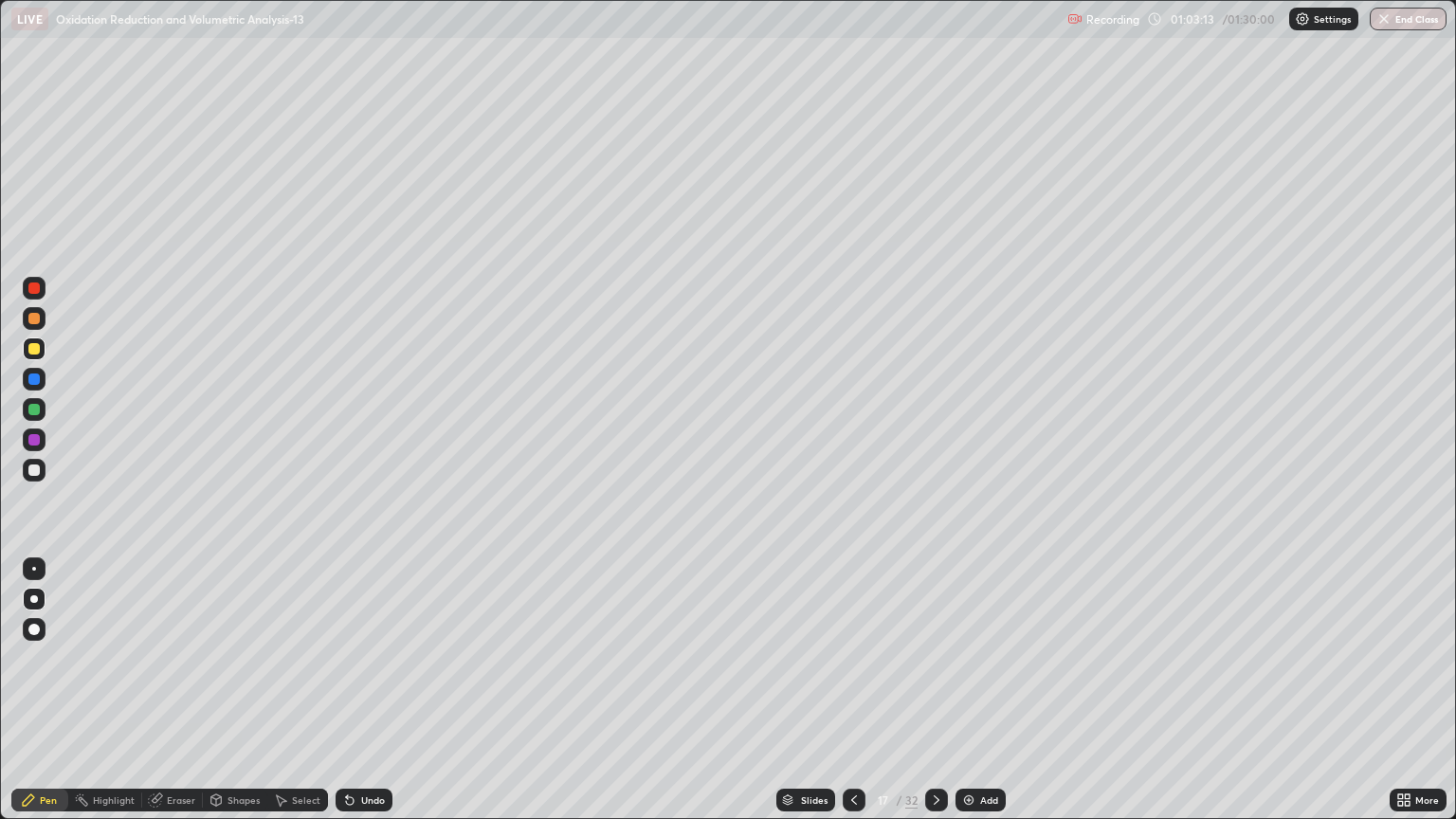 click at bounding box center [937, 800] 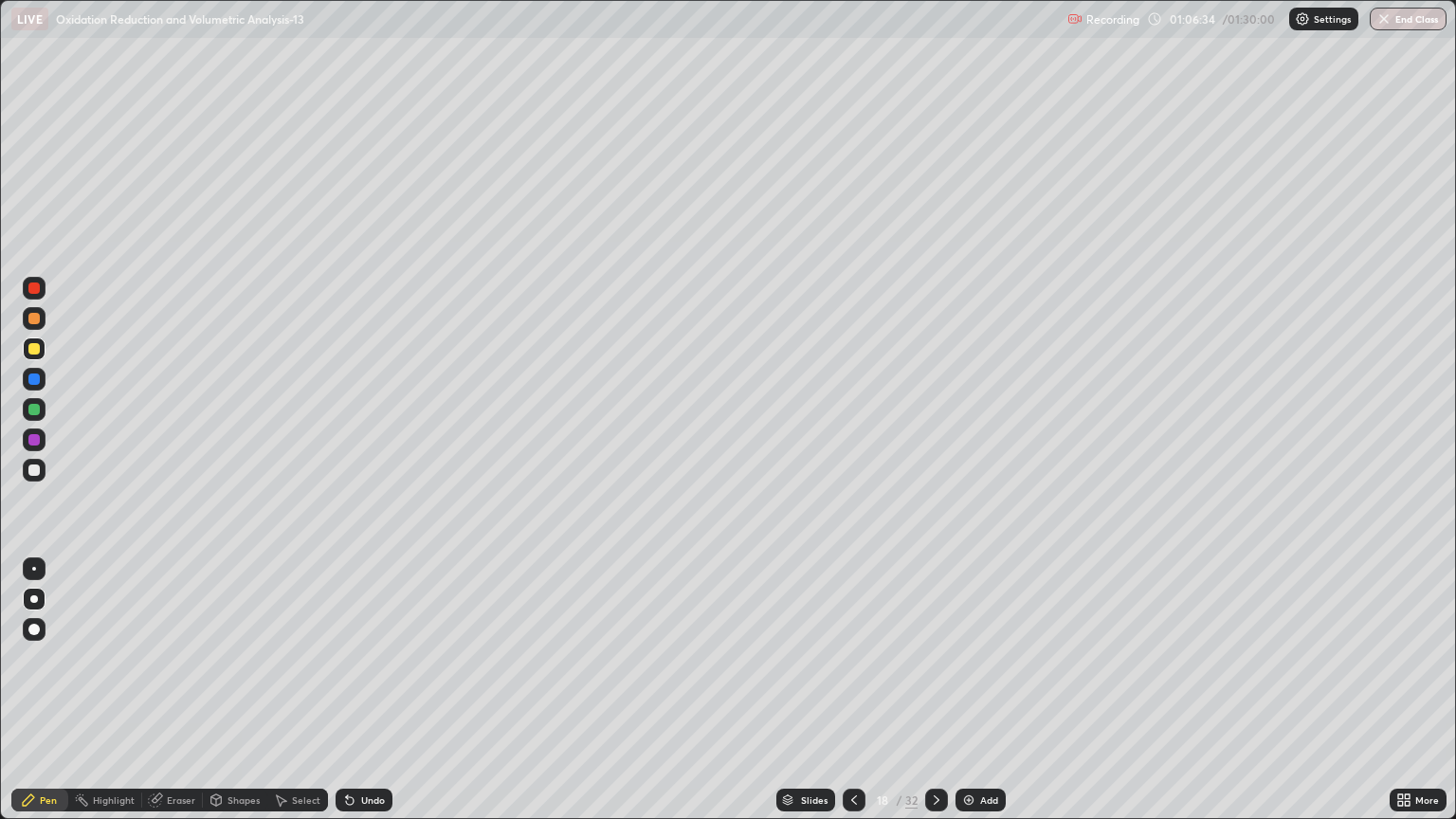 click on "Eraser" at bounding box center [173, 800] 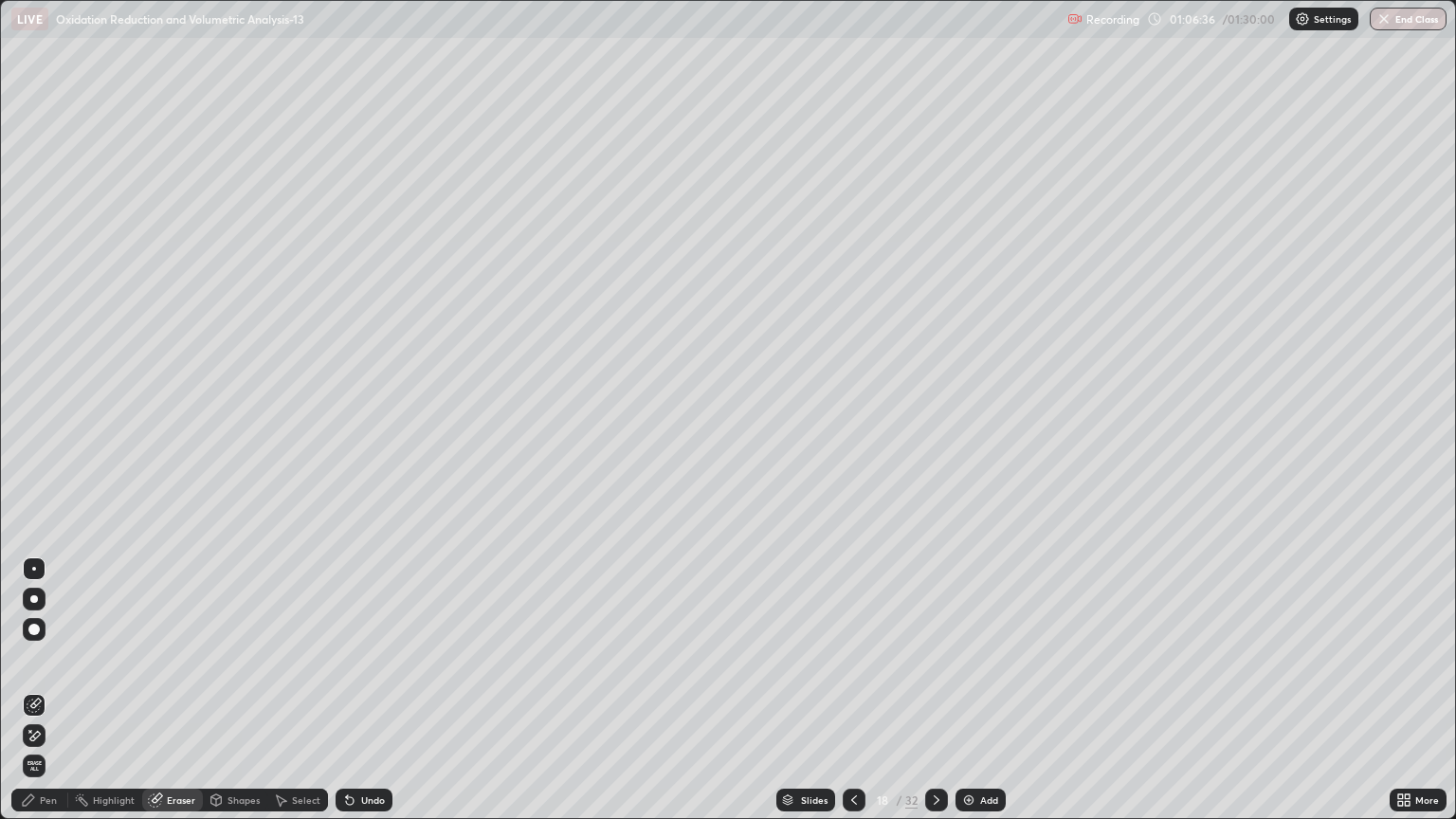 click on "Pen" at bounding box center [48, 800] 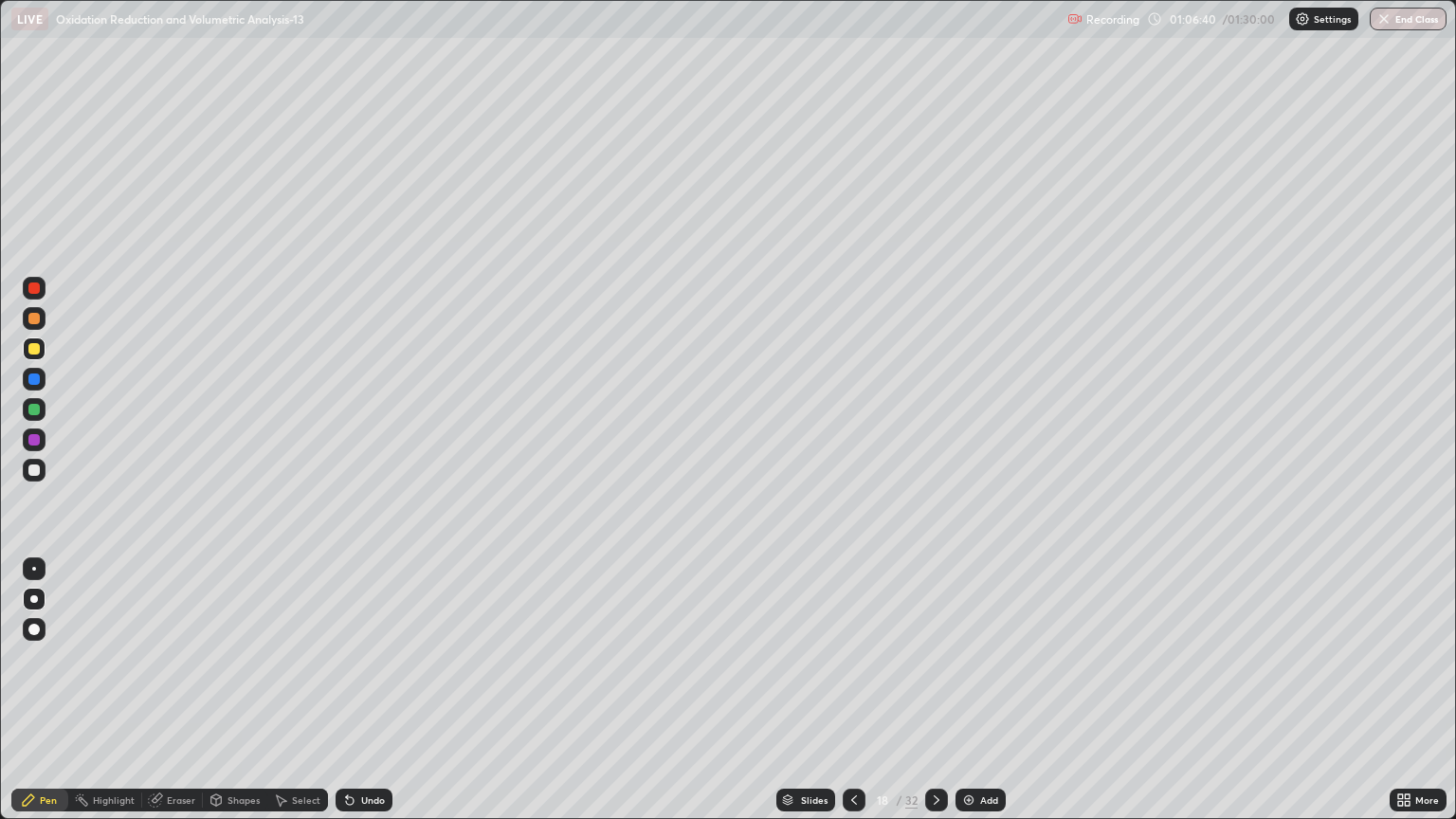 click on "Eraser" at bounding box center (181, 800) 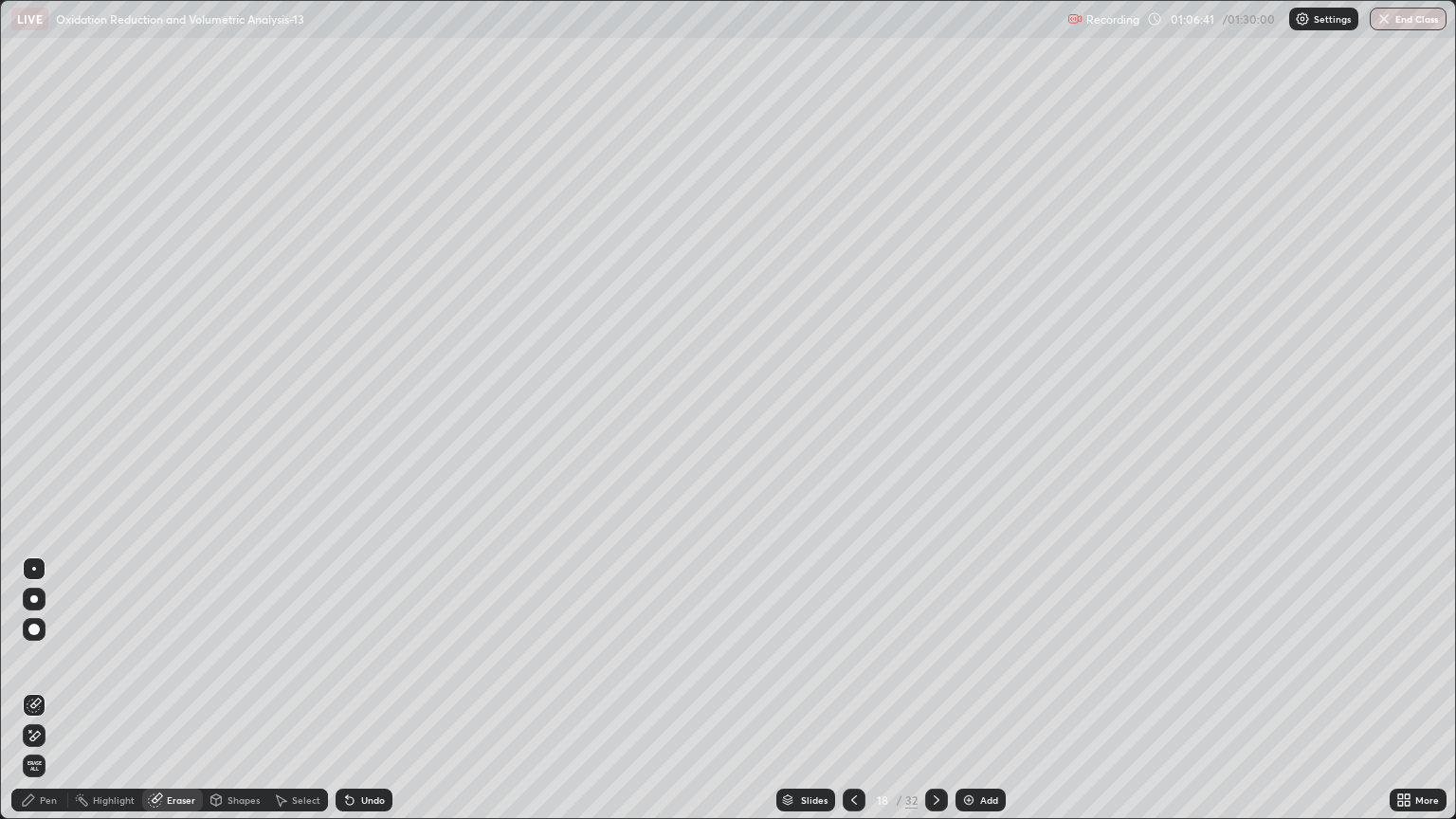 click on "Pen" at bounding box center [48, 800] 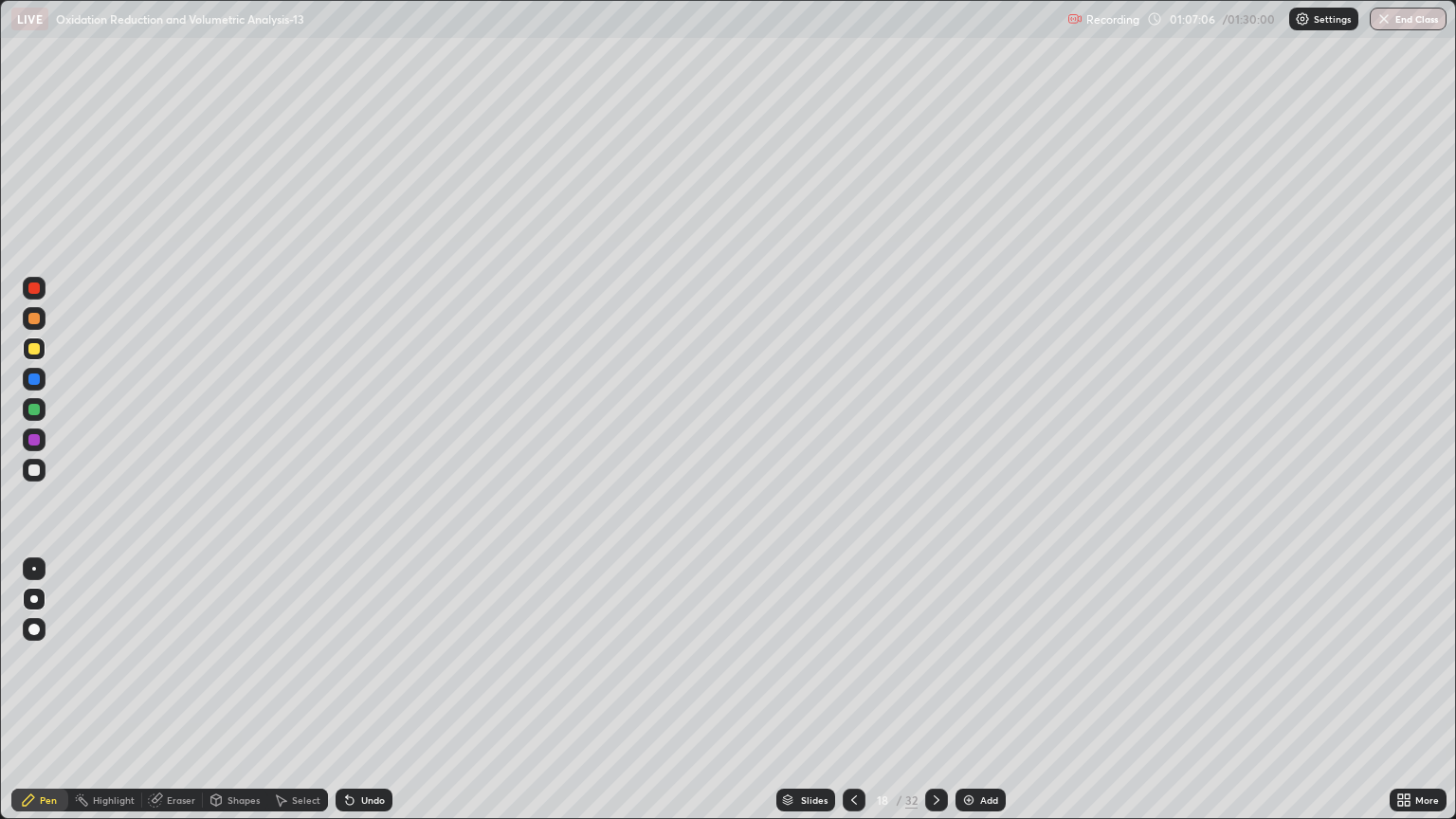 click on "Pen" at bounding box center [48, 800] 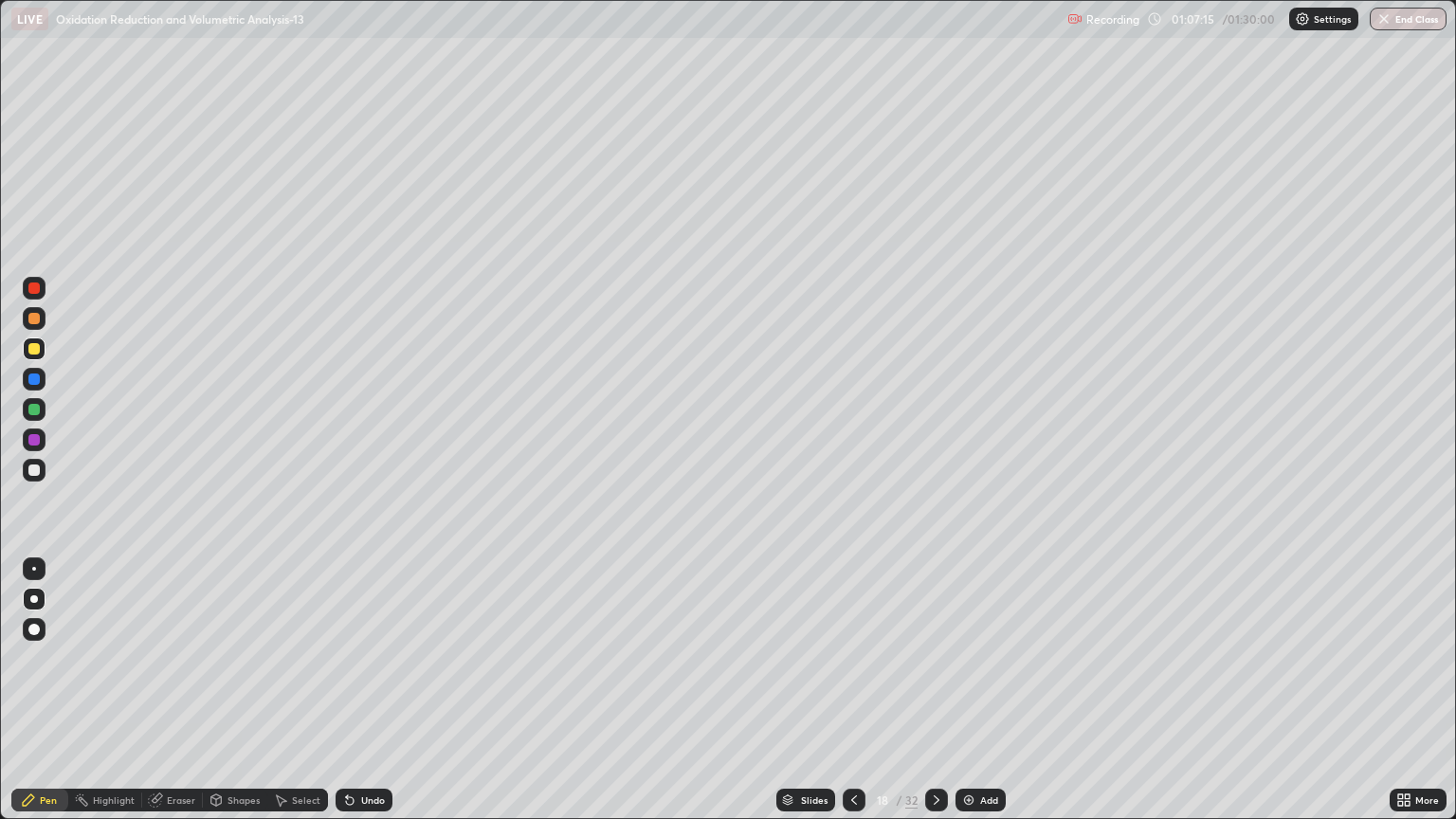 click on "Eraser" at bounding box center [173, 800] 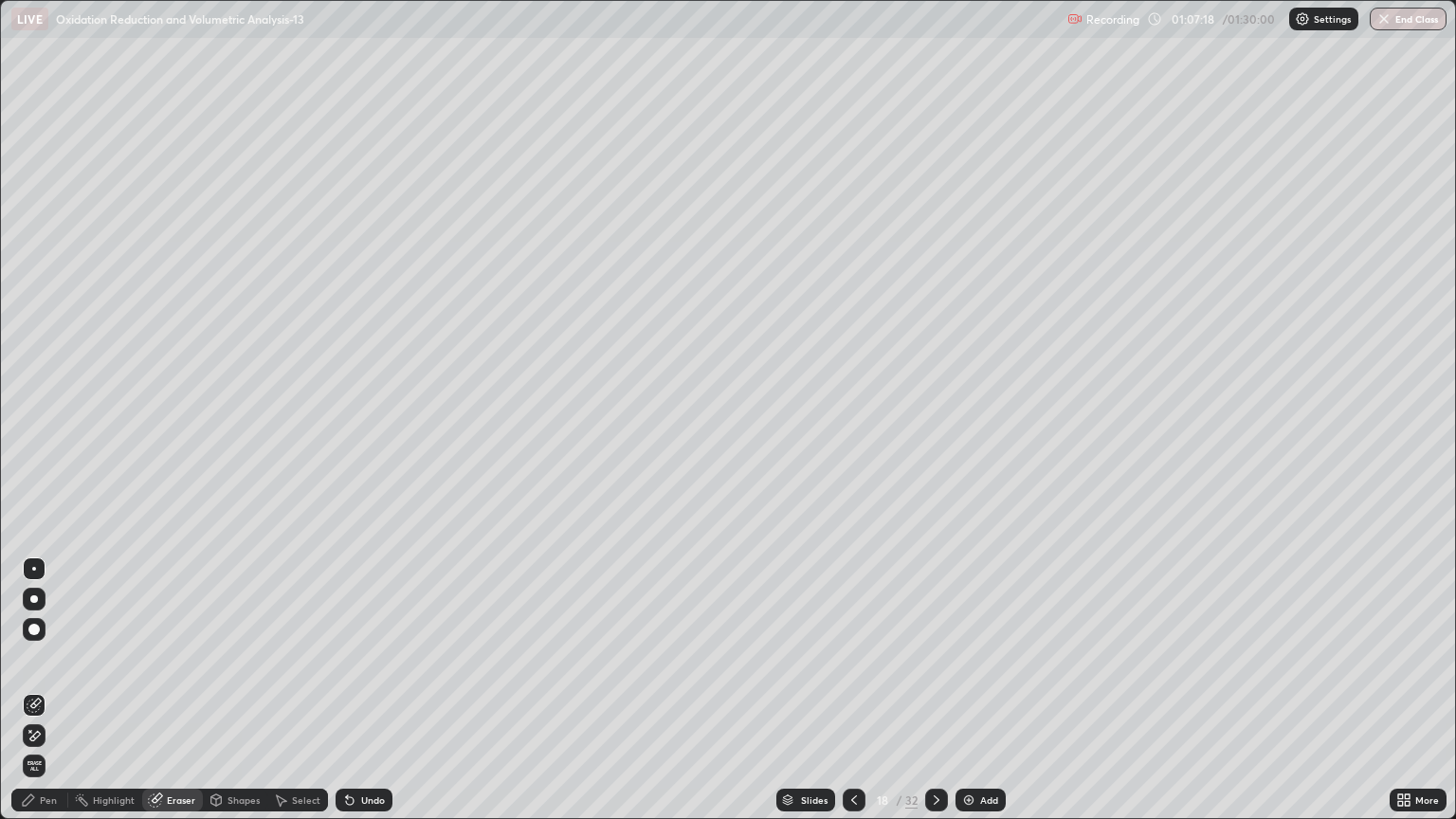 click on "Pen" at bounding box center (40, 800) 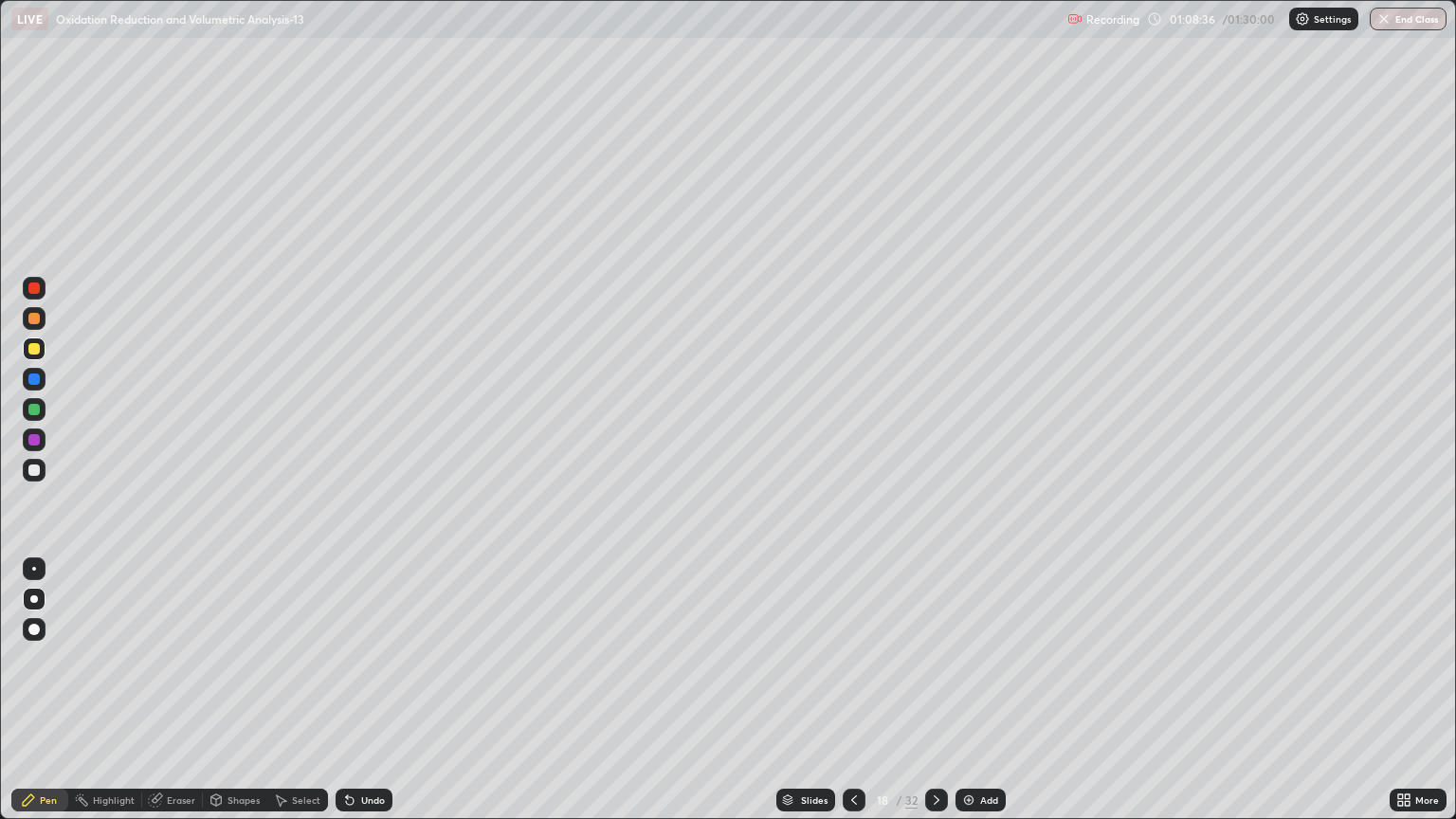 click on "Eraser" at bounding box center (173, 800) 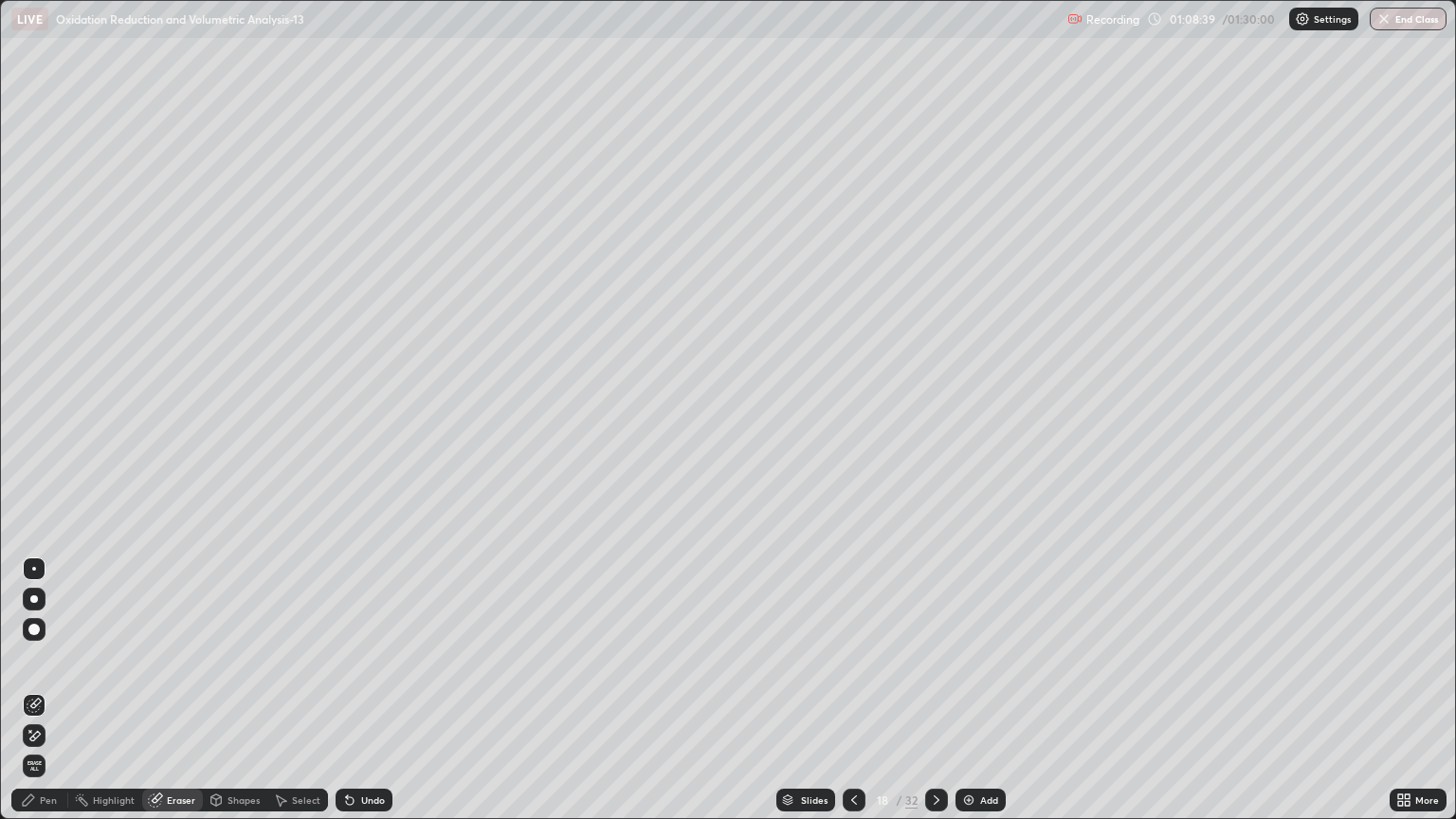 click on "Pen" at bounding box center [40, 800] 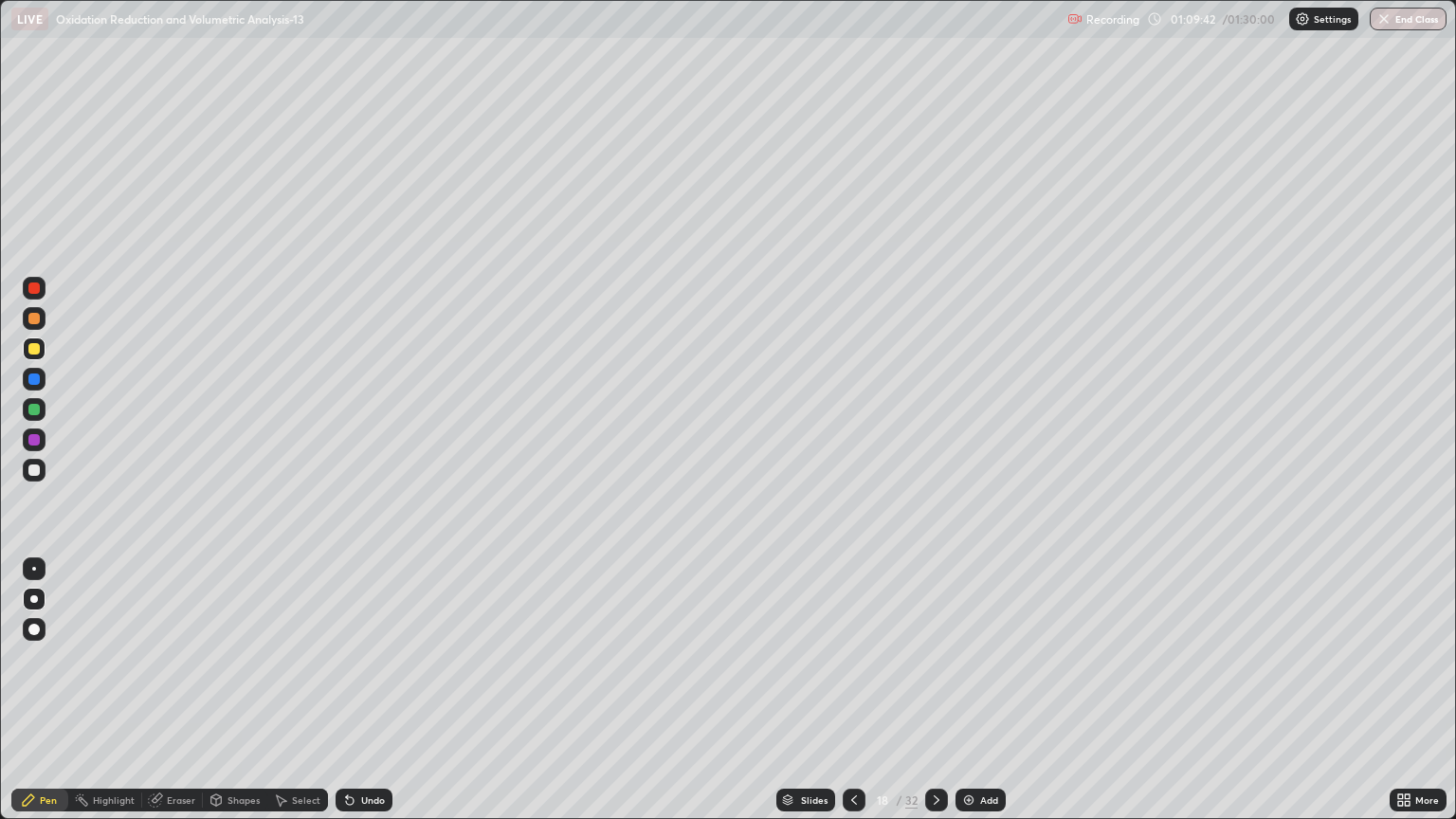 click on "Eraser" at bounding box center (181, 800) 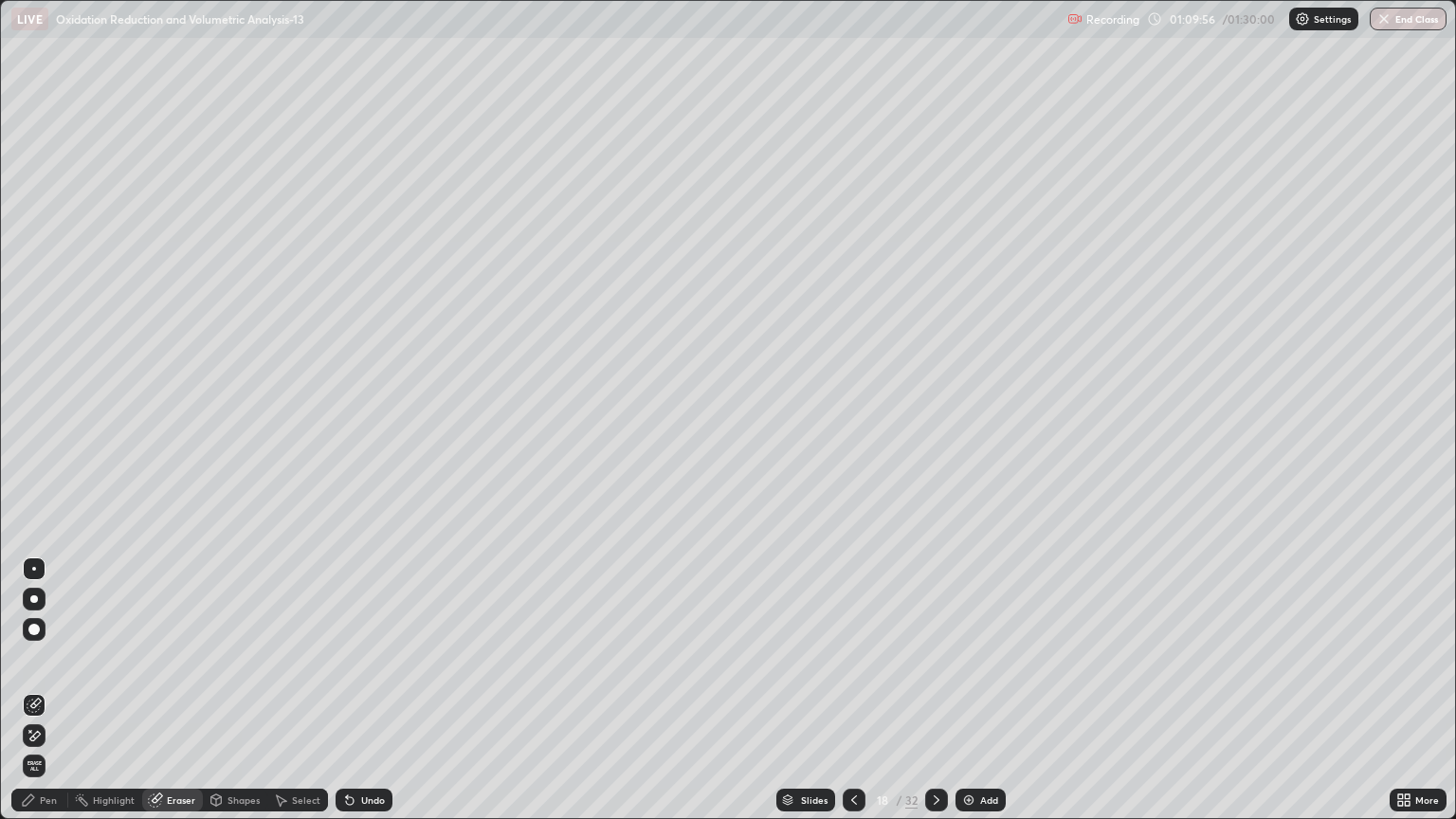 click on "Pen" at bounding box center (48, 800) 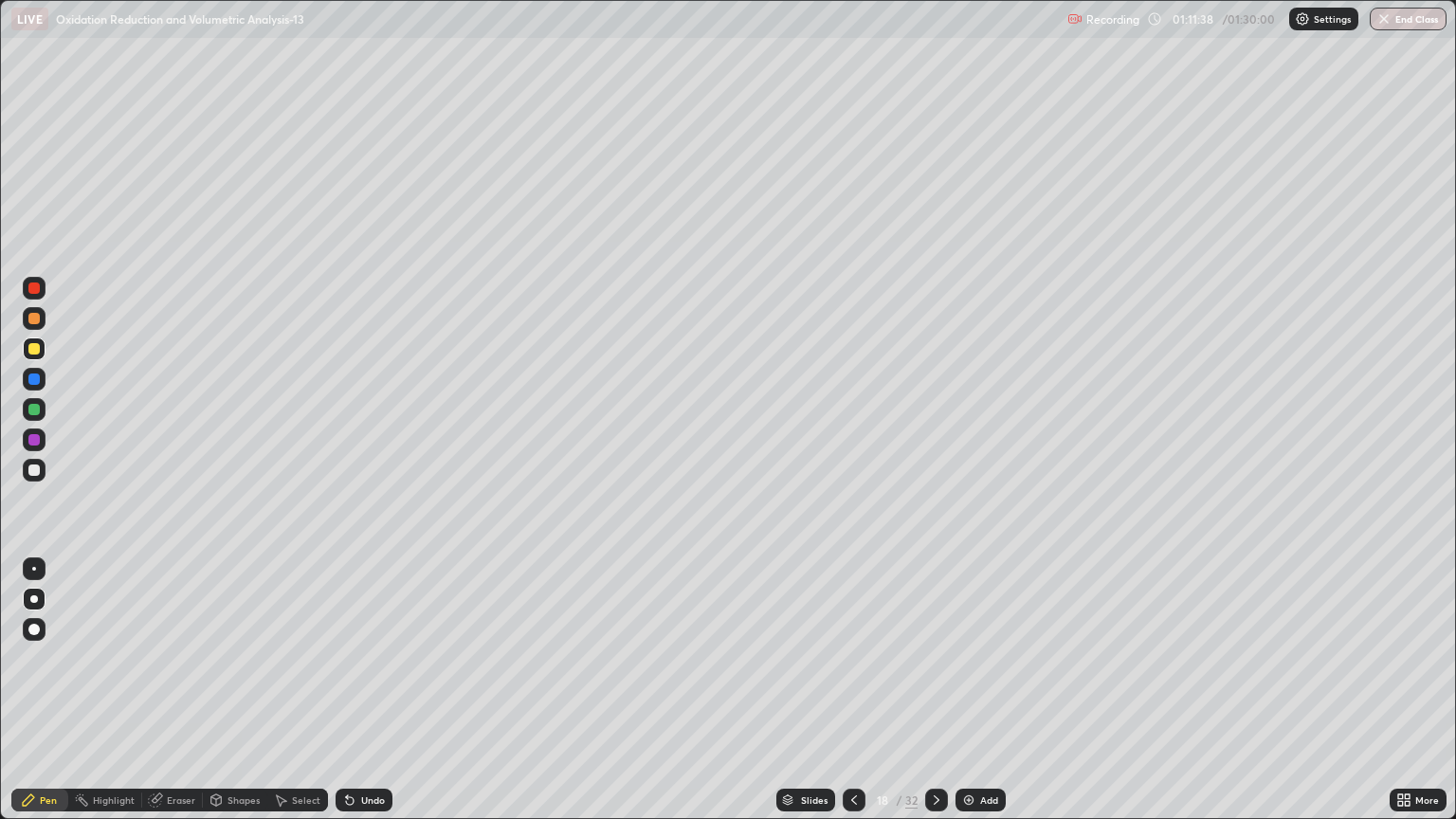 click 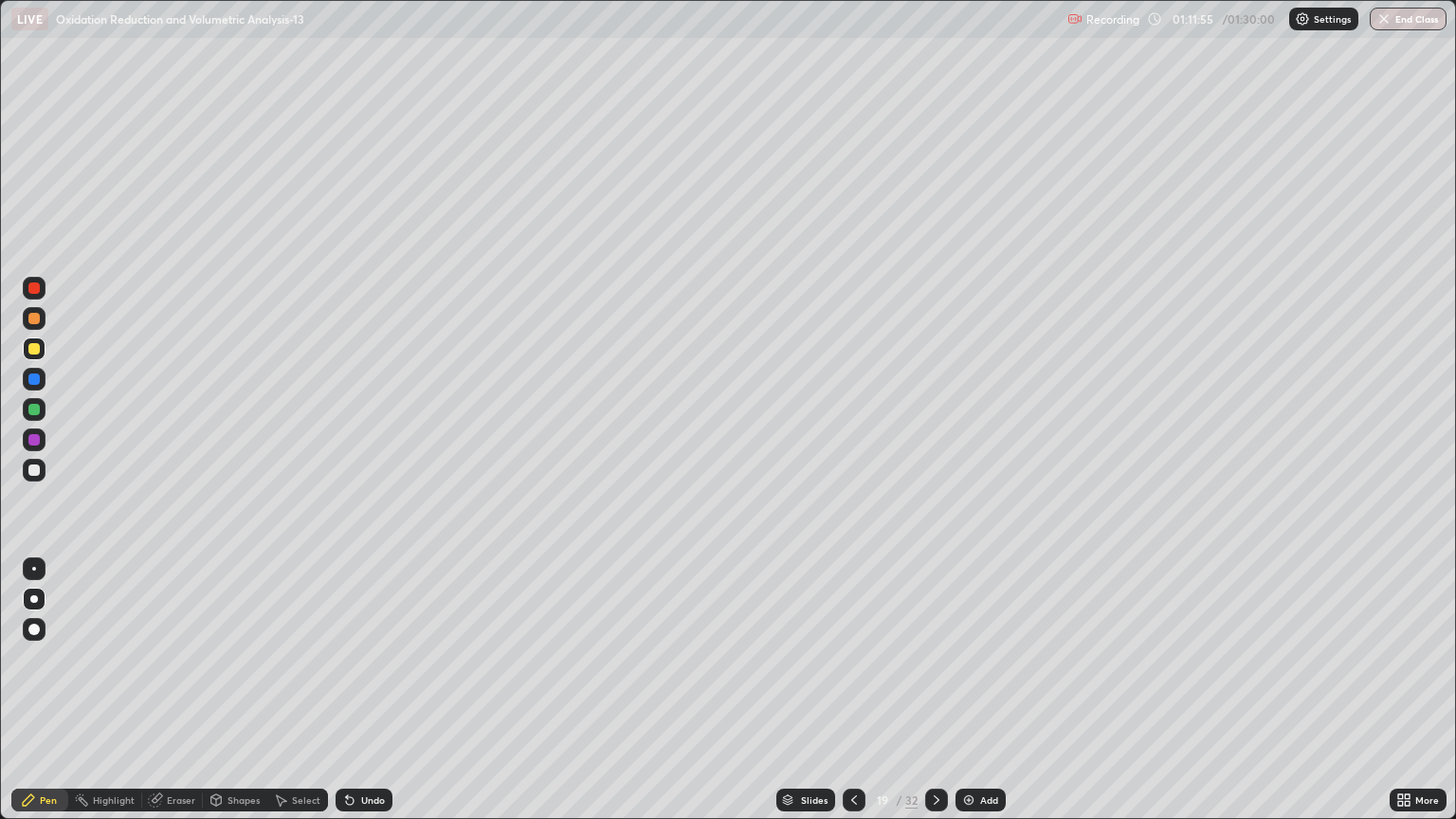 click at bounding box center (34, 470) 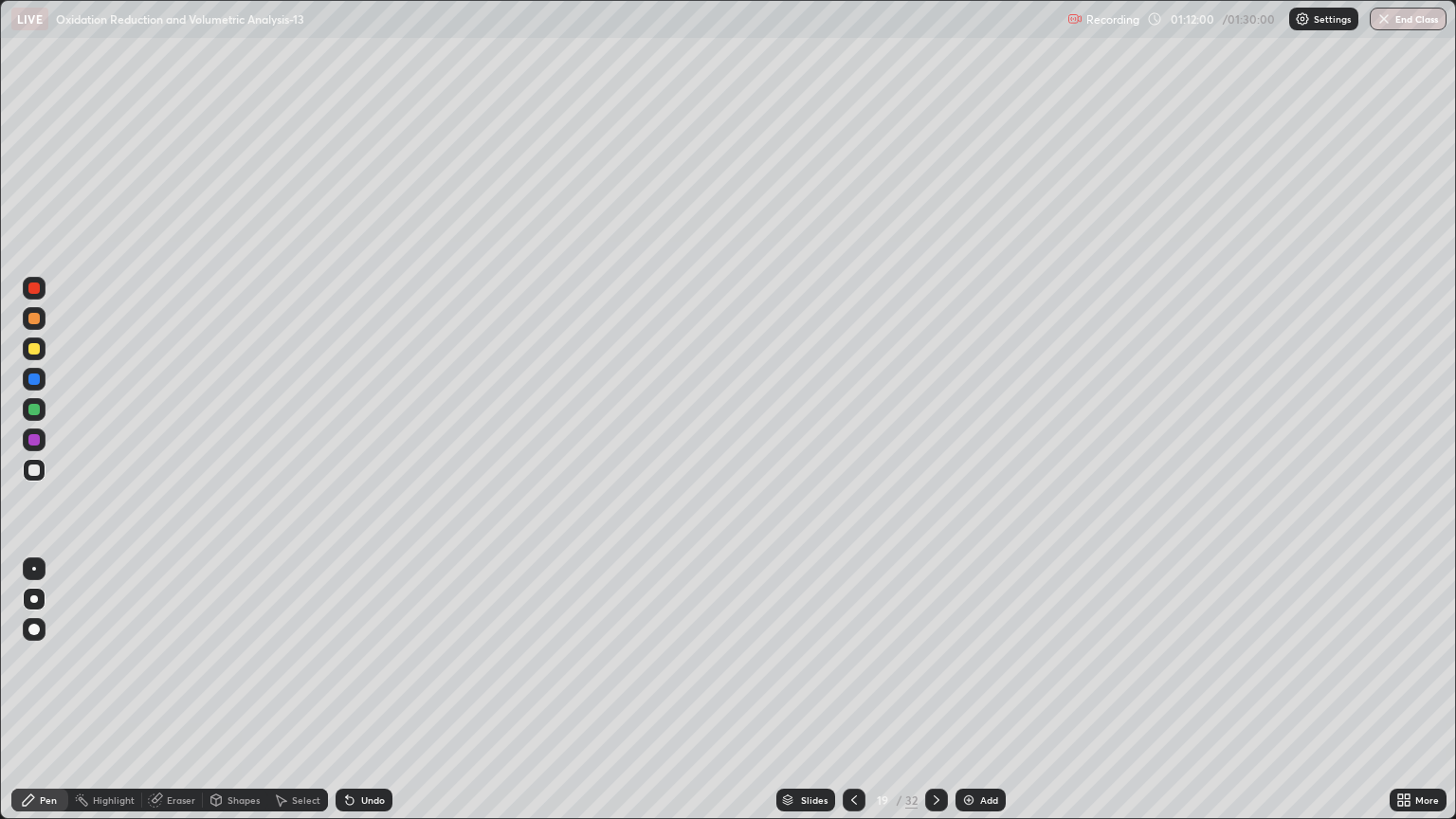 click at bounding box center (34, 349) 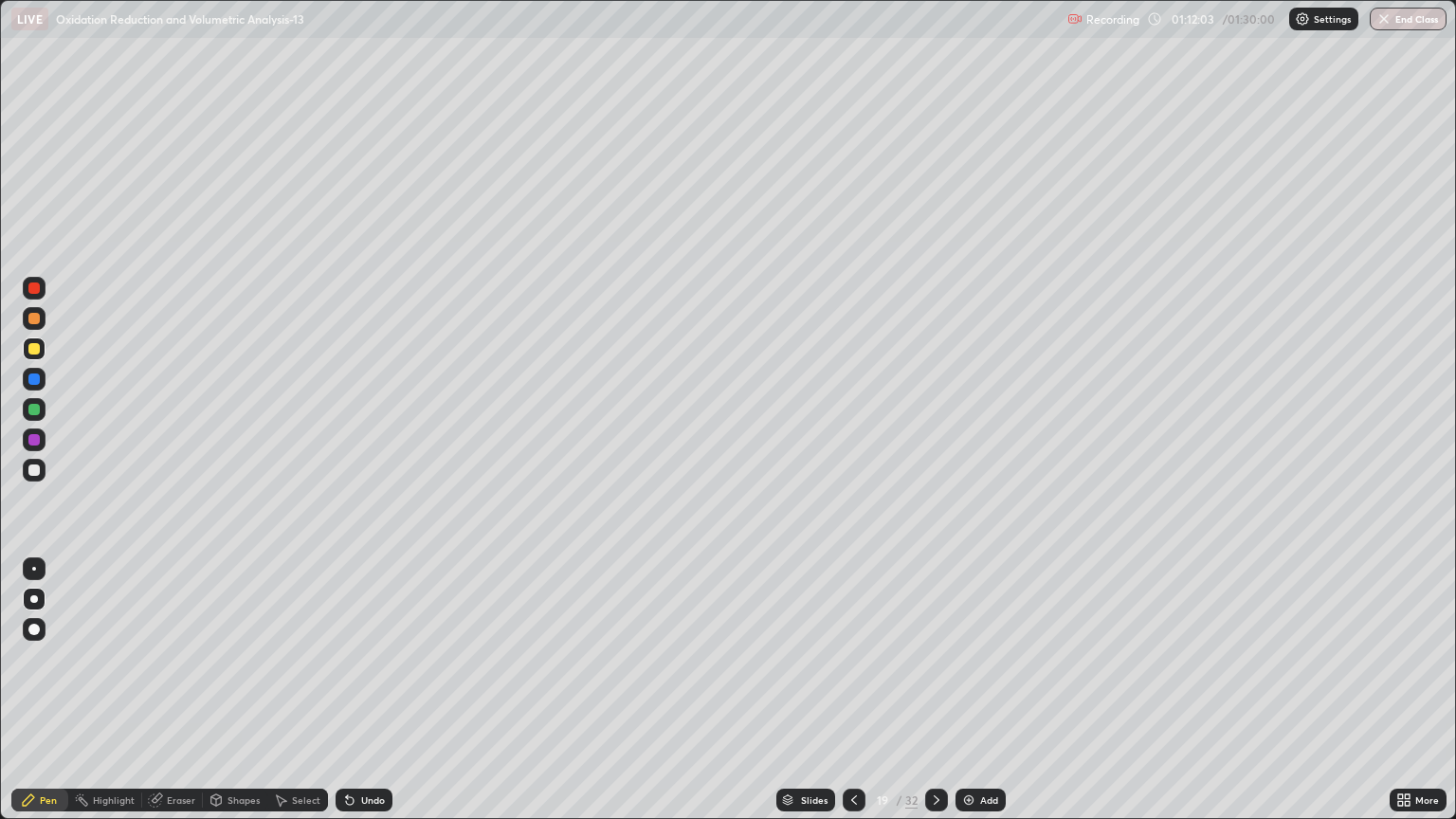 click at bounding box center [34, 470] 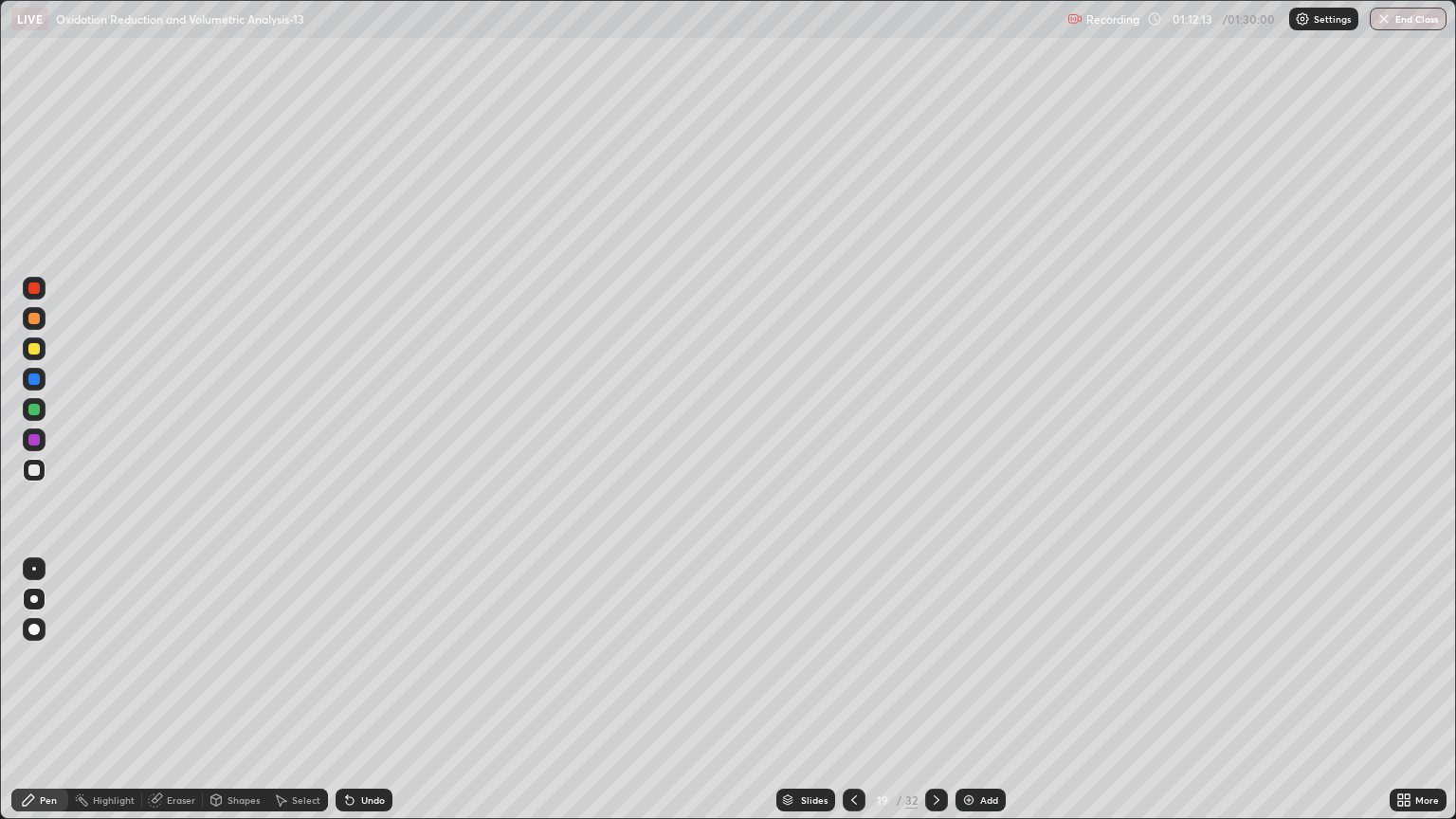 click on "Eraser" at bounding box center [173, 800] 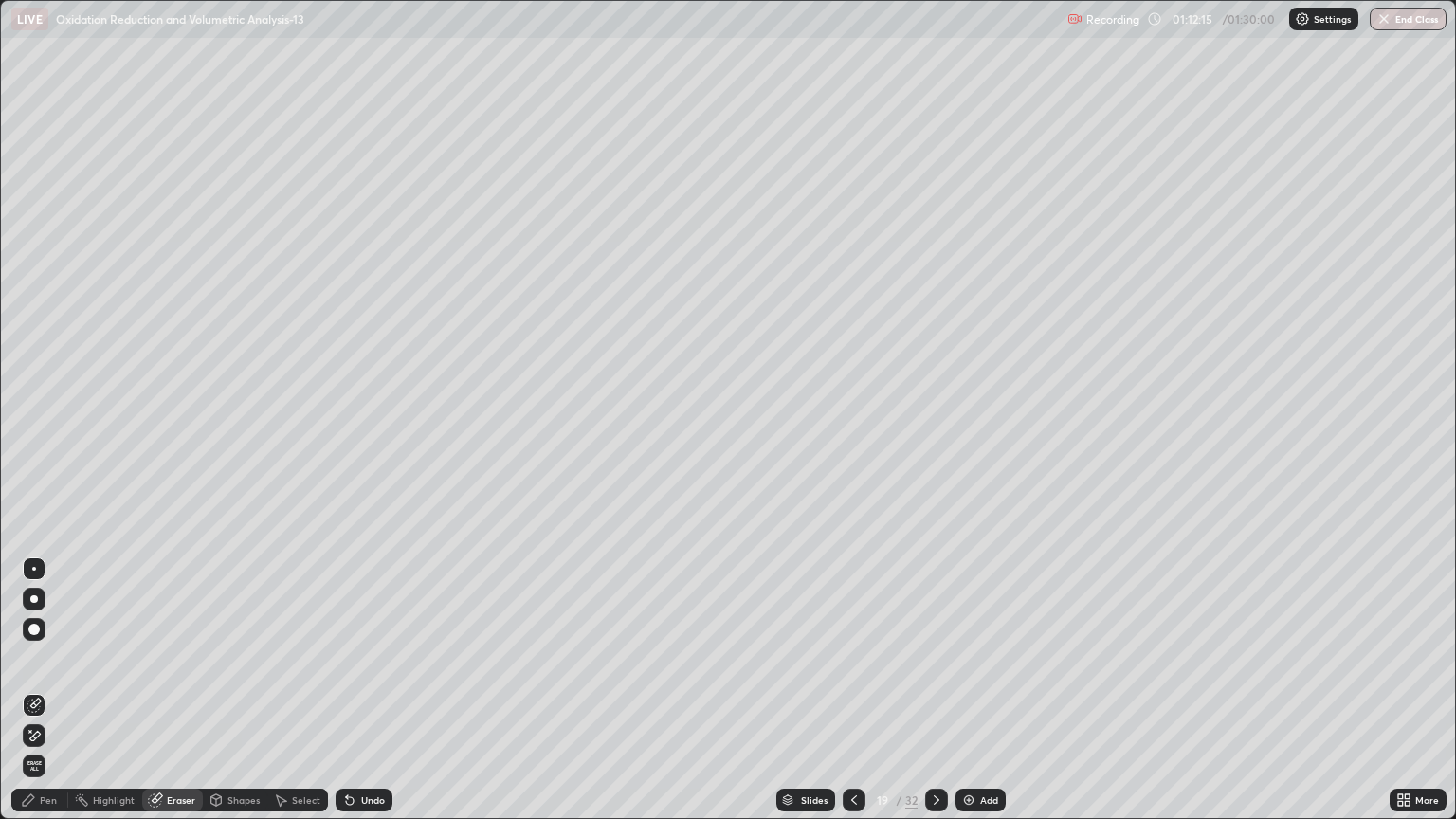 click on "Pen" at bounding box center [48, 800] 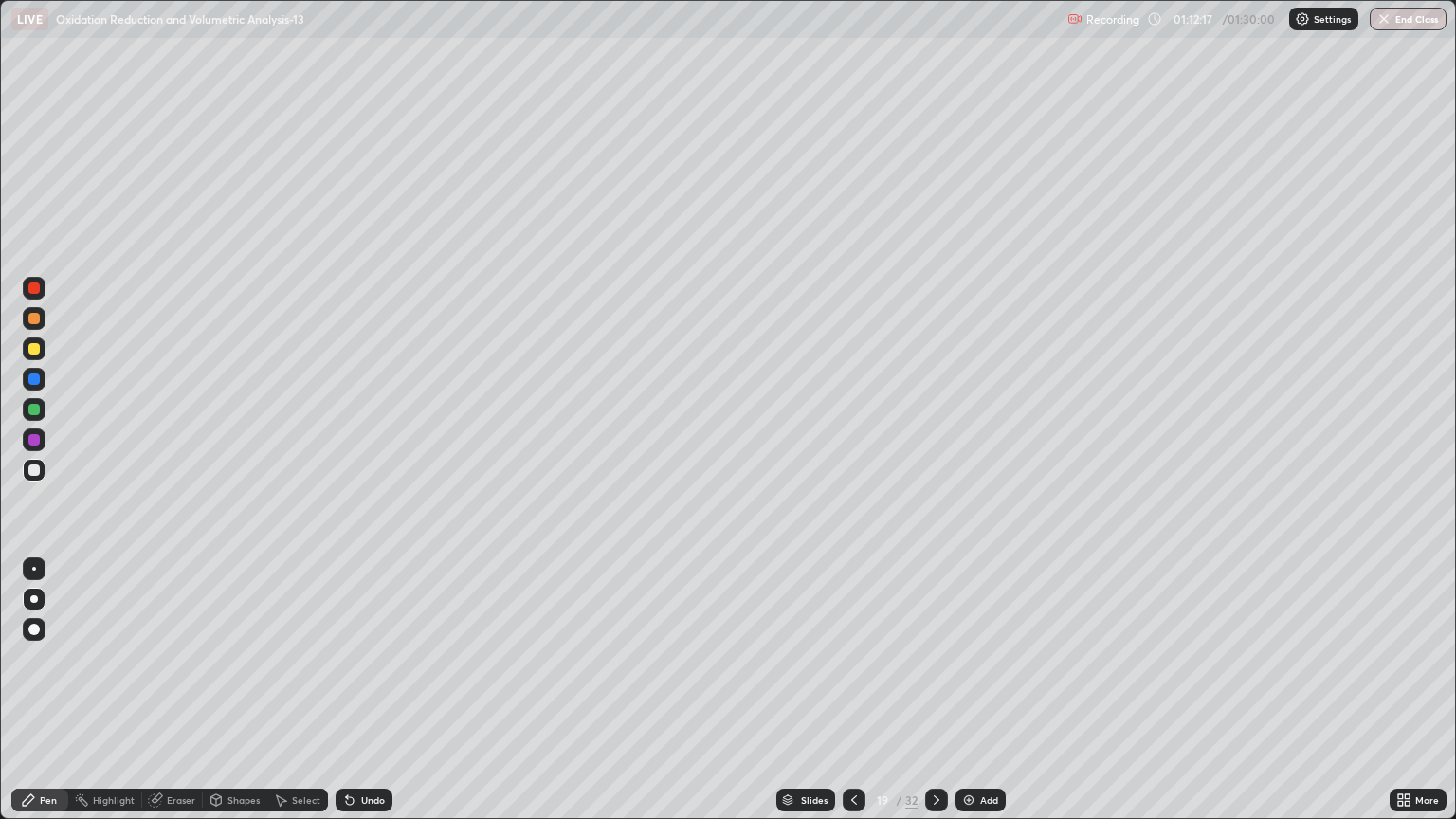click on "Eraser" at bounding box center [181, 800] 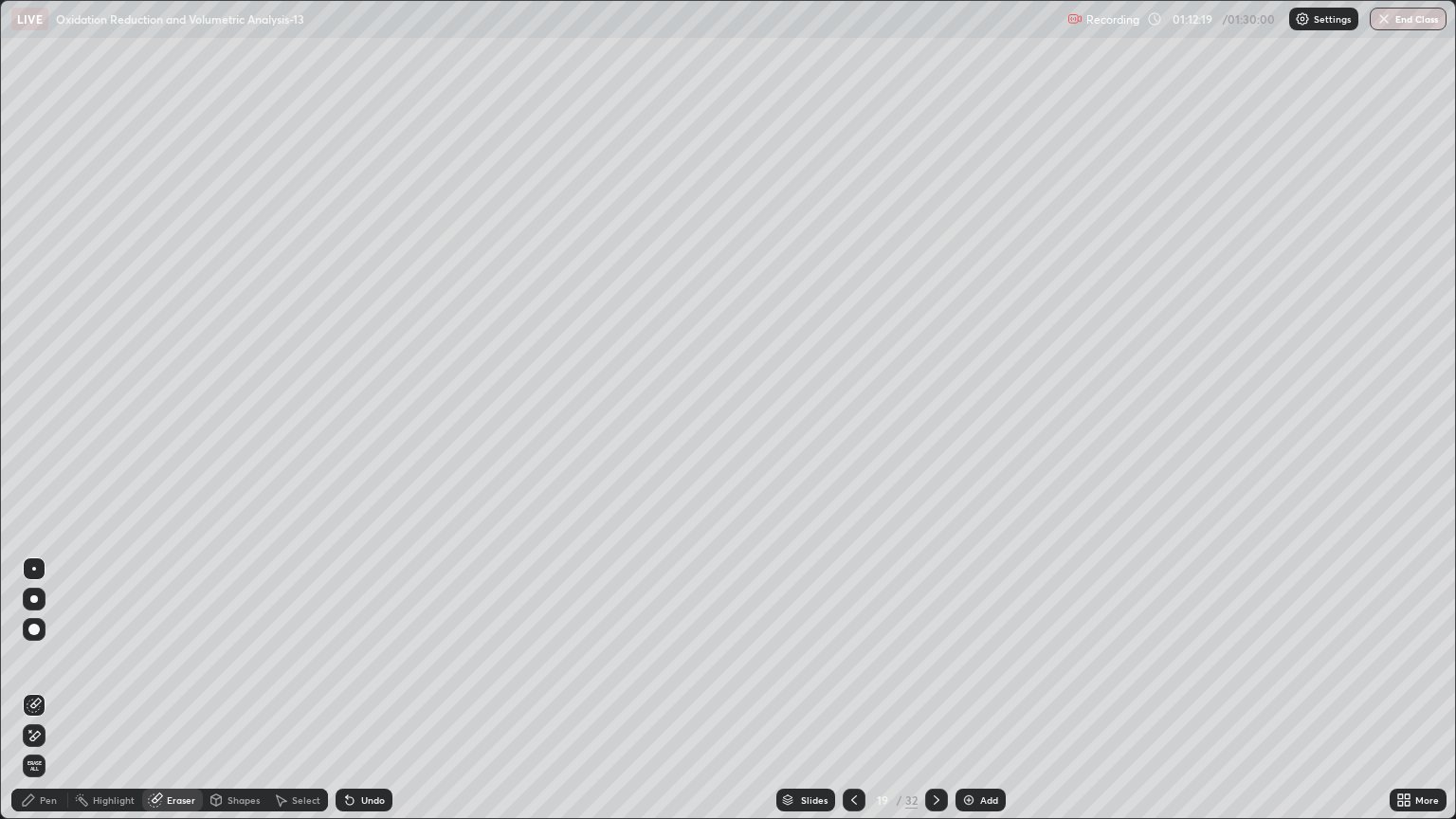 click on "Pen" at bounding box center (48, 800) 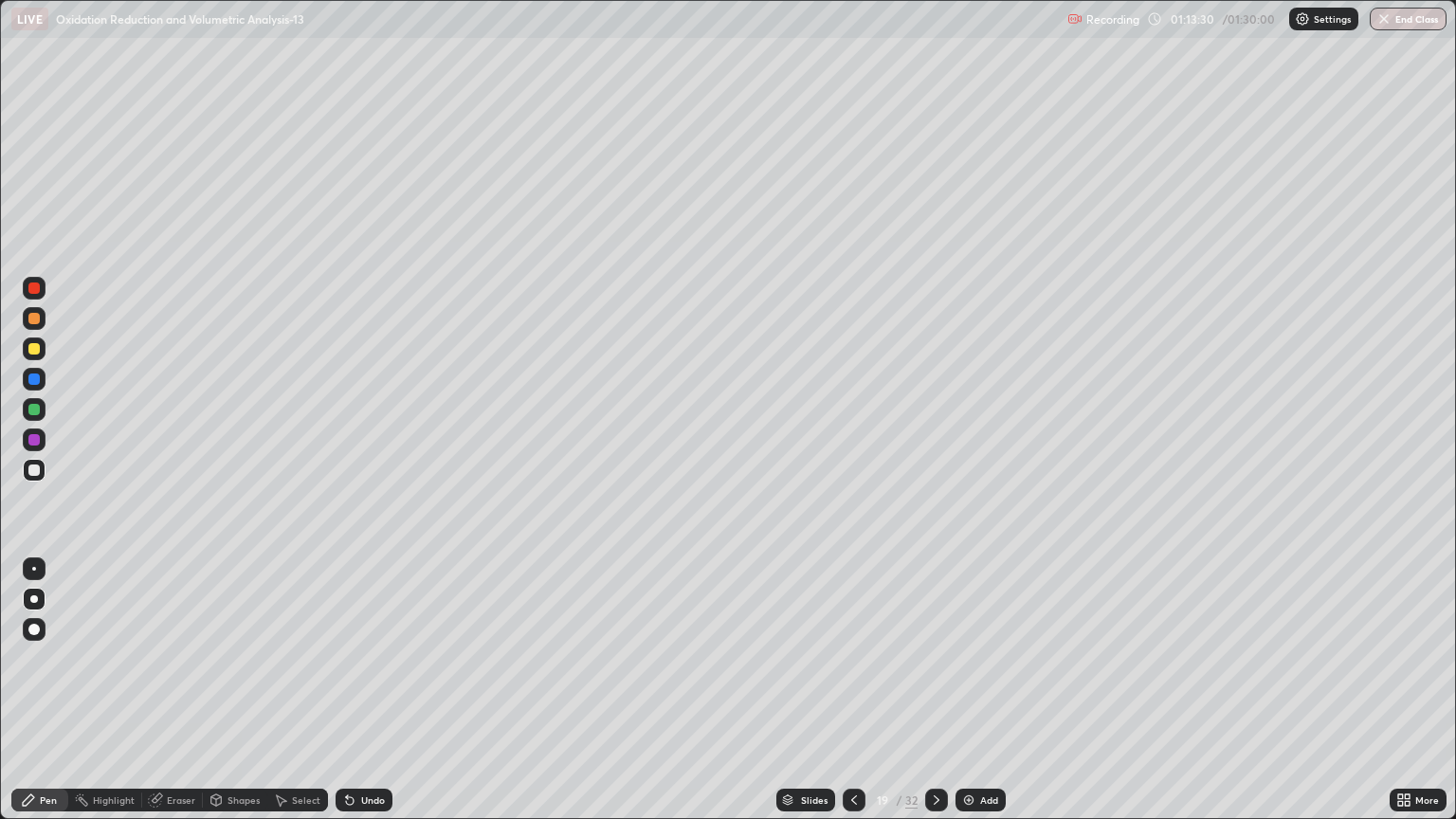 click on "Pen" at bounding box center [48, 800] 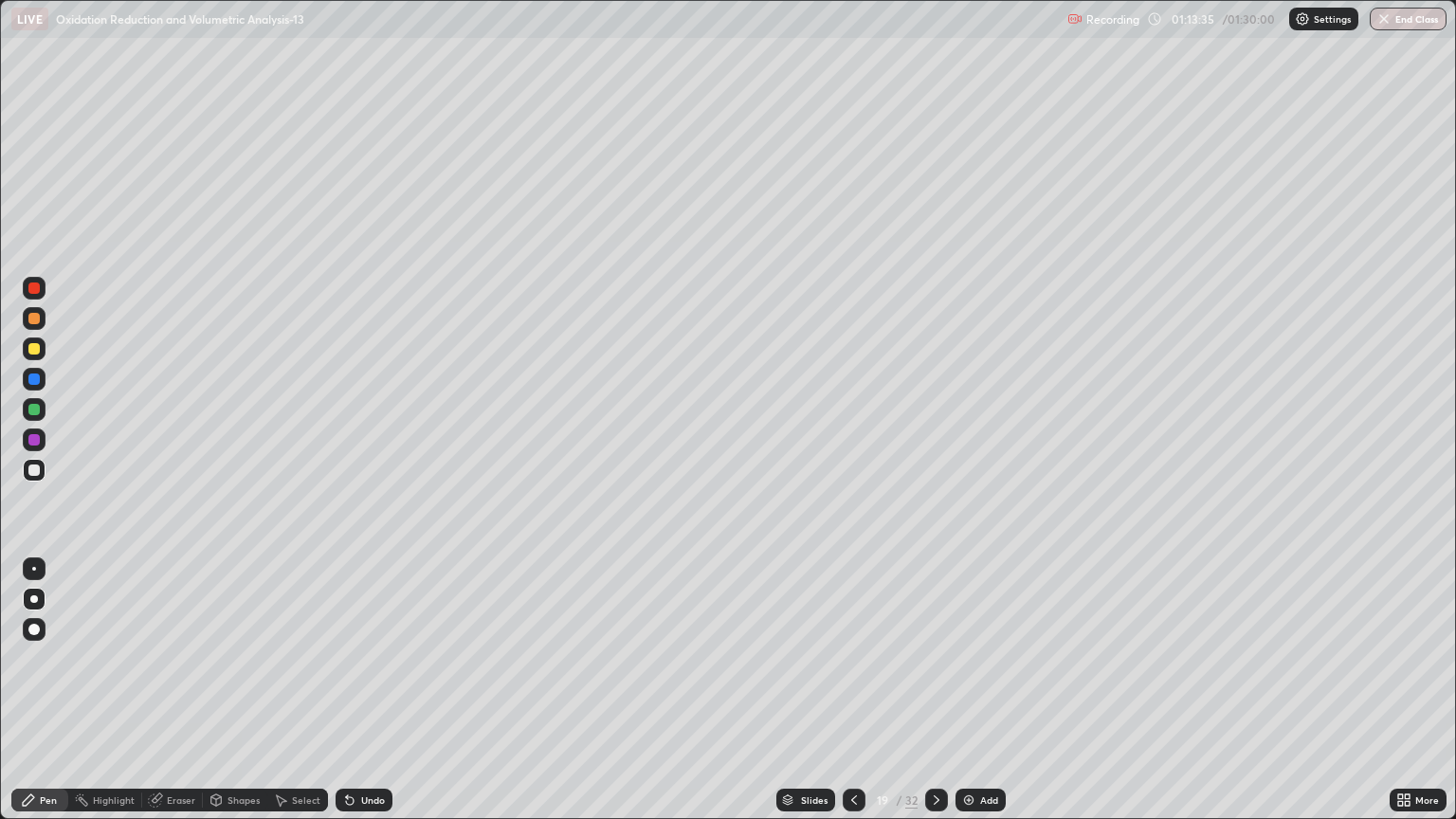 click at bounding box center [34, 470] 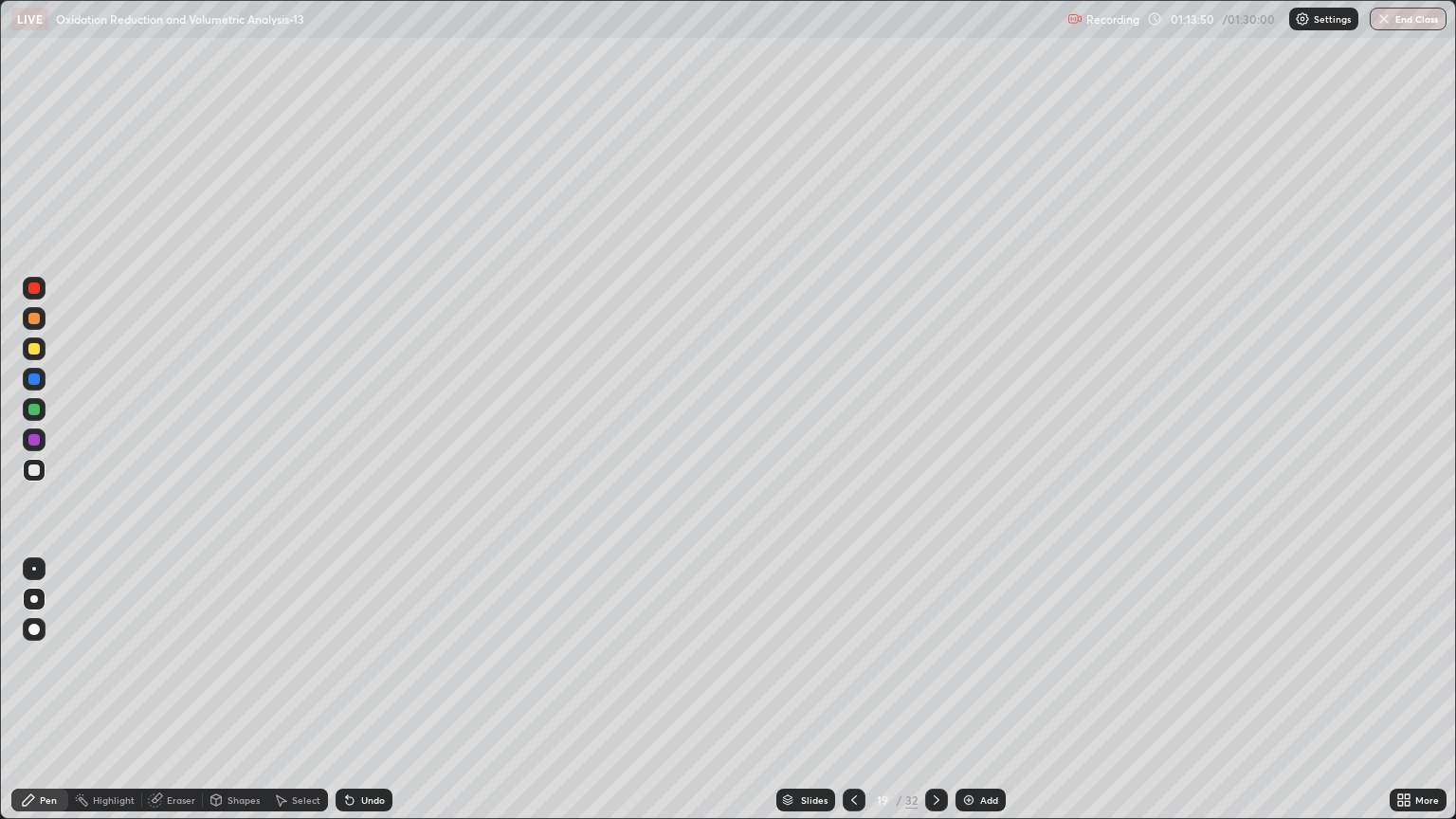 click at bounding box center (34, 349) 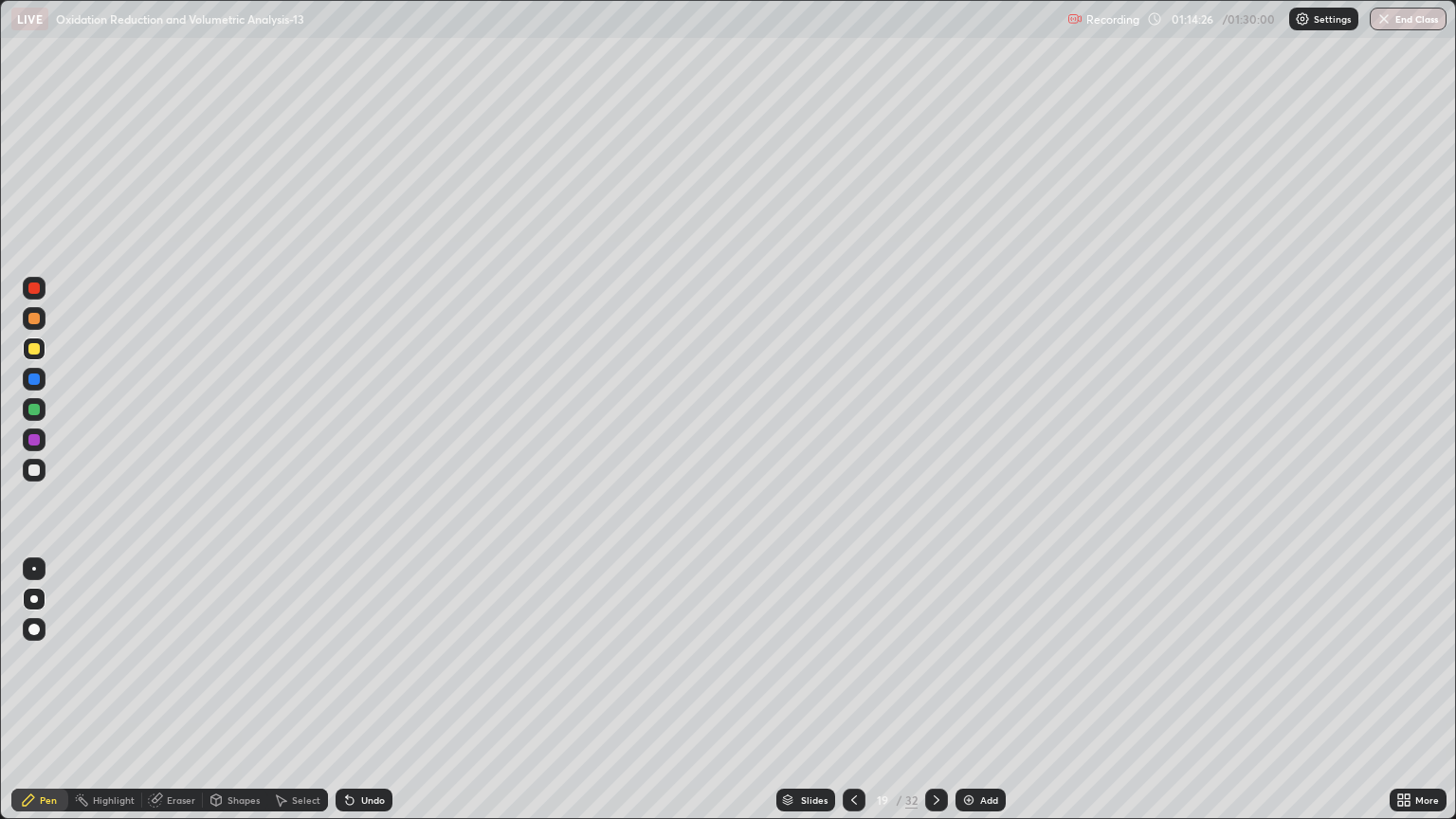 click at bounding box center (34, 470) 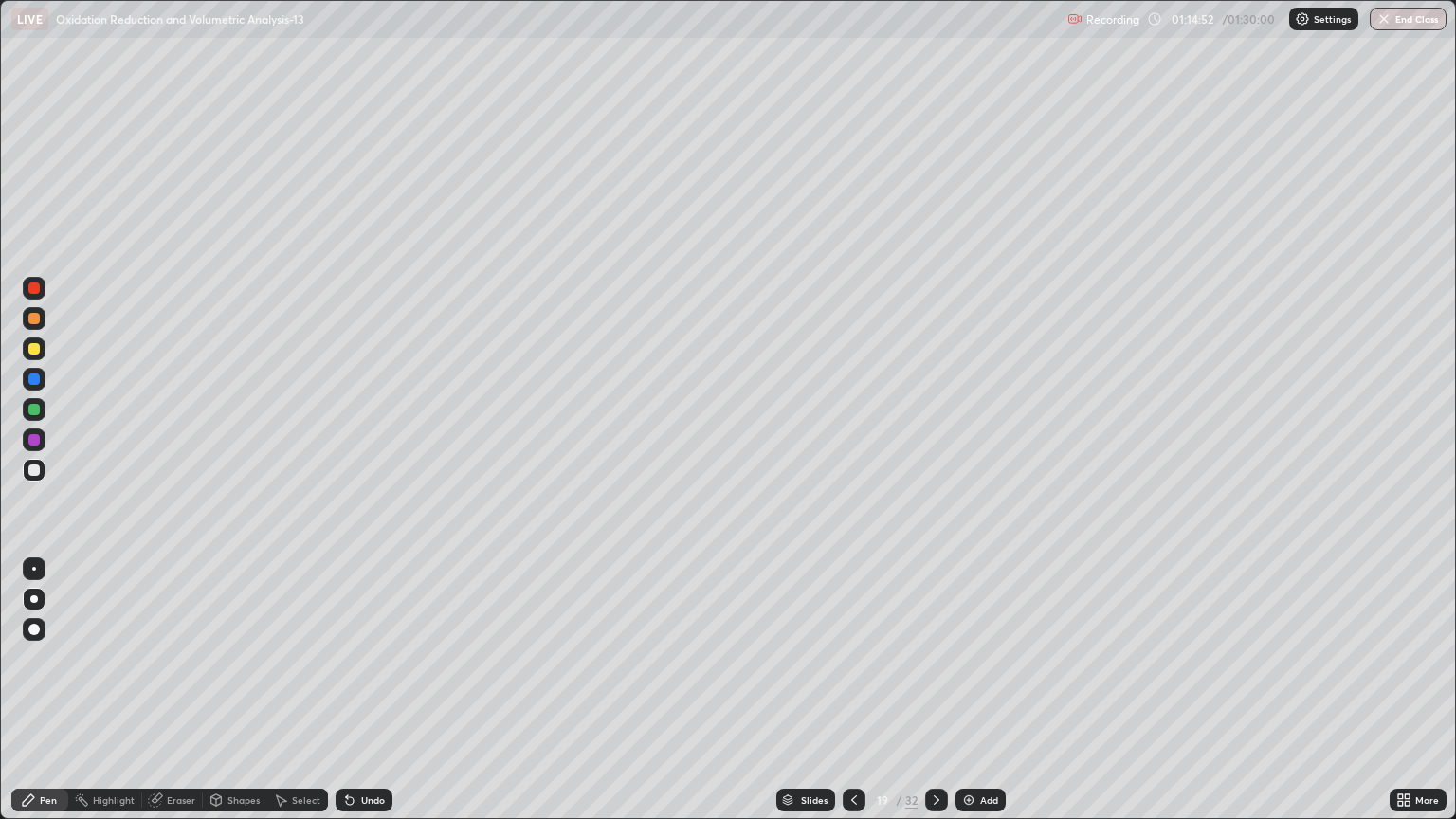 click at bounding box center [34, 349] 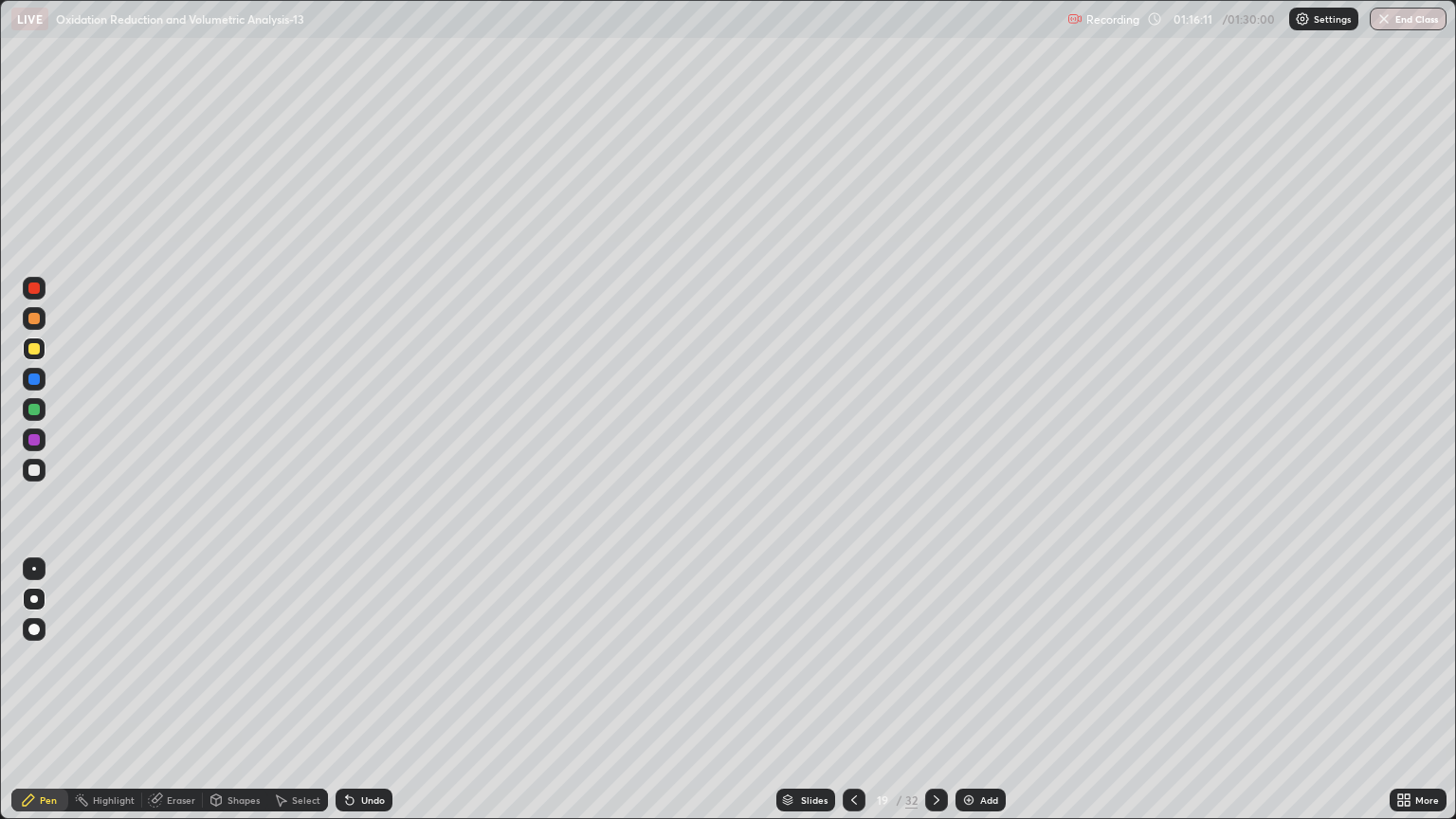 click at bounding box center (34, 470) 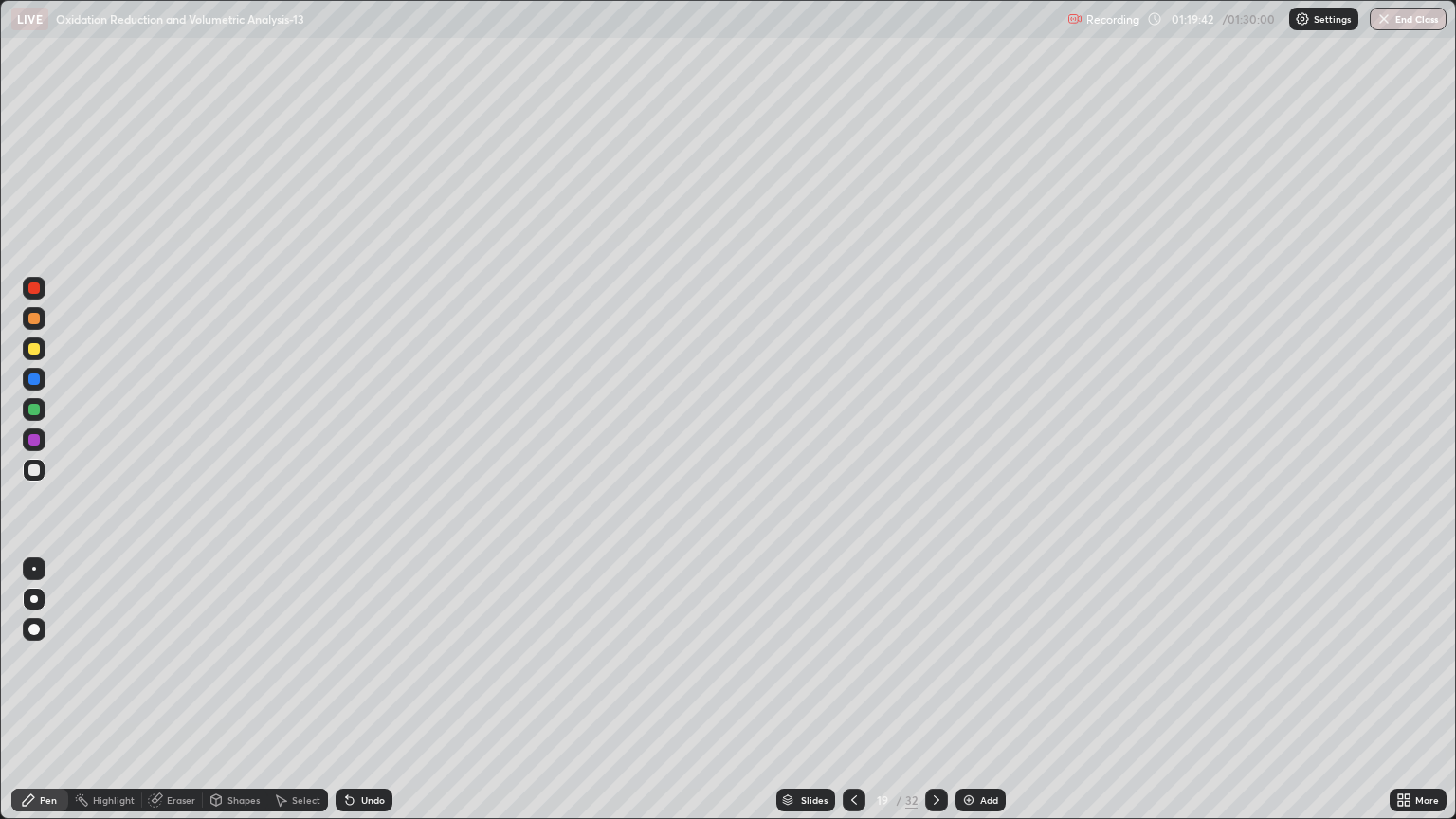 click 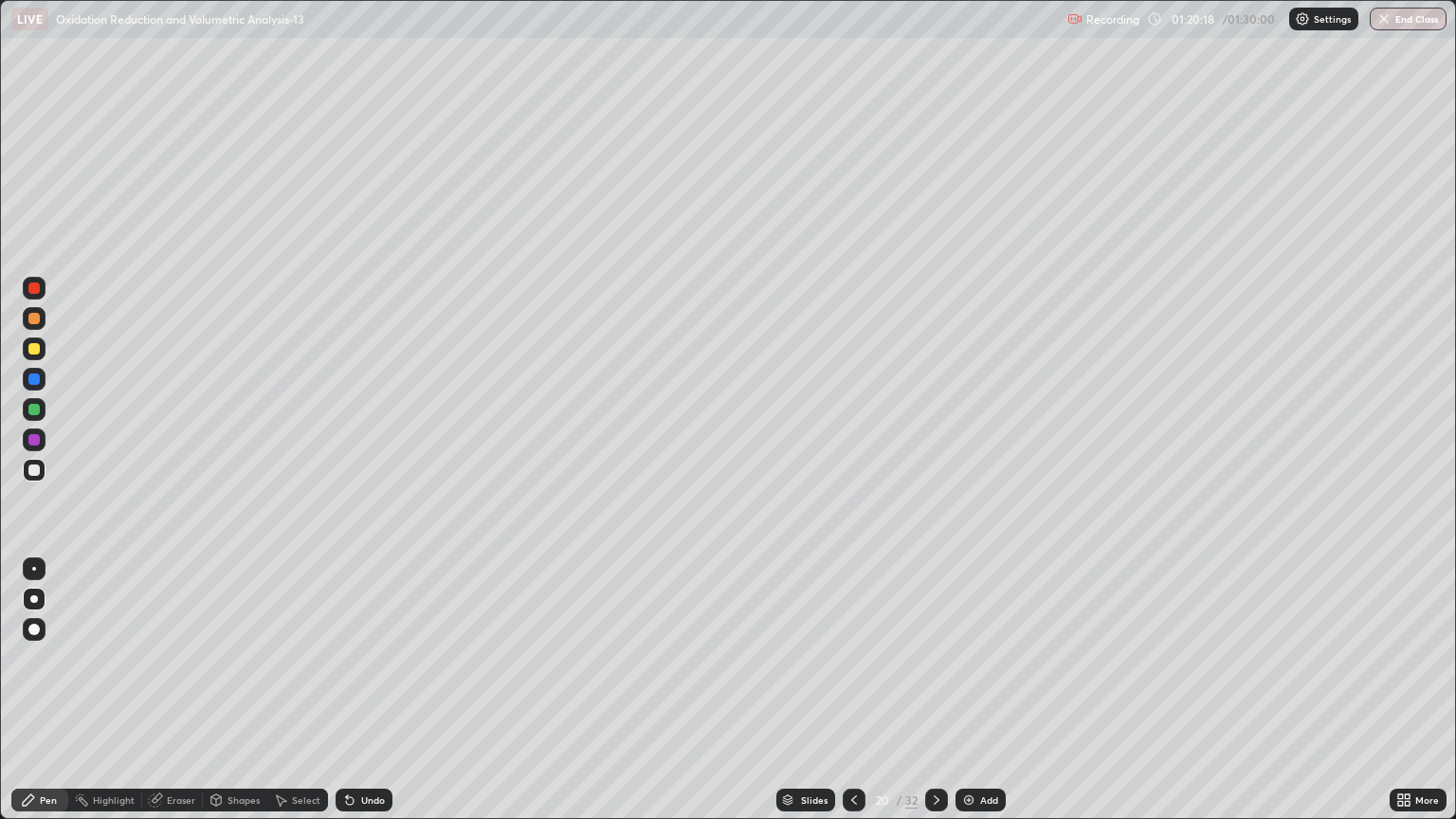 click on "Eraser" at bounding box center (181, 800) 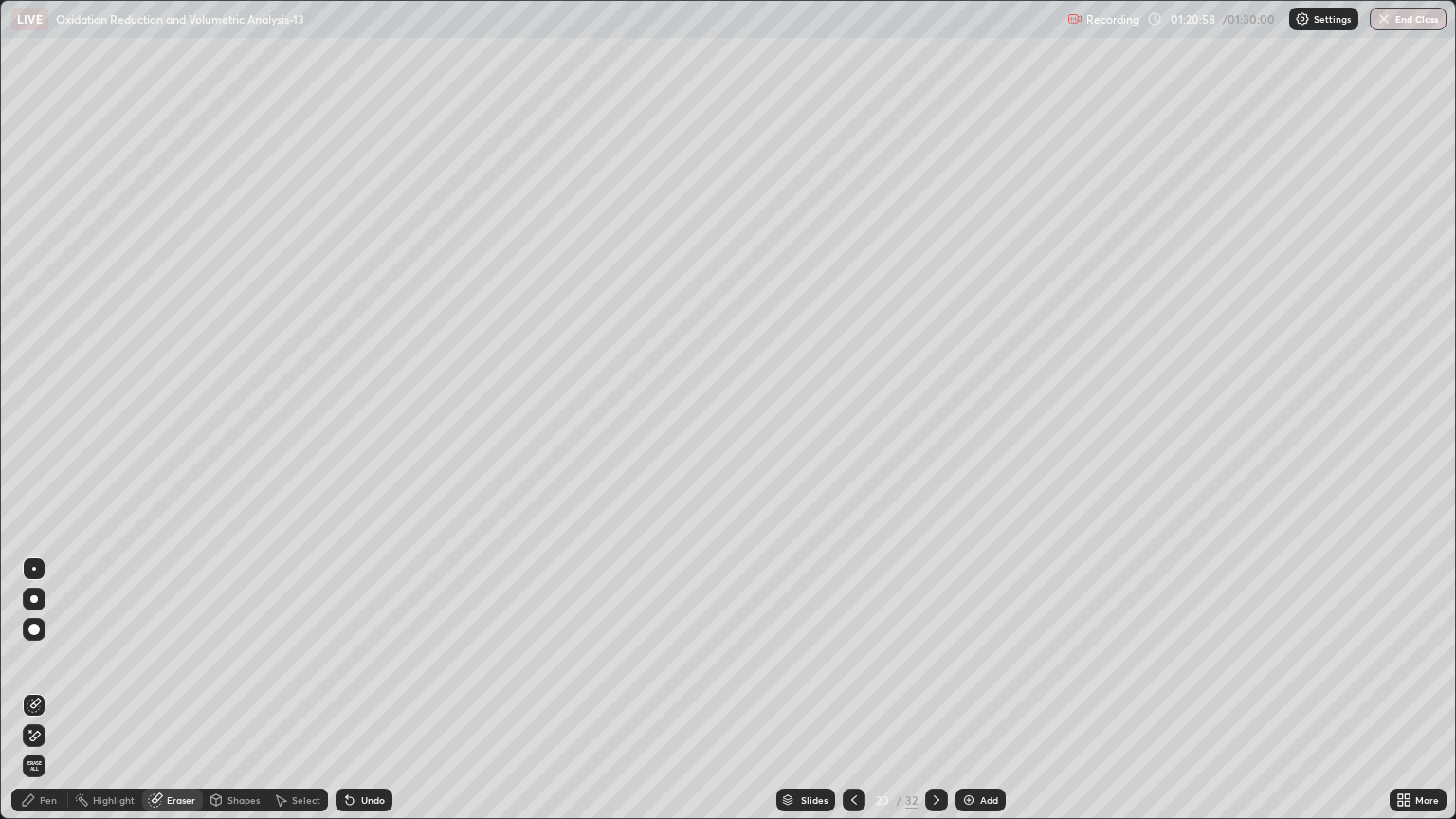click on "Pen" at bounding box center (40, 800) 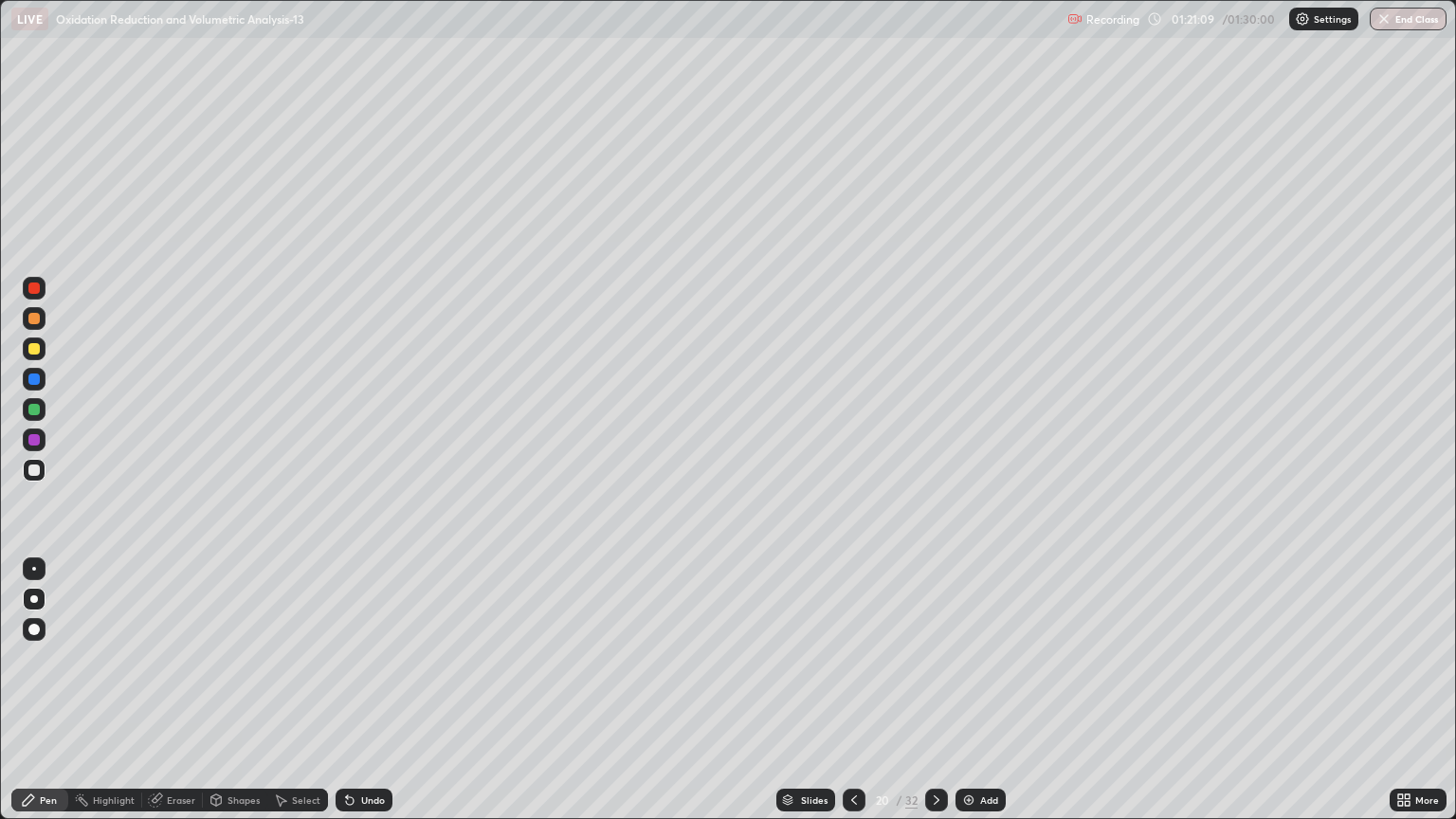 click on "Eraser" at bounding box center [173, 800] 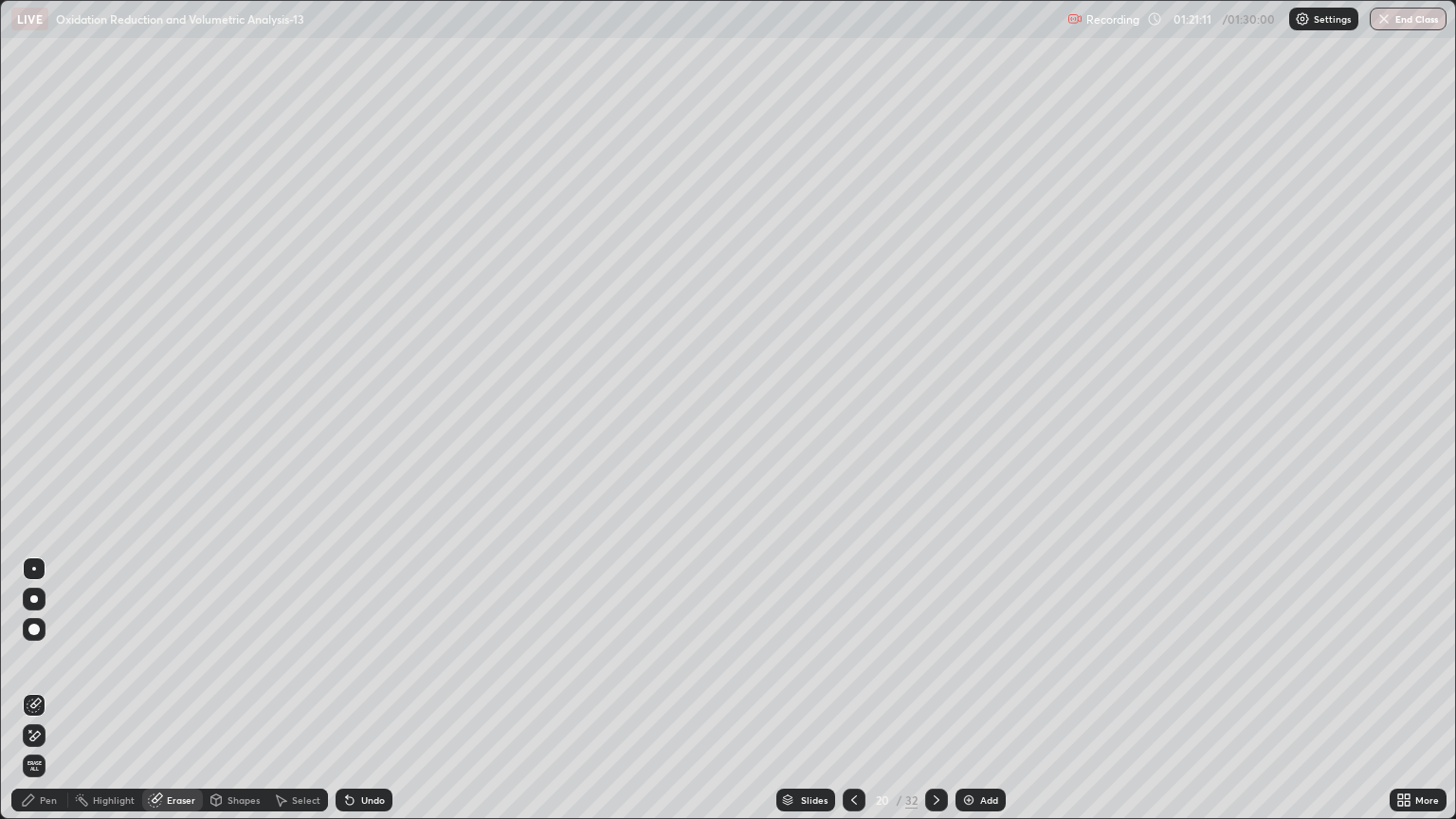 click on "Pen" at bounding box center (48, 800) 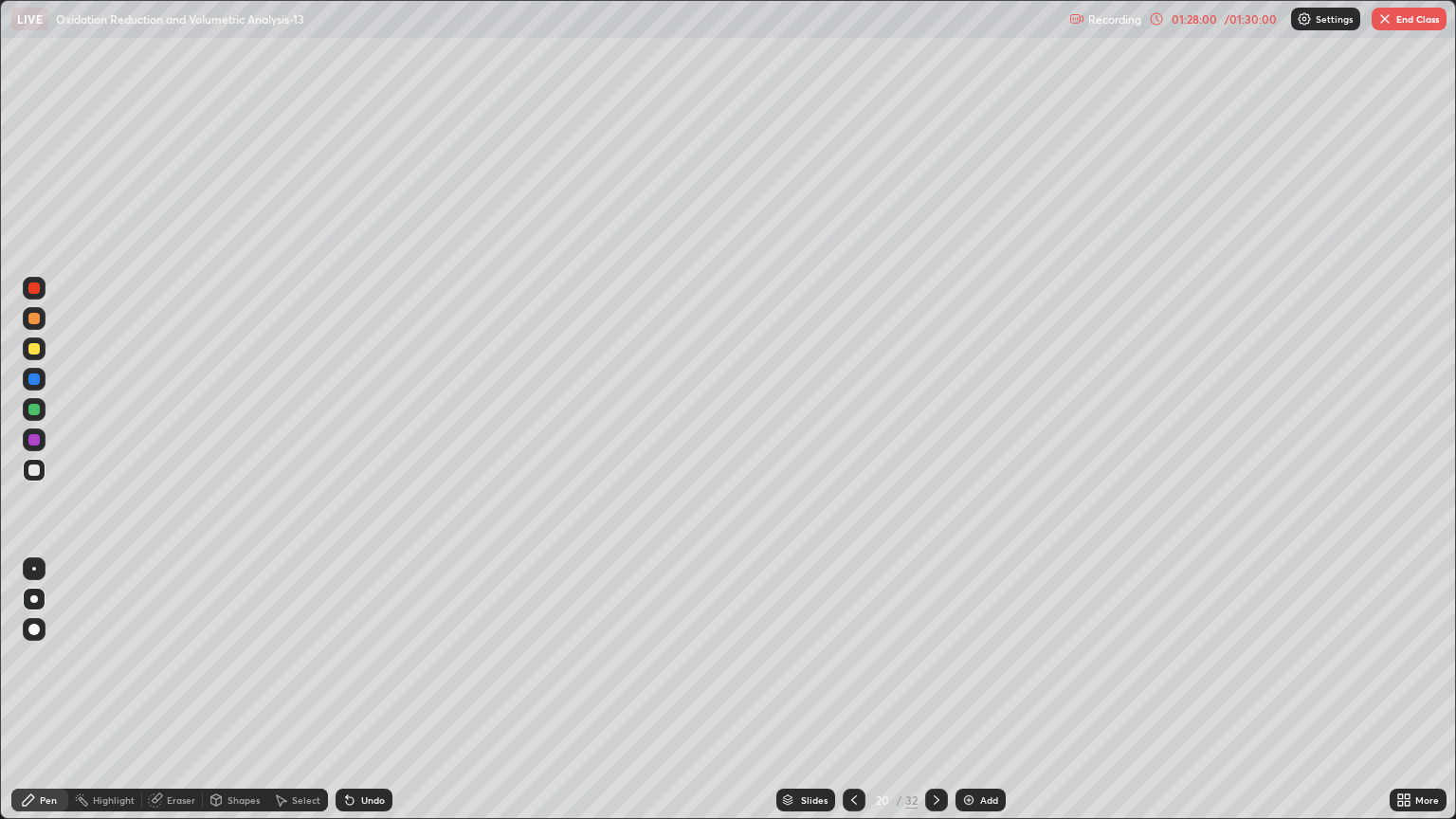 click 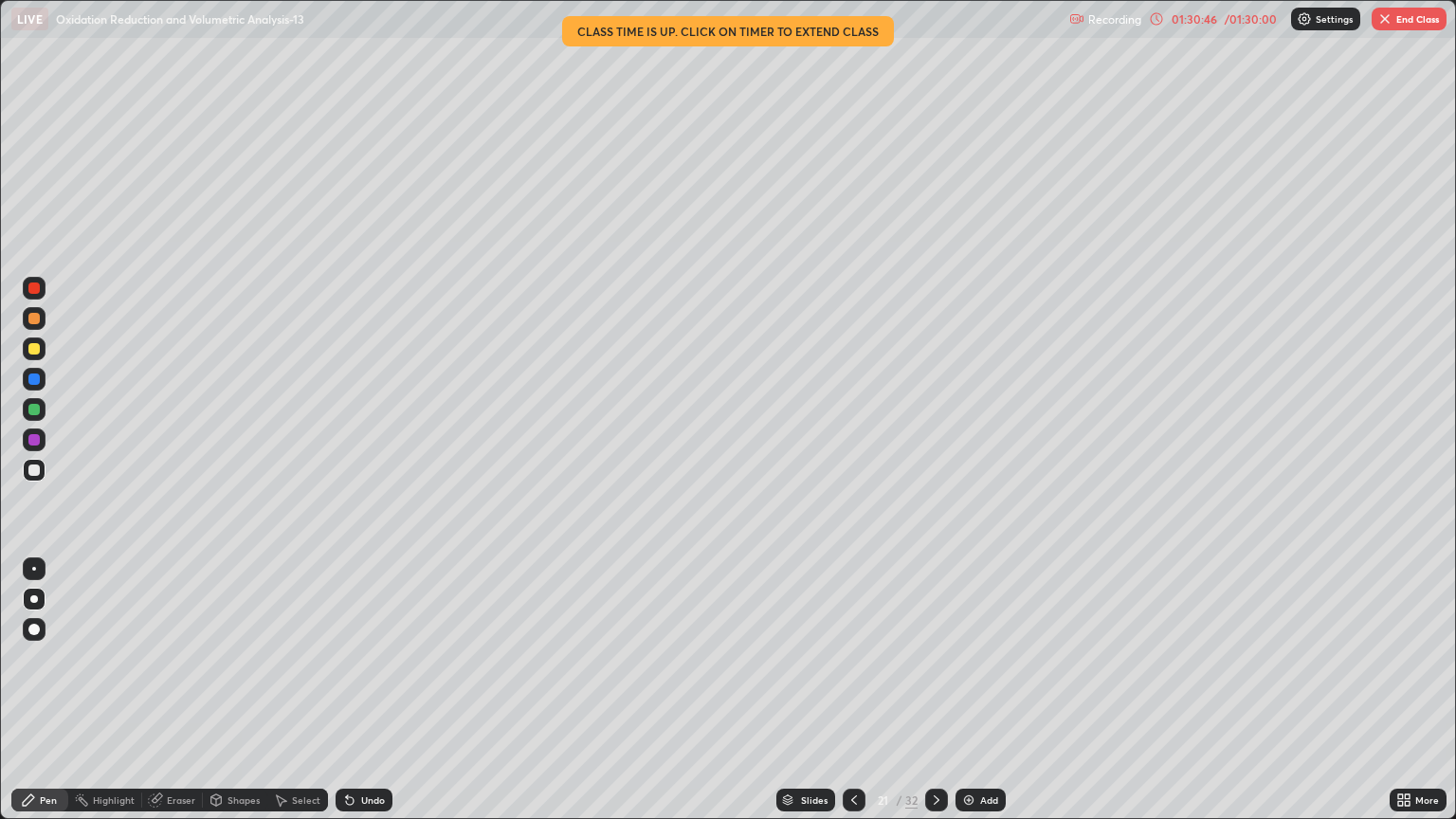 click on "End Class" at bounding box center (1409, 19) 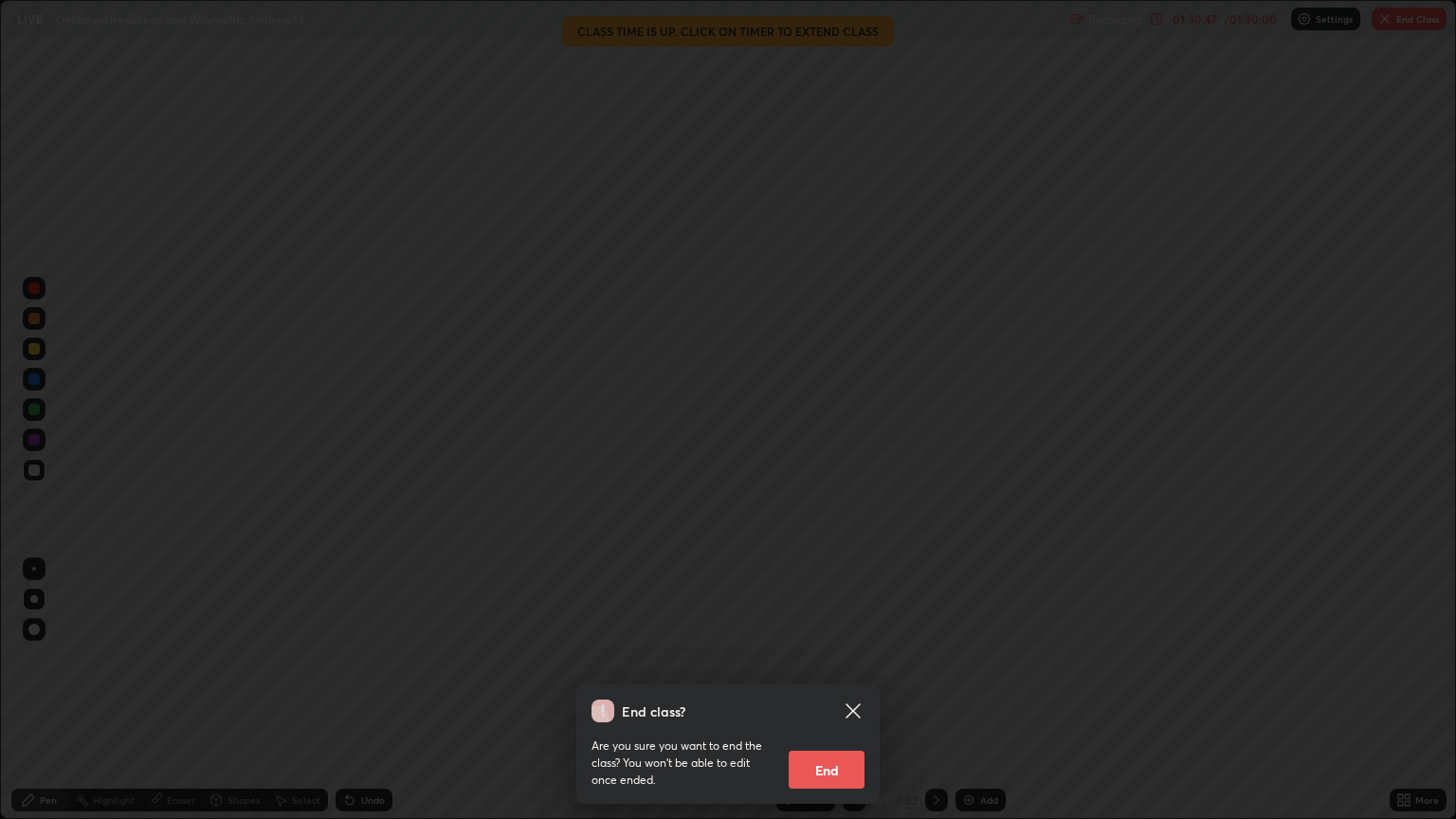 click on "End" at bounding box center (827, 770) 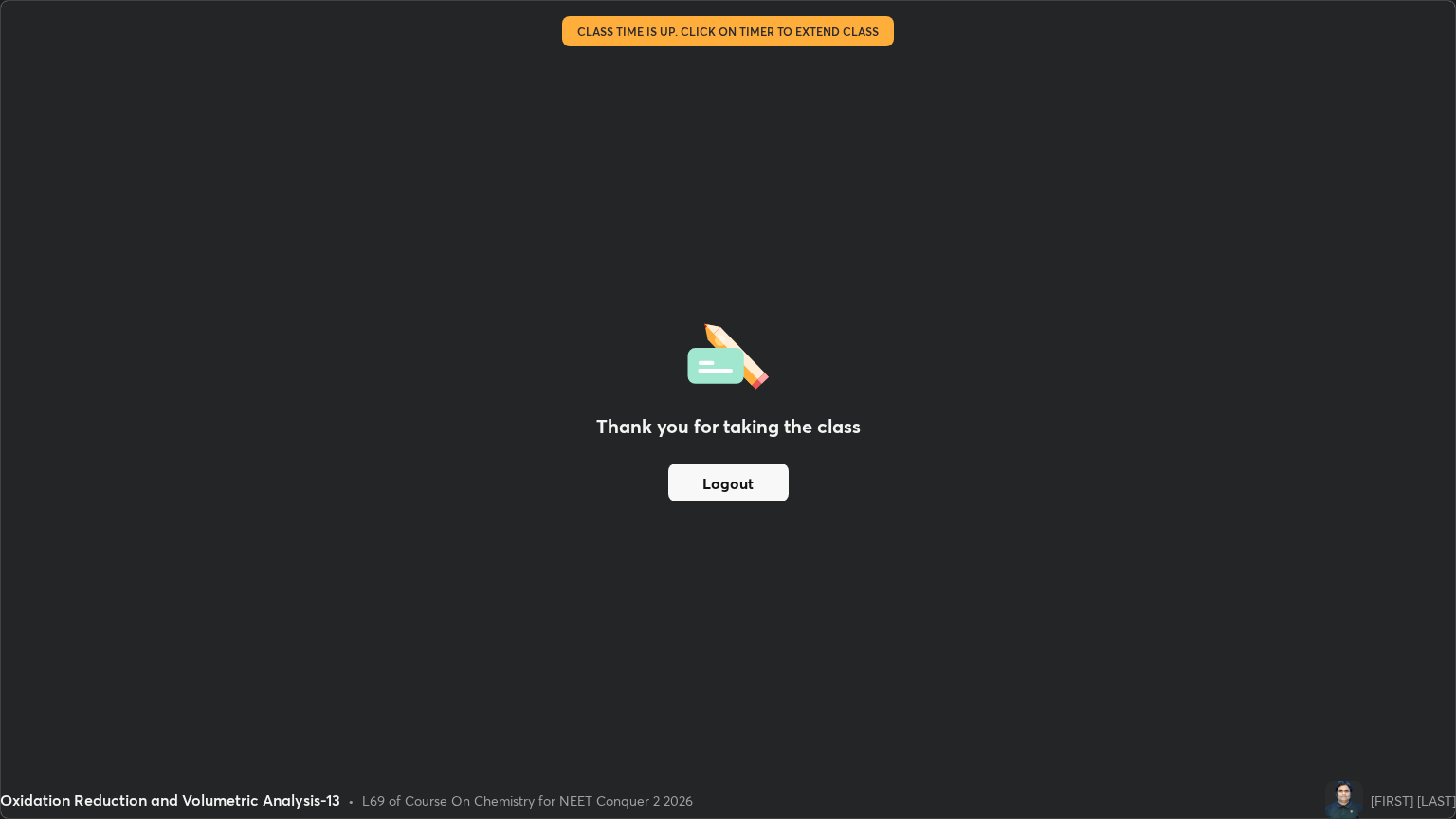 click on "Logout" at bounding box center [728, 482] 